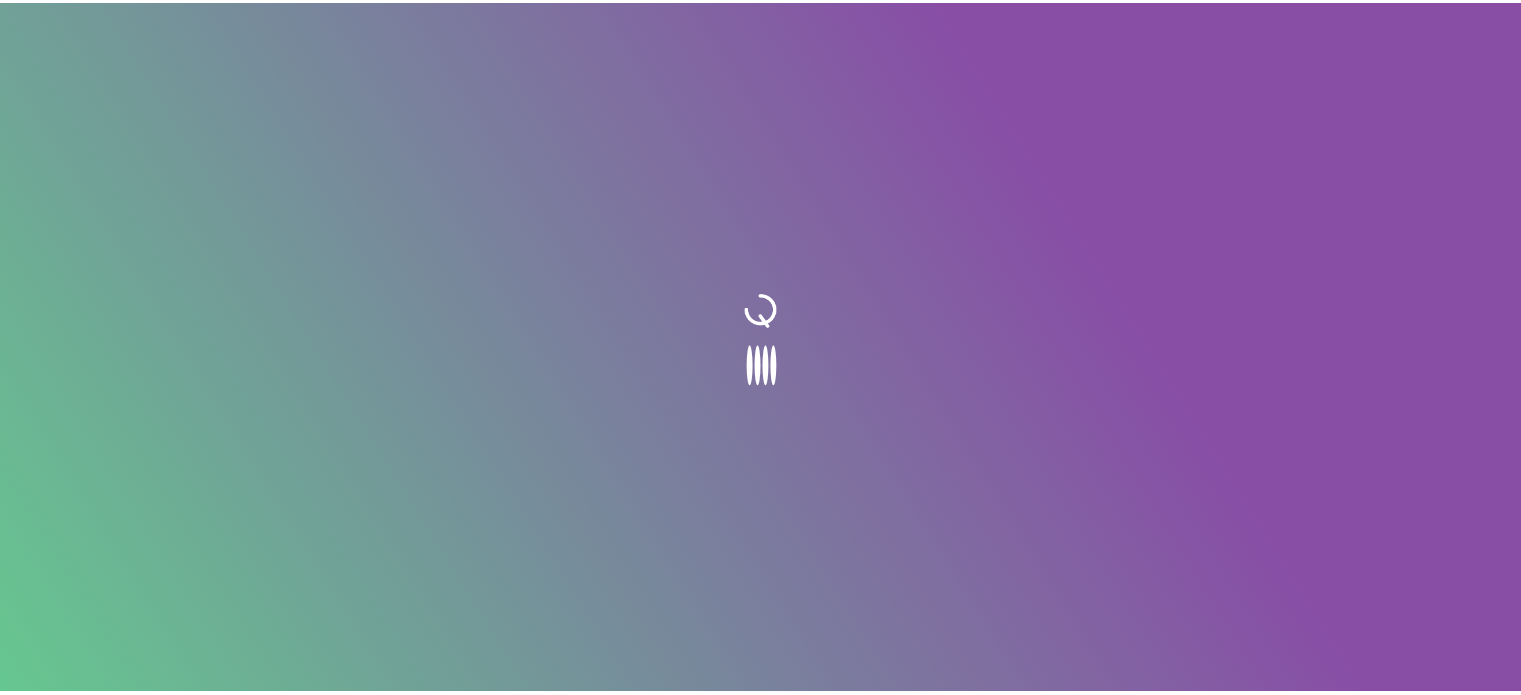scroll, scrollTop: 0, scrollLeft: 0, axis: both 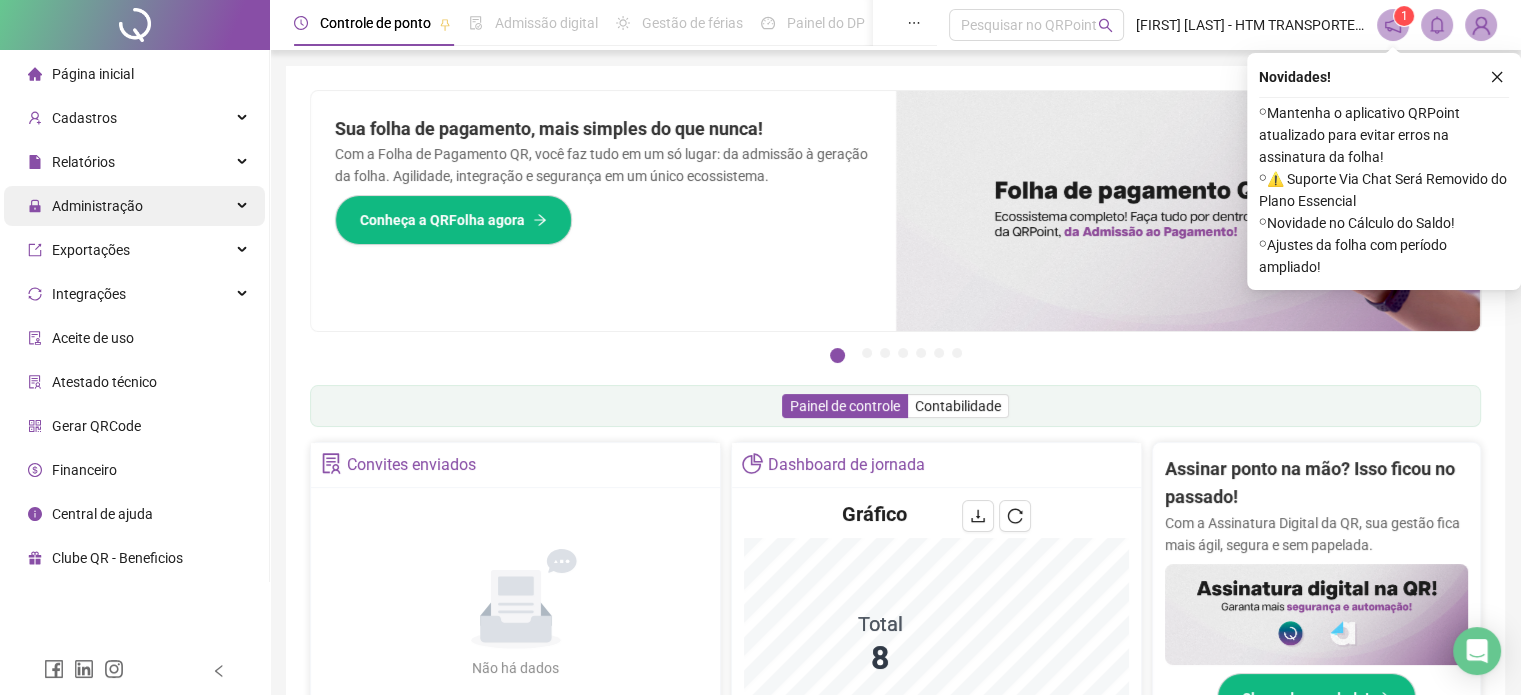 click on "Administração" at bounding box center (97, 206) 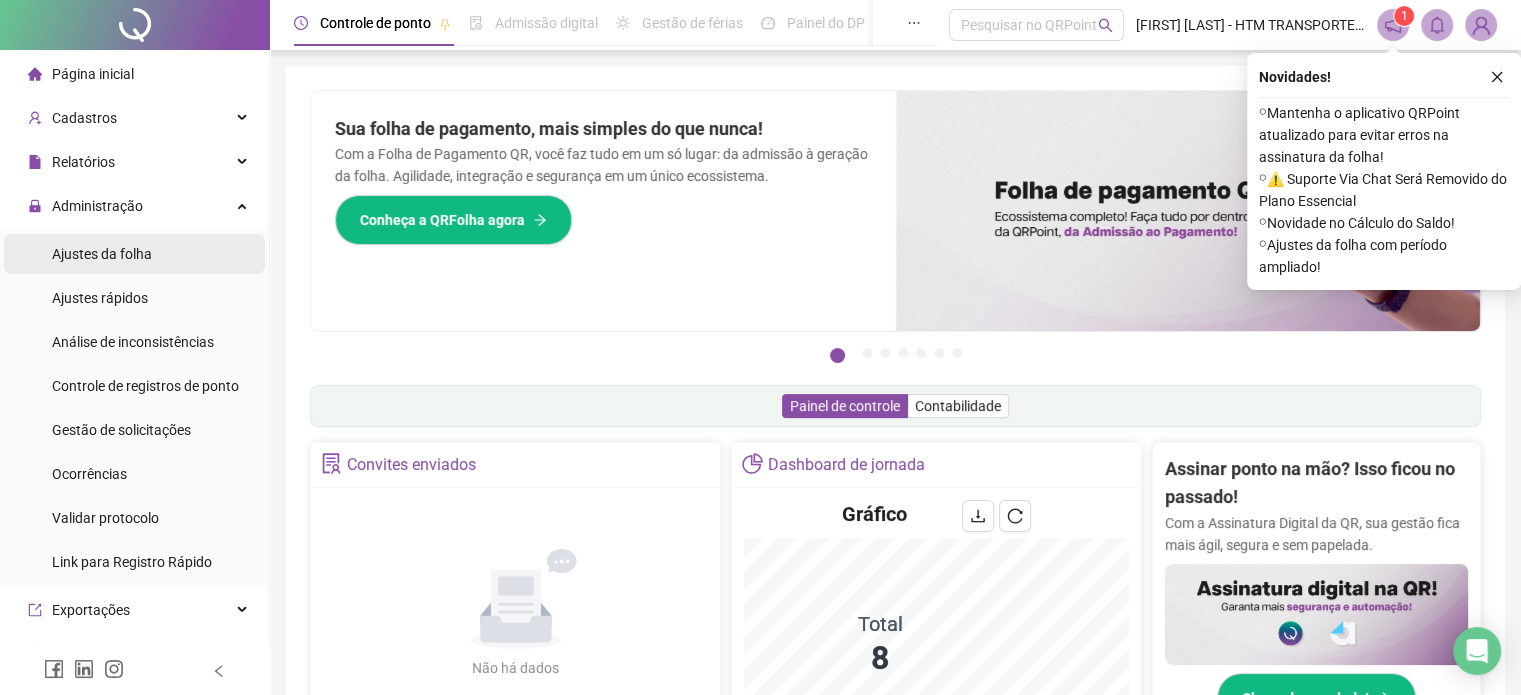 click on "Ajustes da folha" at bounding box center (102, 254) 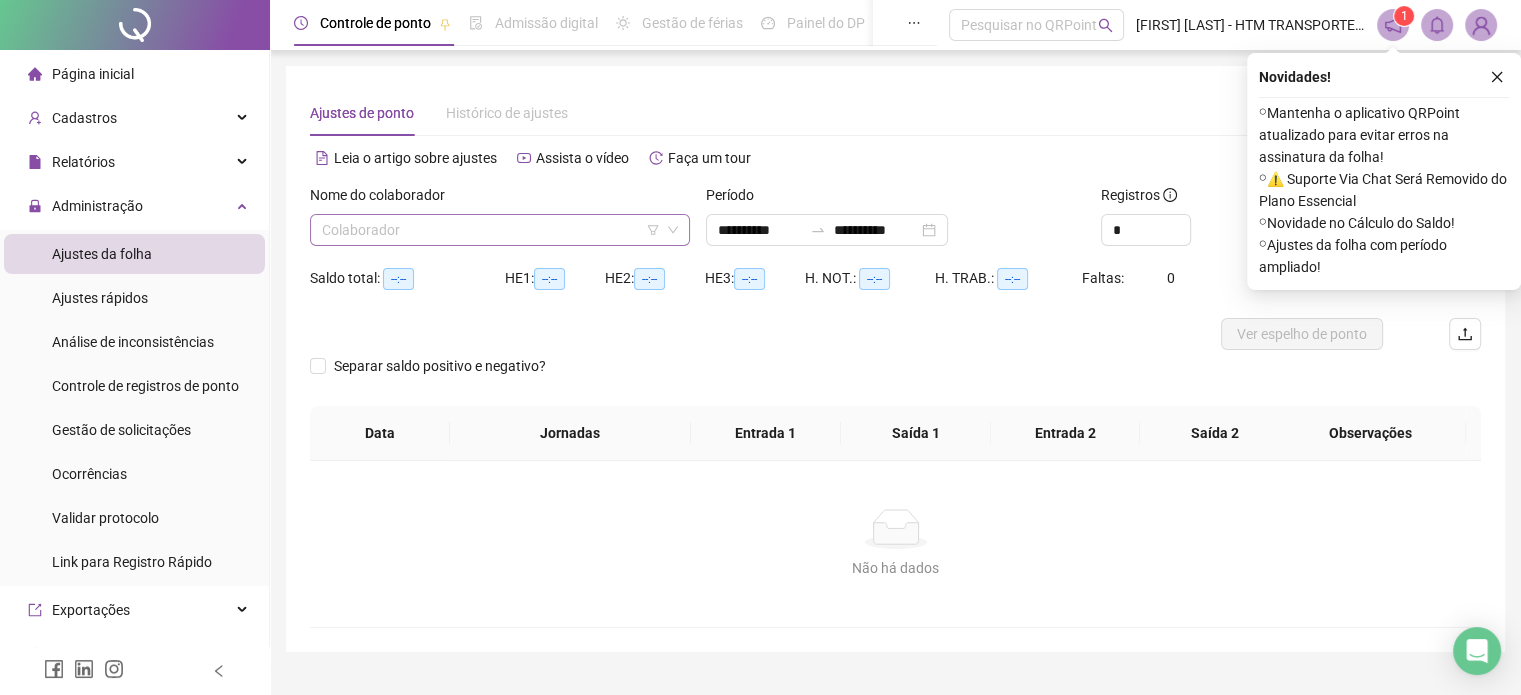 click at bounding box center (491, 230) 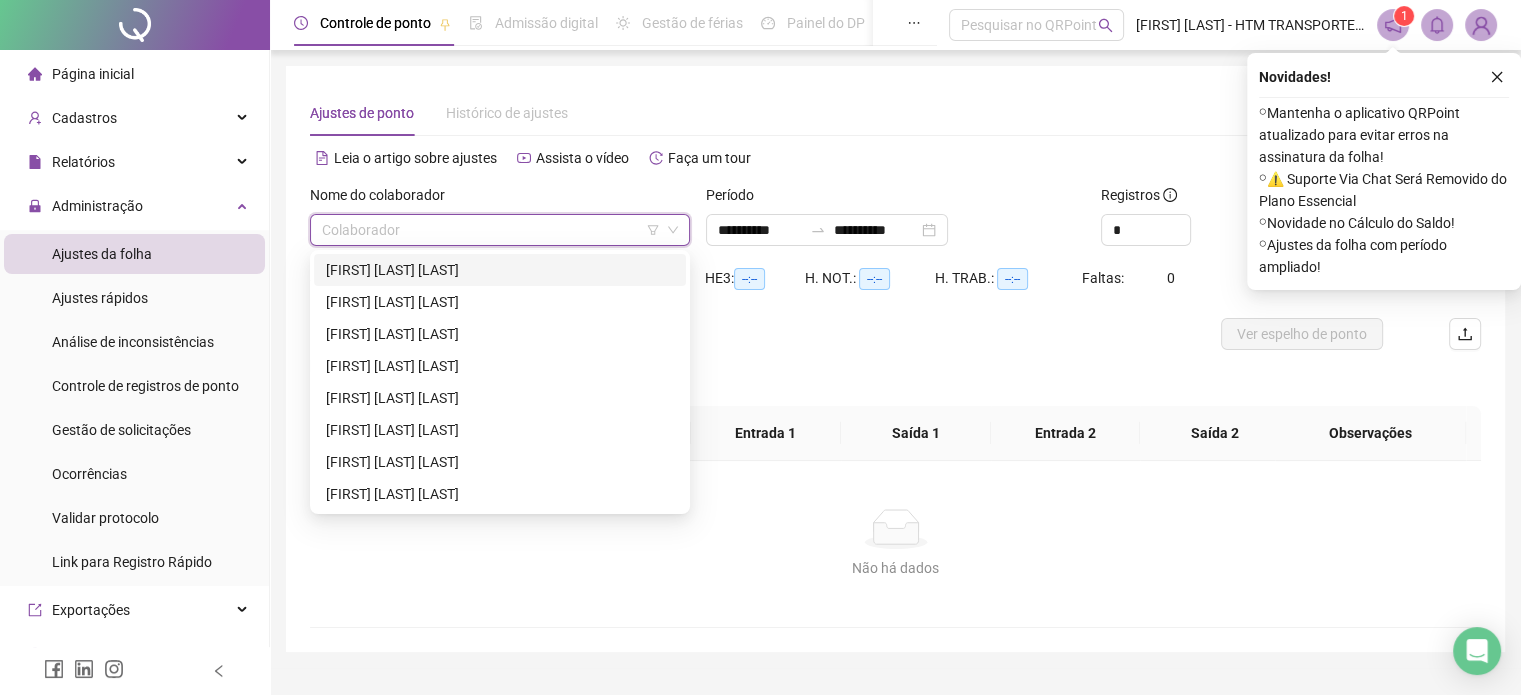 click on "[FIRST] [LAST] [LAST]" at bounding box center [500, 270] 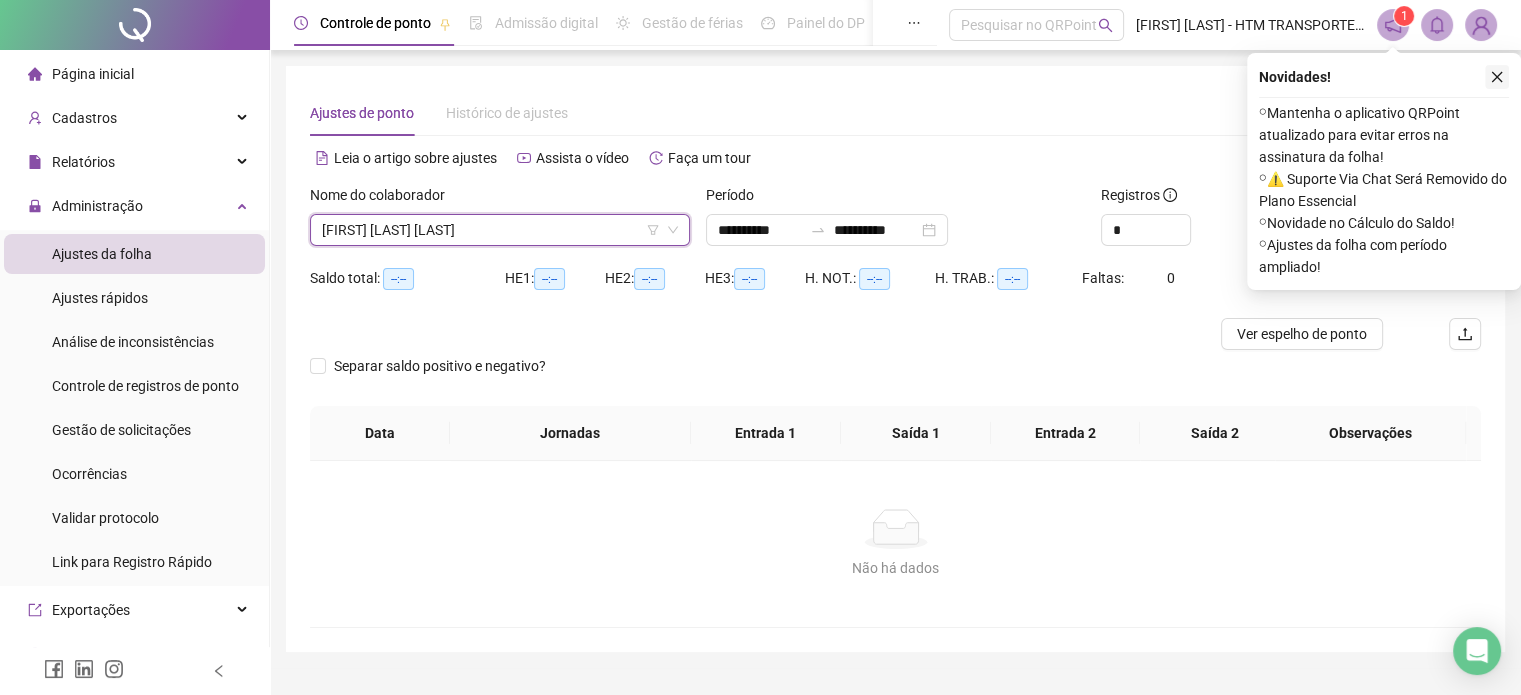 click at bounding box center (1497, 77) 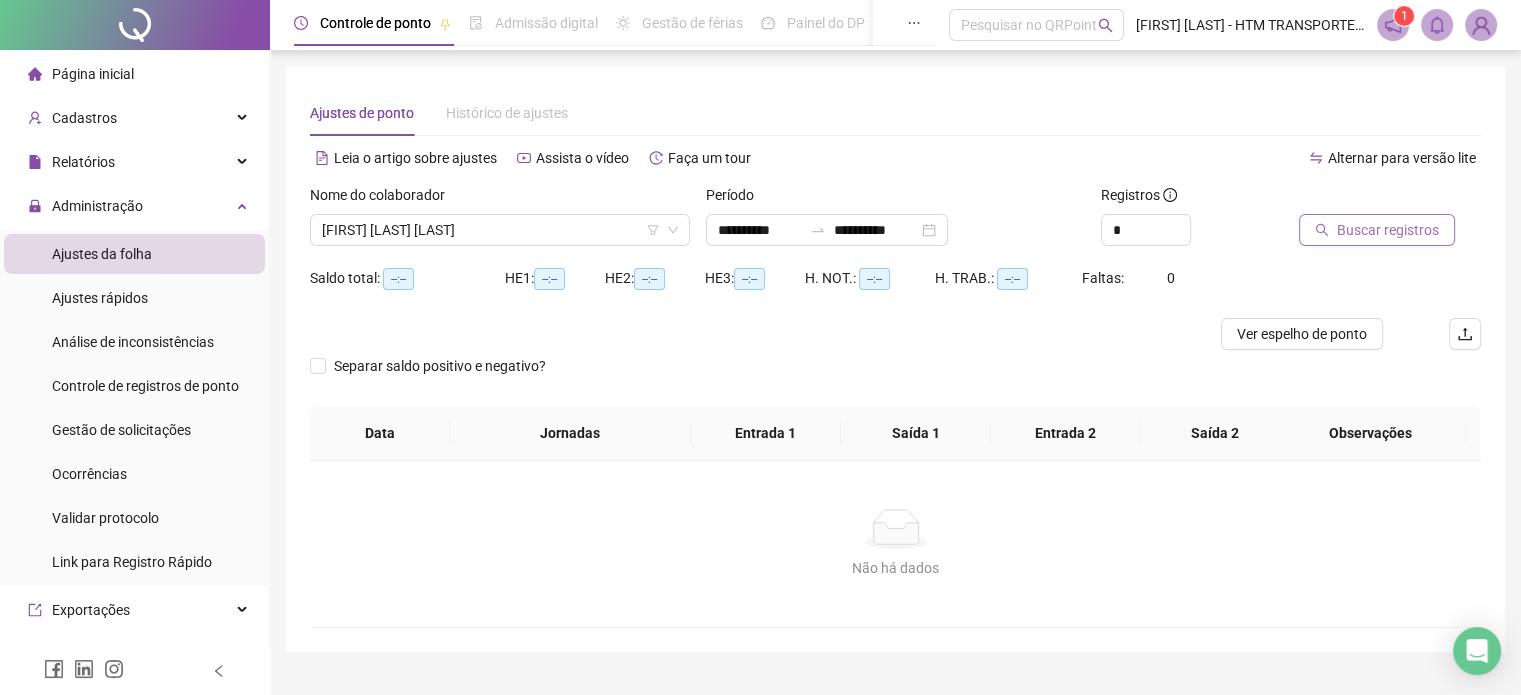 click on "Buscar registros" at bounding box center [1388, 230] 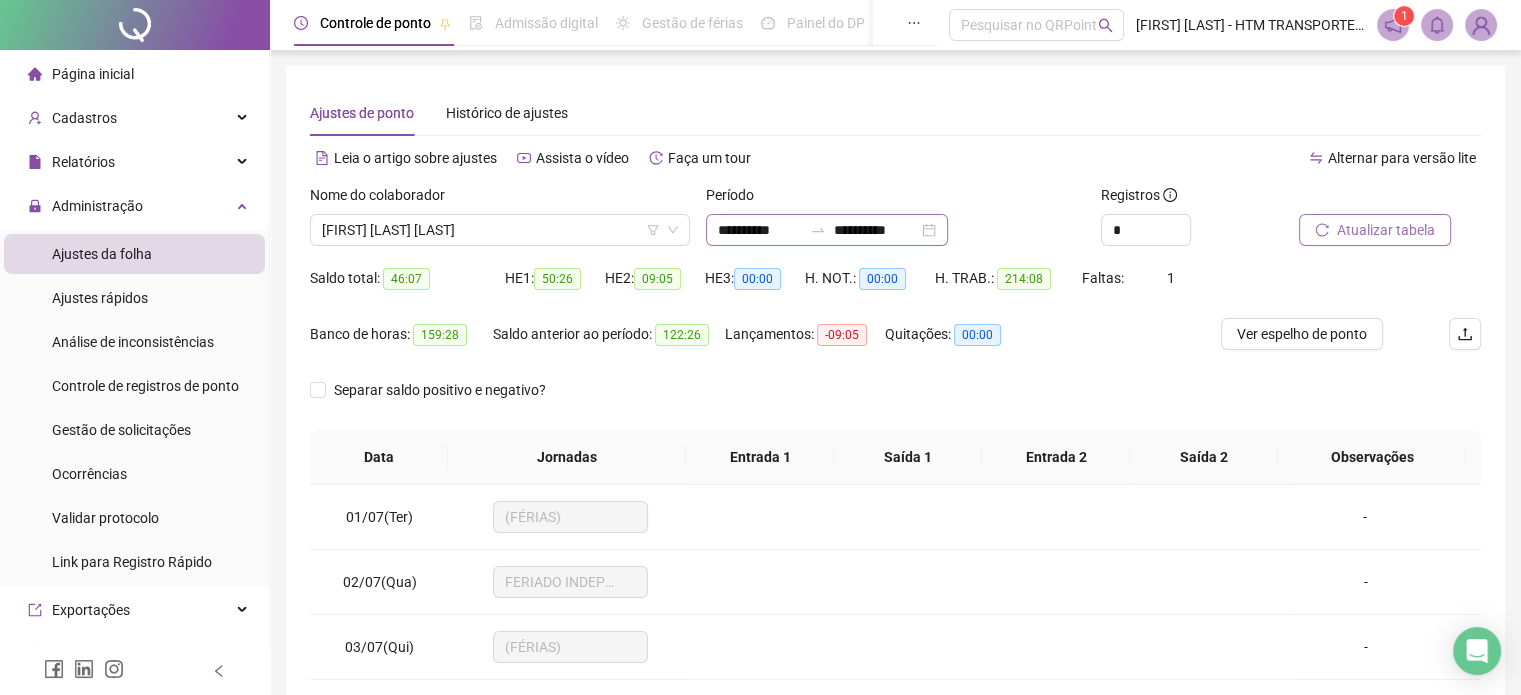 click on "**********" at bounding box center [827, 230] 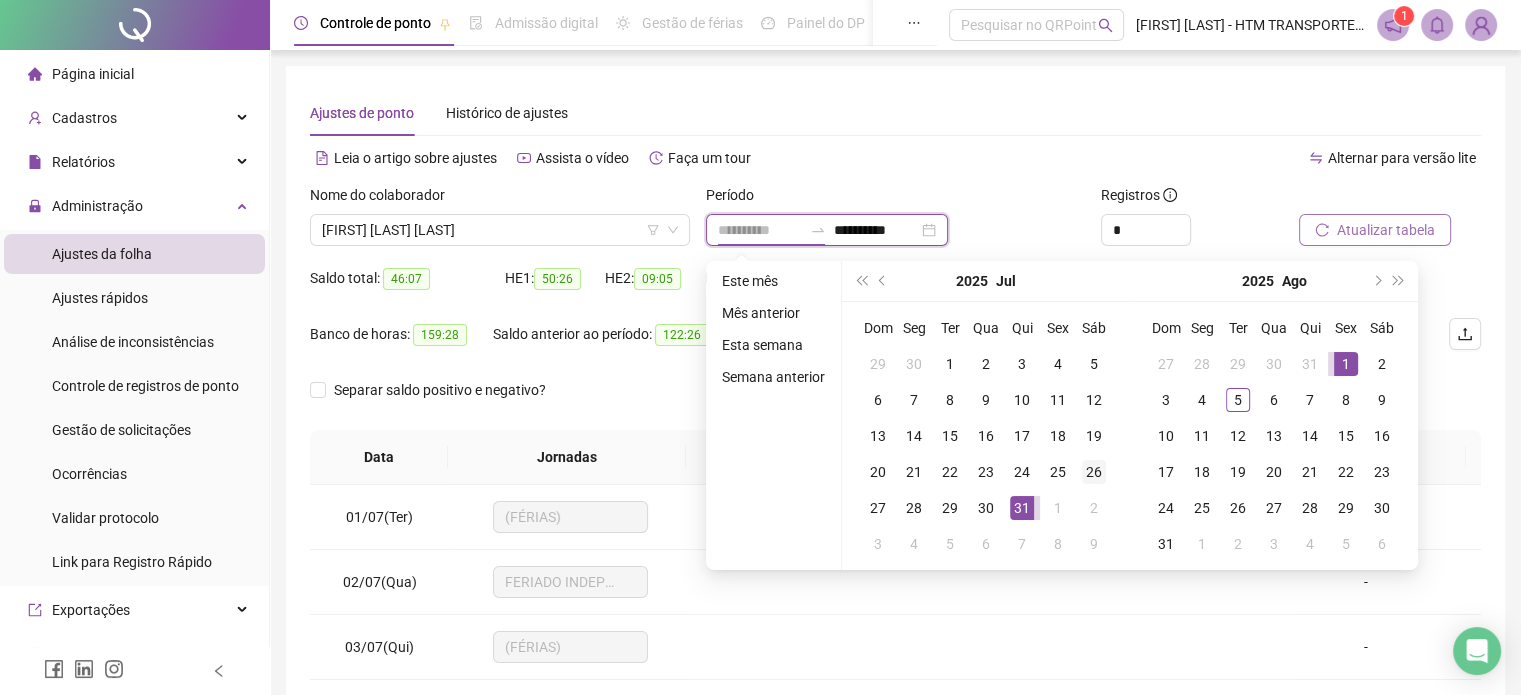 type on "**********" 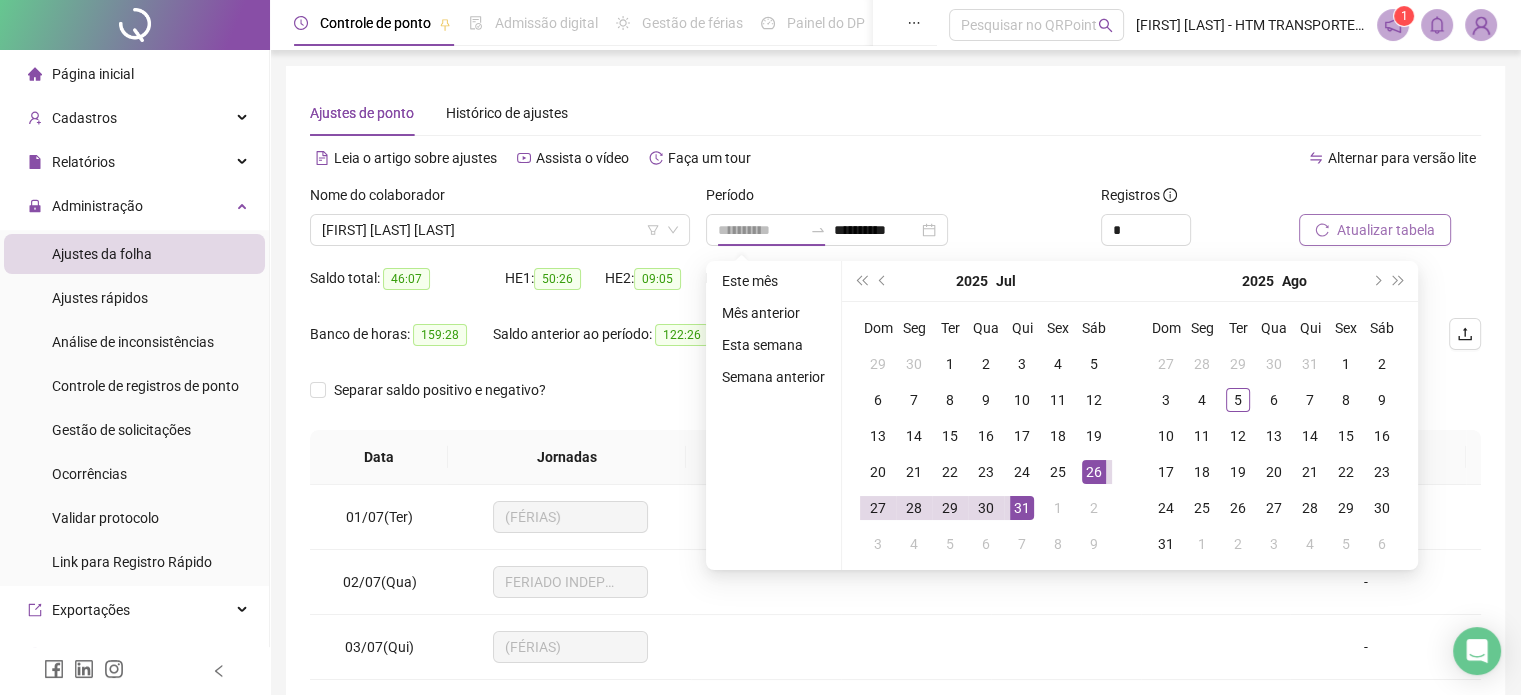 click on "26" at bounding box center [1094, 472] 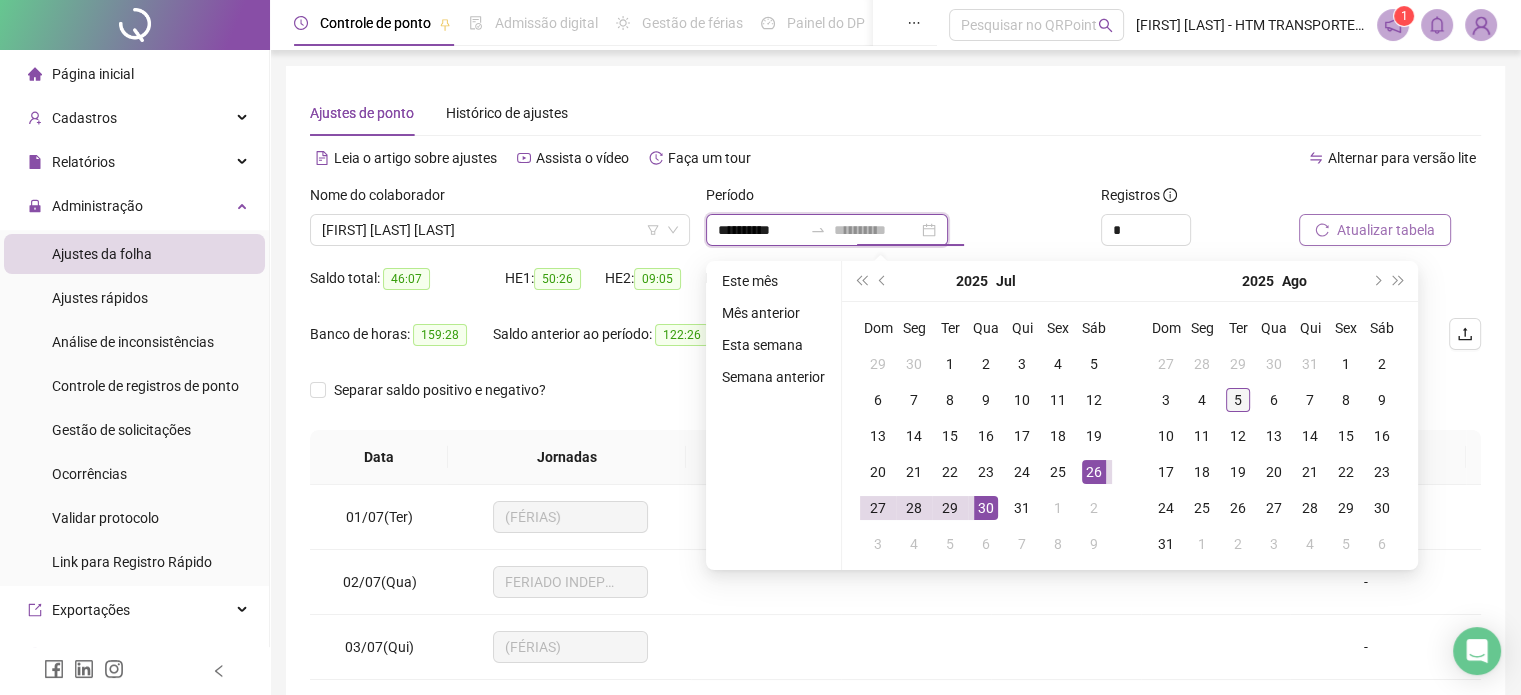 type on "**********" 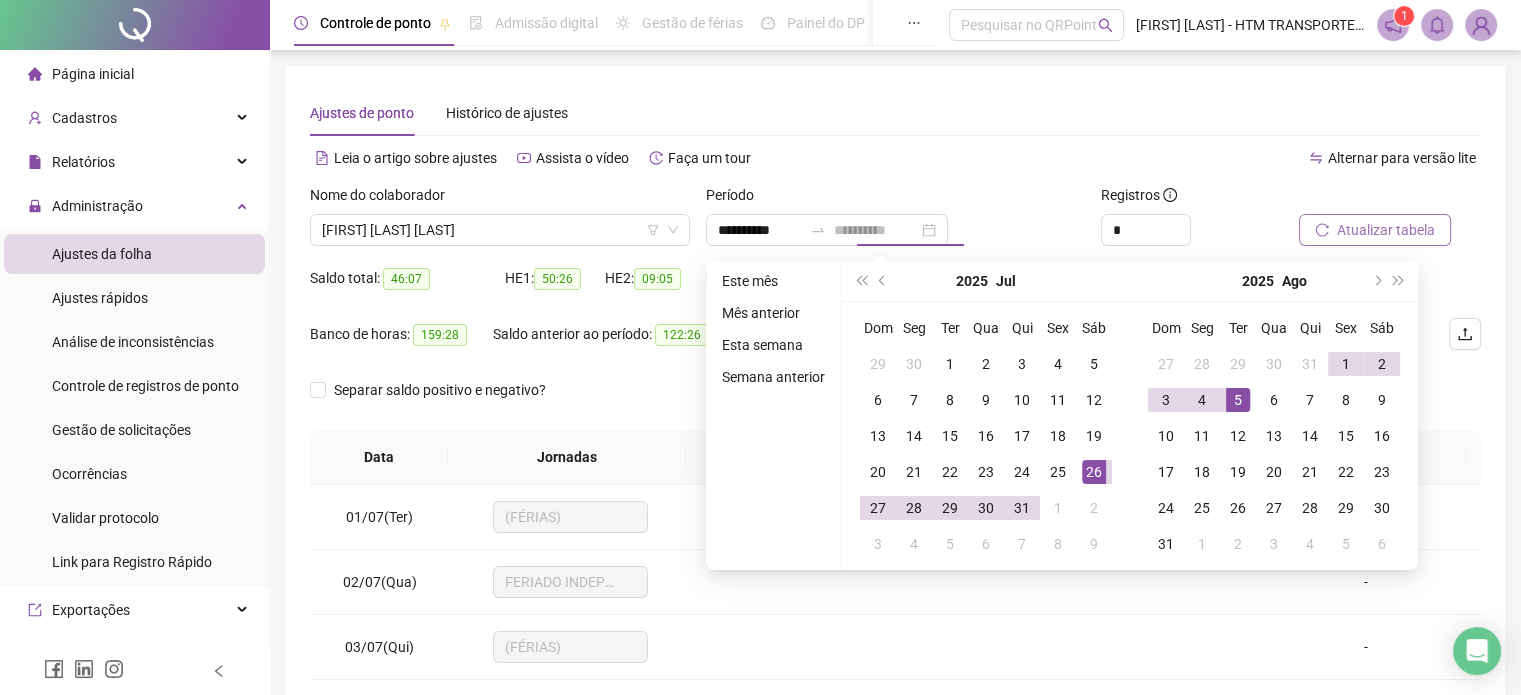 click on "5" at bounding box center (1238, 400) 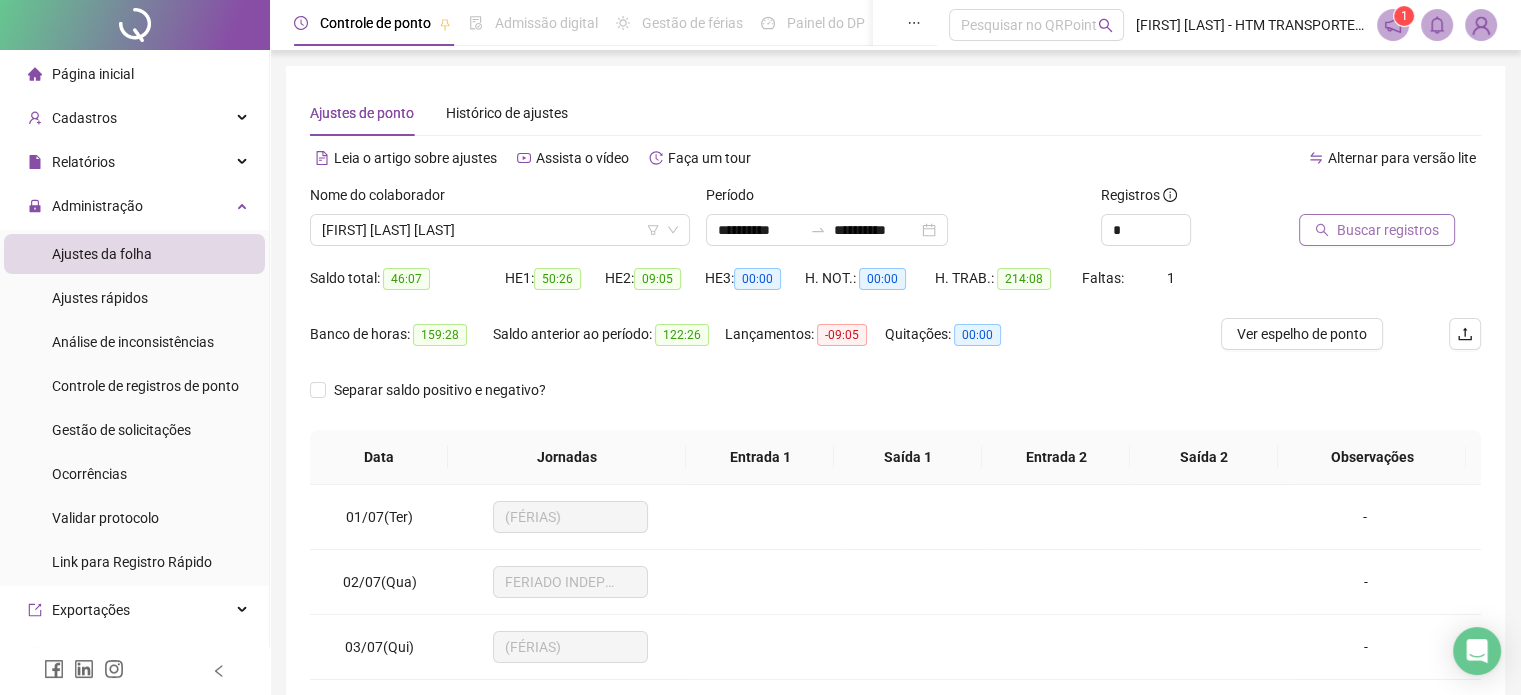 click on "Ajustes de ponto Histórico de ajustes" at bounding box center (895, 113) 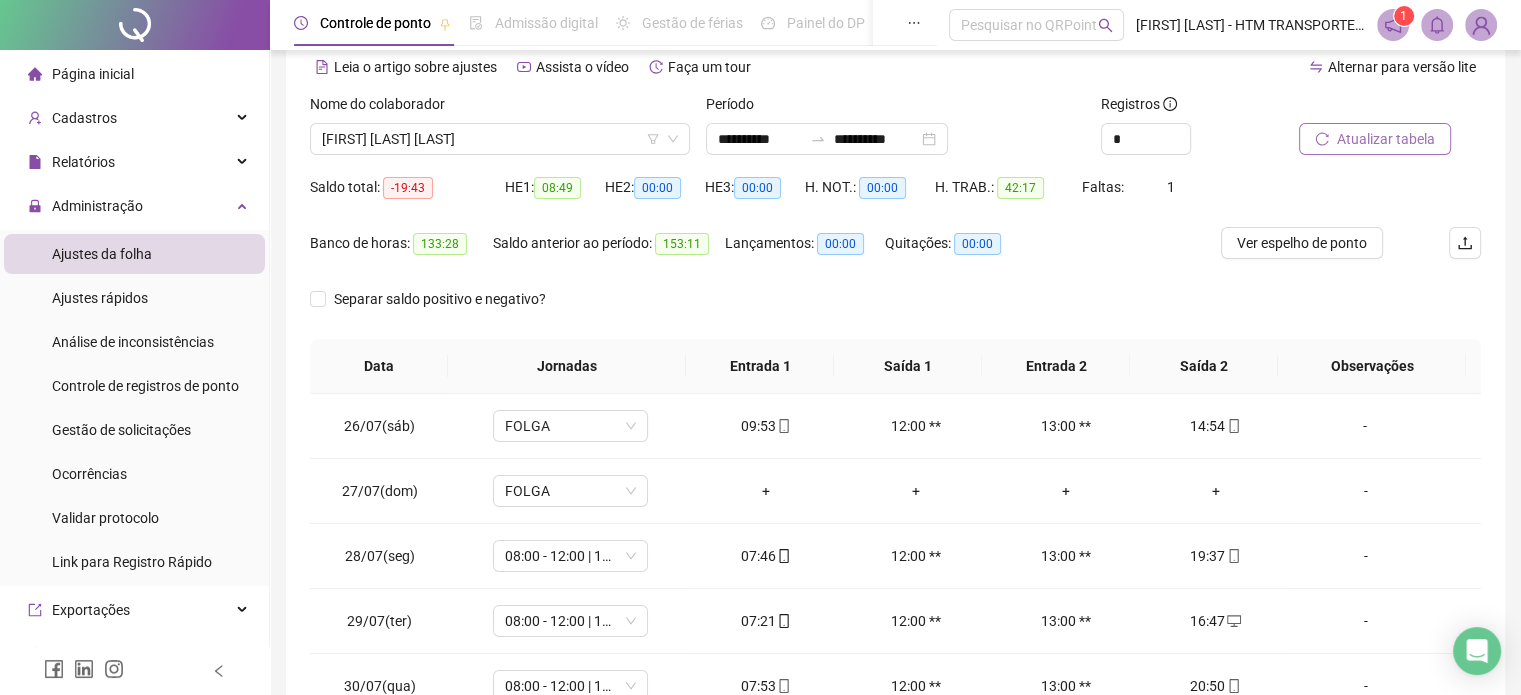 scroll, scrollTop: 200, scrollLeft: 0, axis: vertical 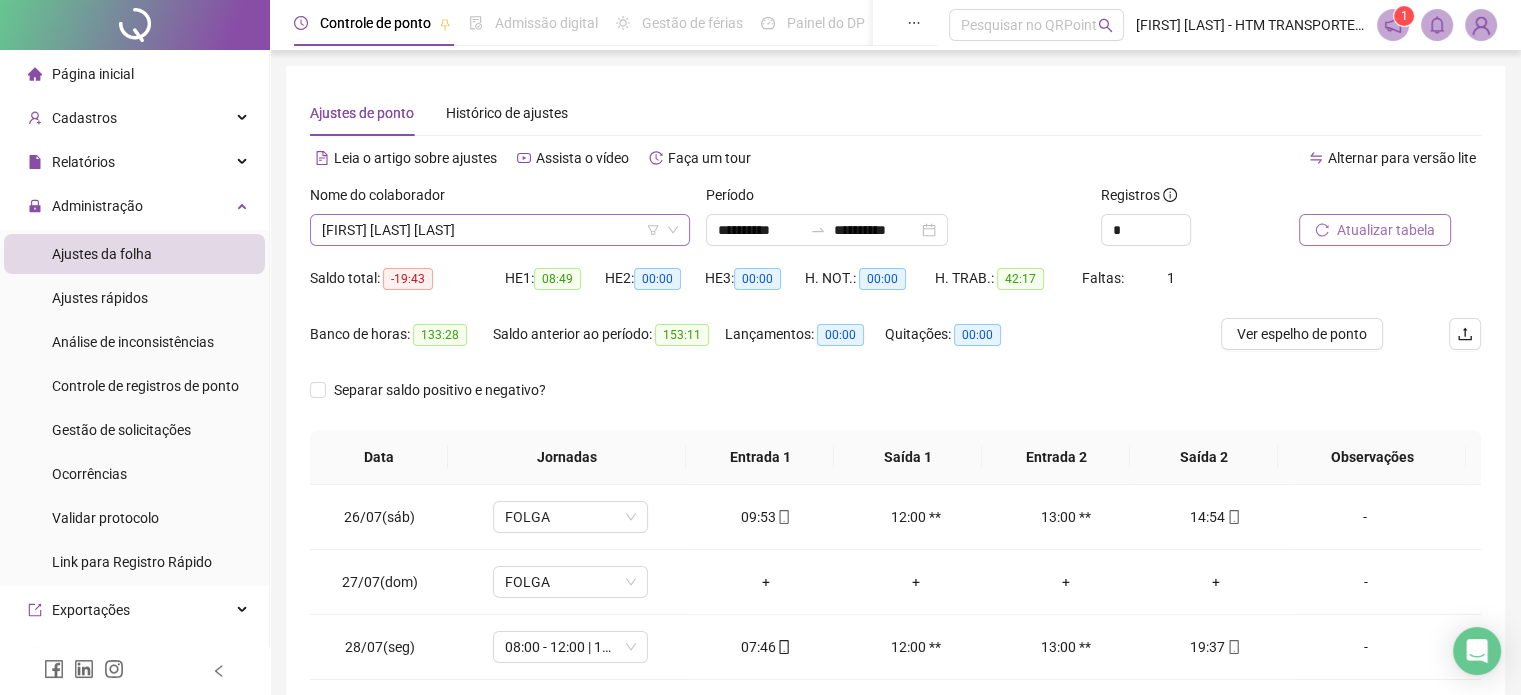 click on "[FIRST] [LAST] [LAST]" at bounding box center [500, 230] 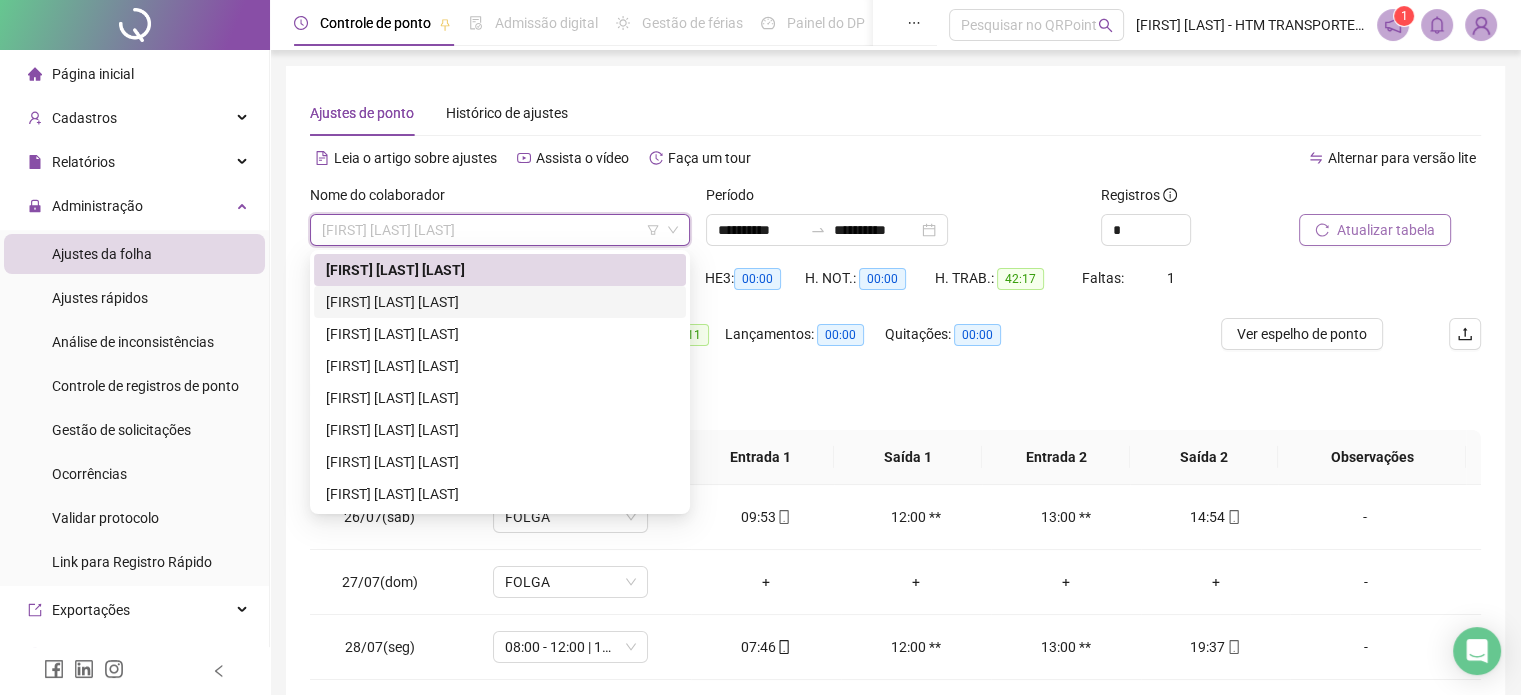 click on "[FIRST] [LAST] [LAST]" at bounding box center (500, 302) 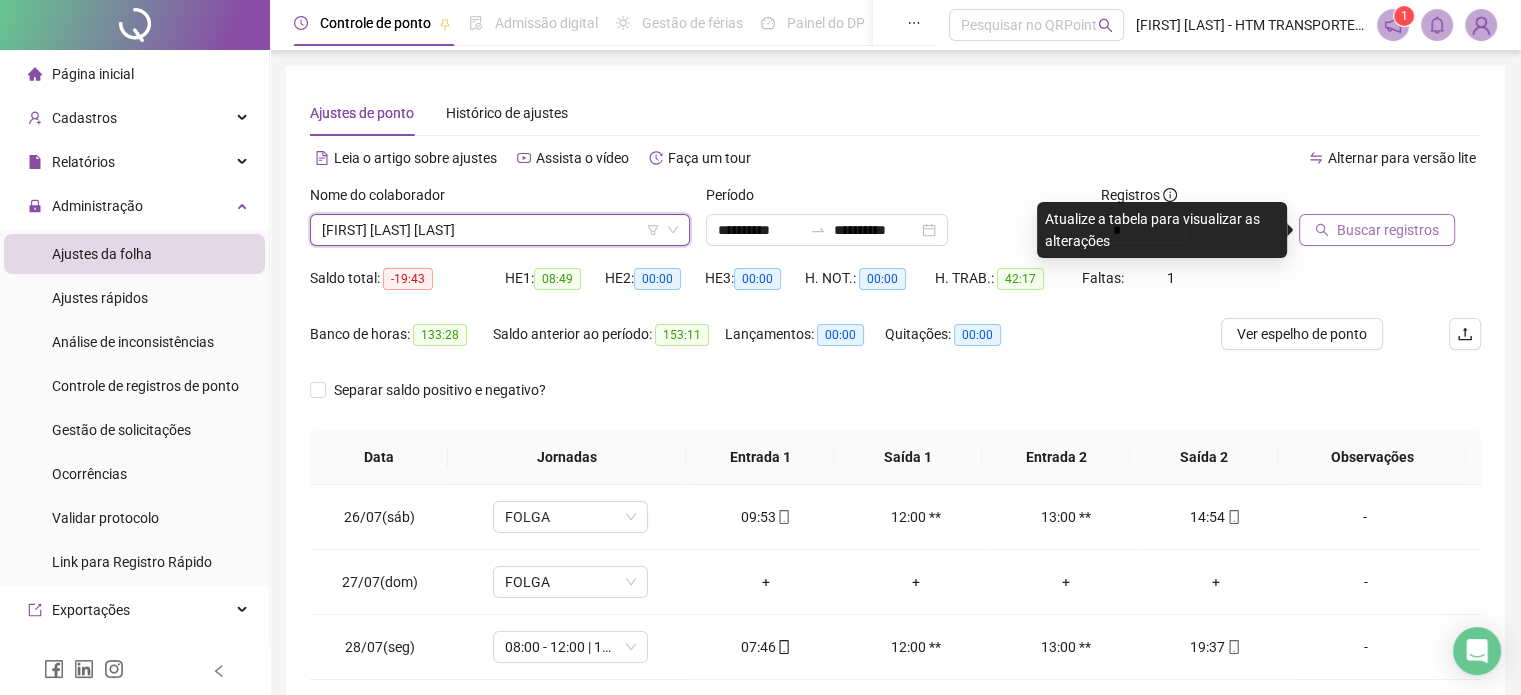 click on "Buscar registros" at bounding box center [1388, 230] 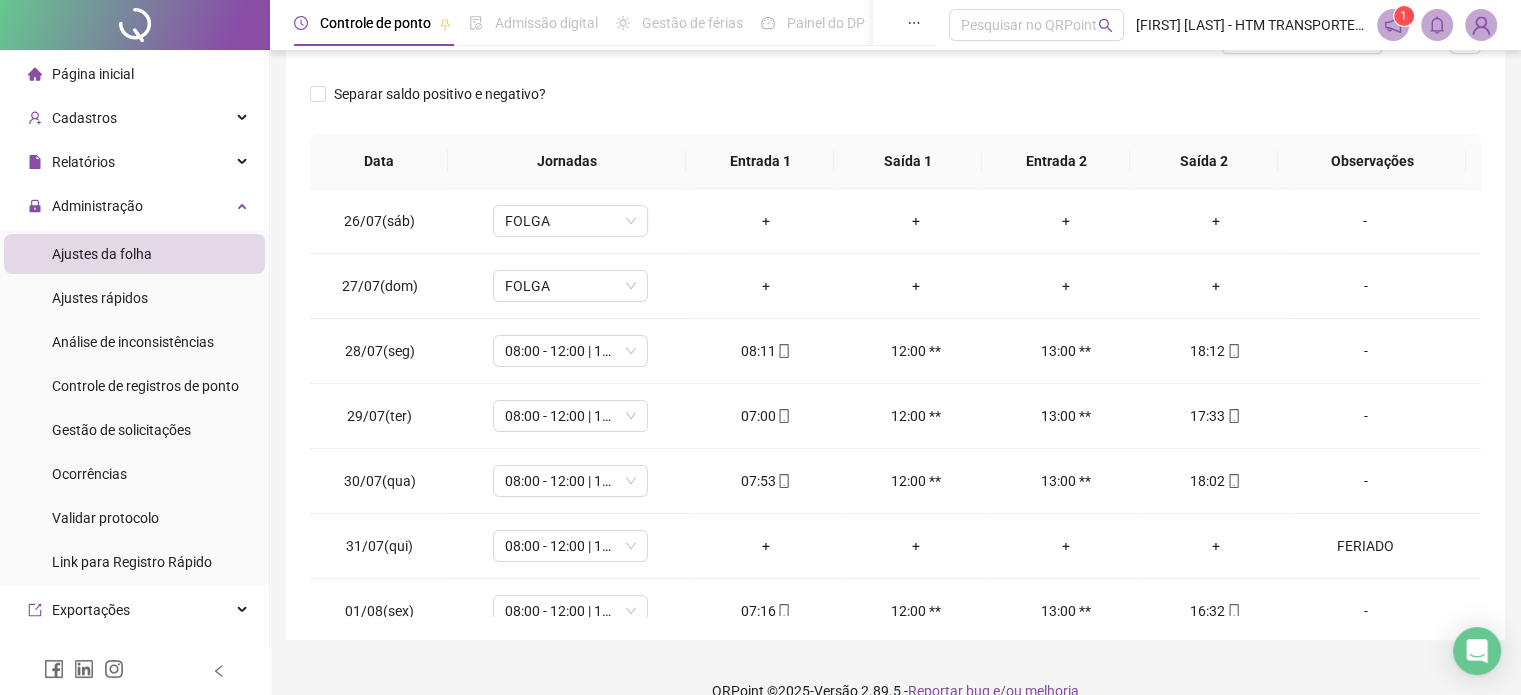 scroll, scrollTop: 300, scrollLeft: 0, axis: vertical 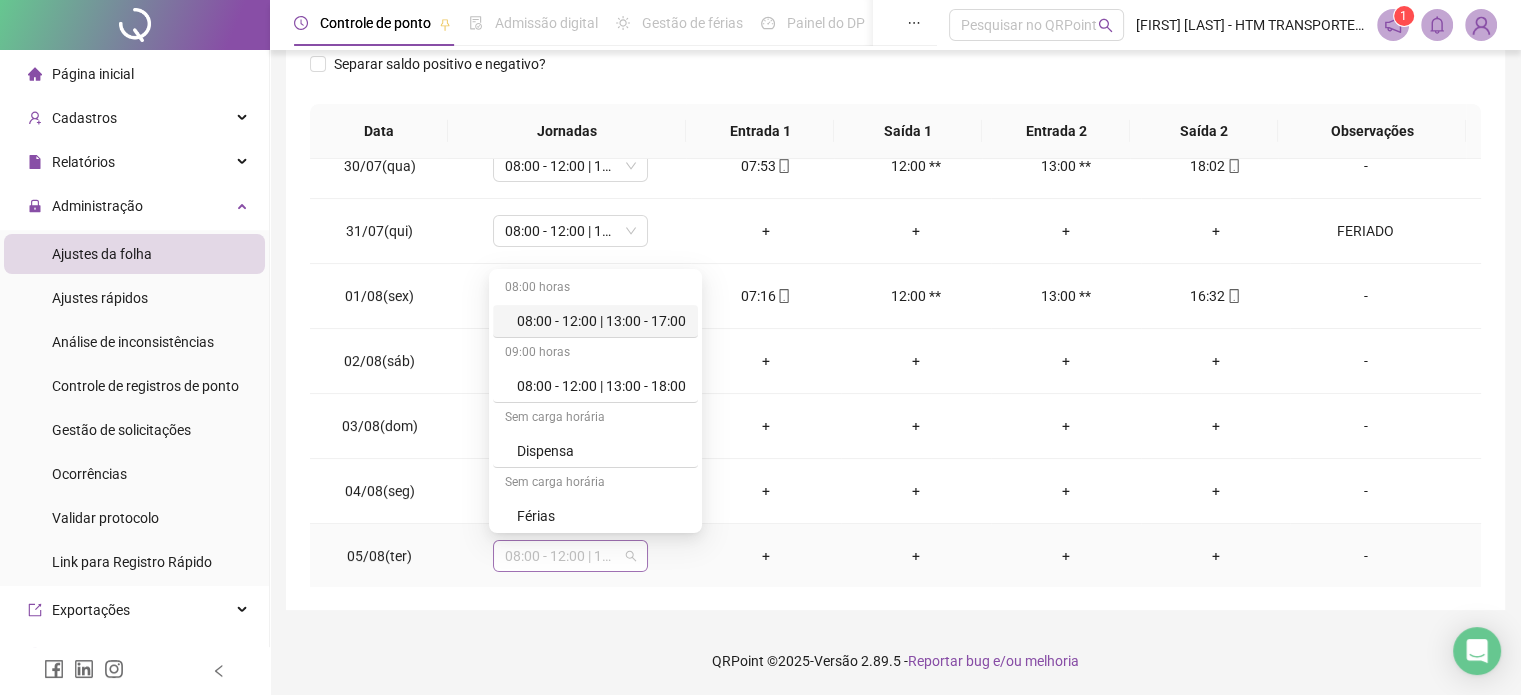 click on "08:00 - 12:00 | 13:00 - 18:00" at bounding box center (570, 556) 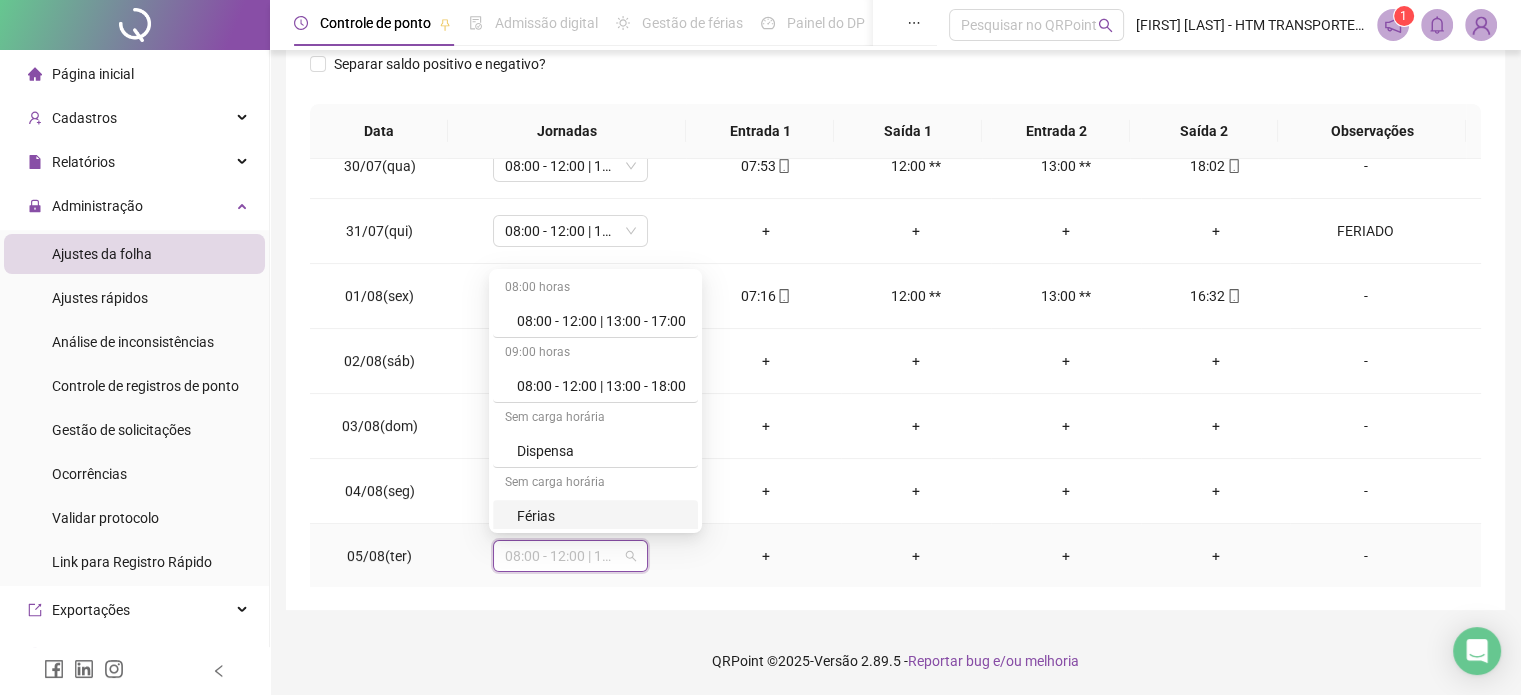 click on "Férias" at bounding box center [601, 516] 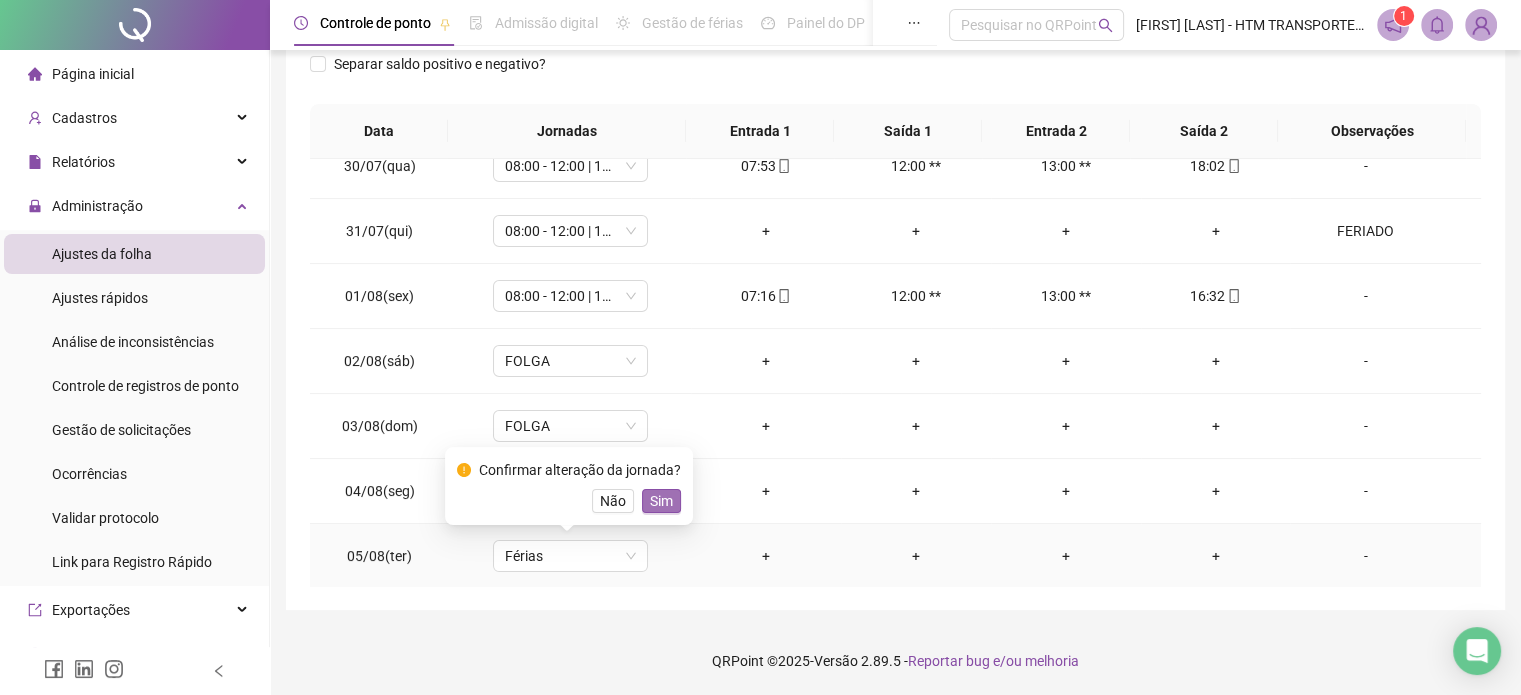 click on "Sim" at bounding box center (661, 501) 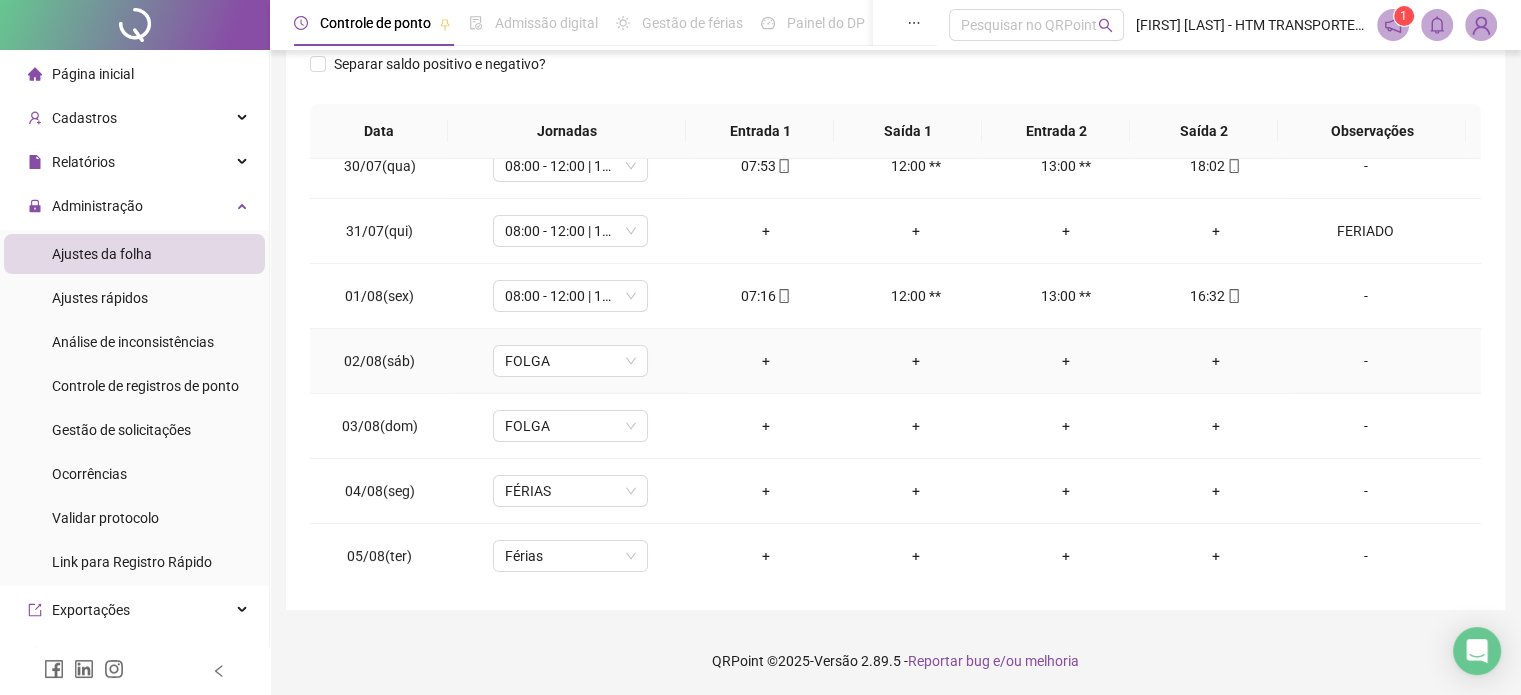 scroll, scrollTop: 0, scrollLeft: 0, axis: both 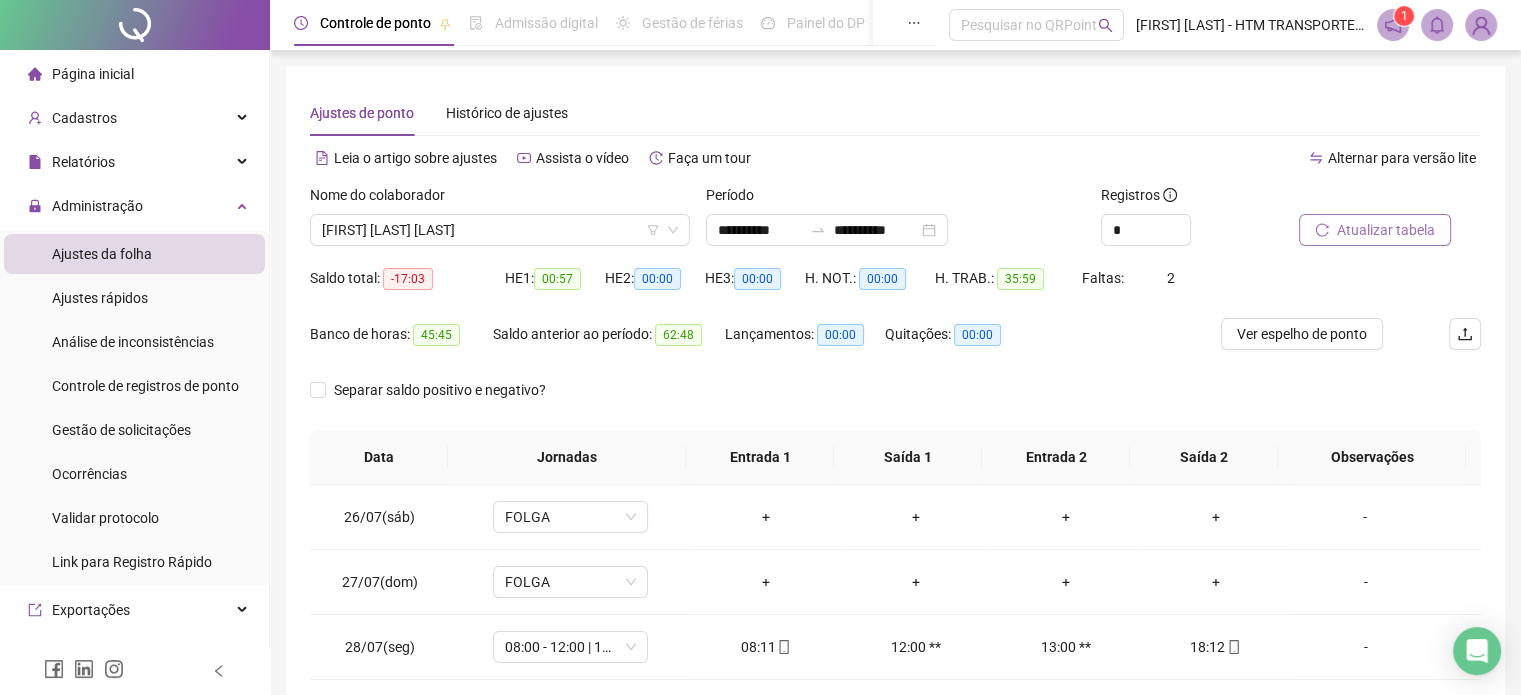 click on "Atualizar tabela" at bounding box center (1386, 230) 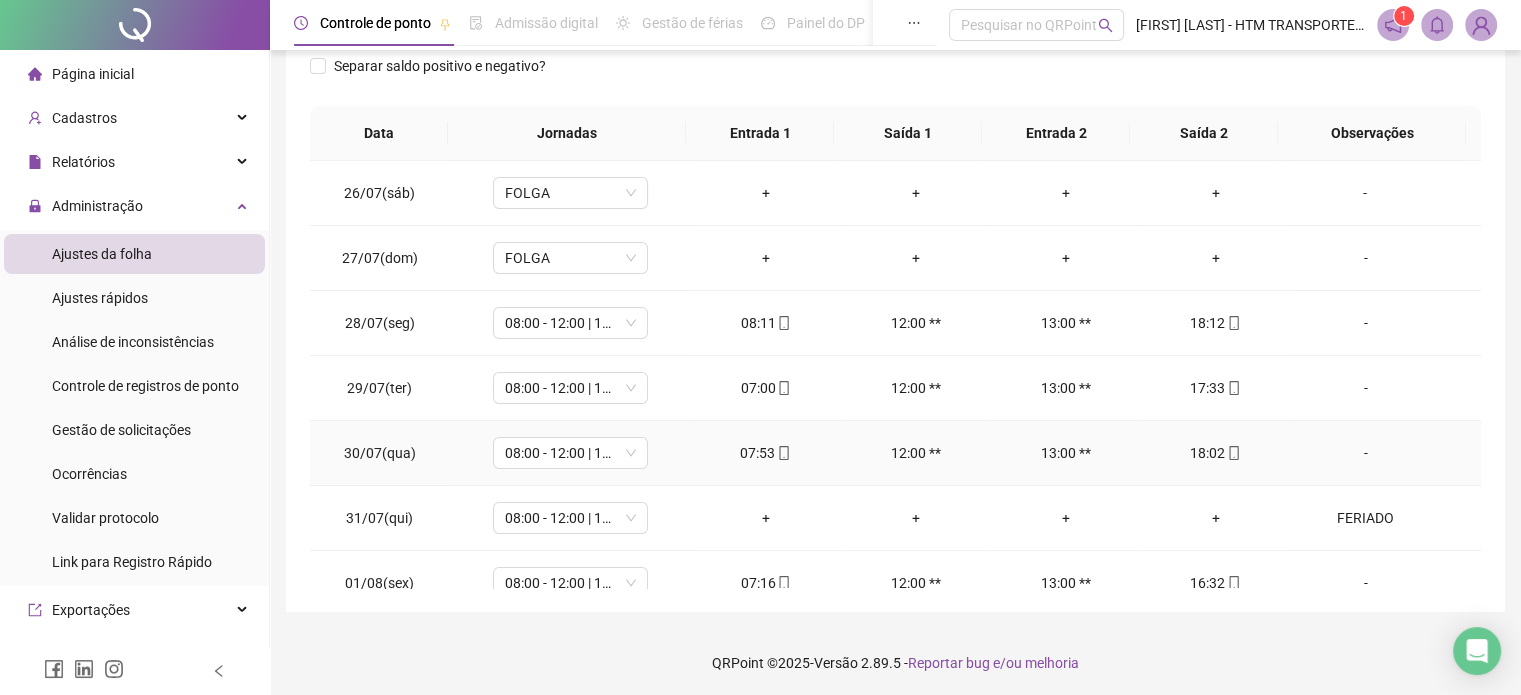 scroll, scrollTop: 326, scrollLeft: 0, axis: vertical 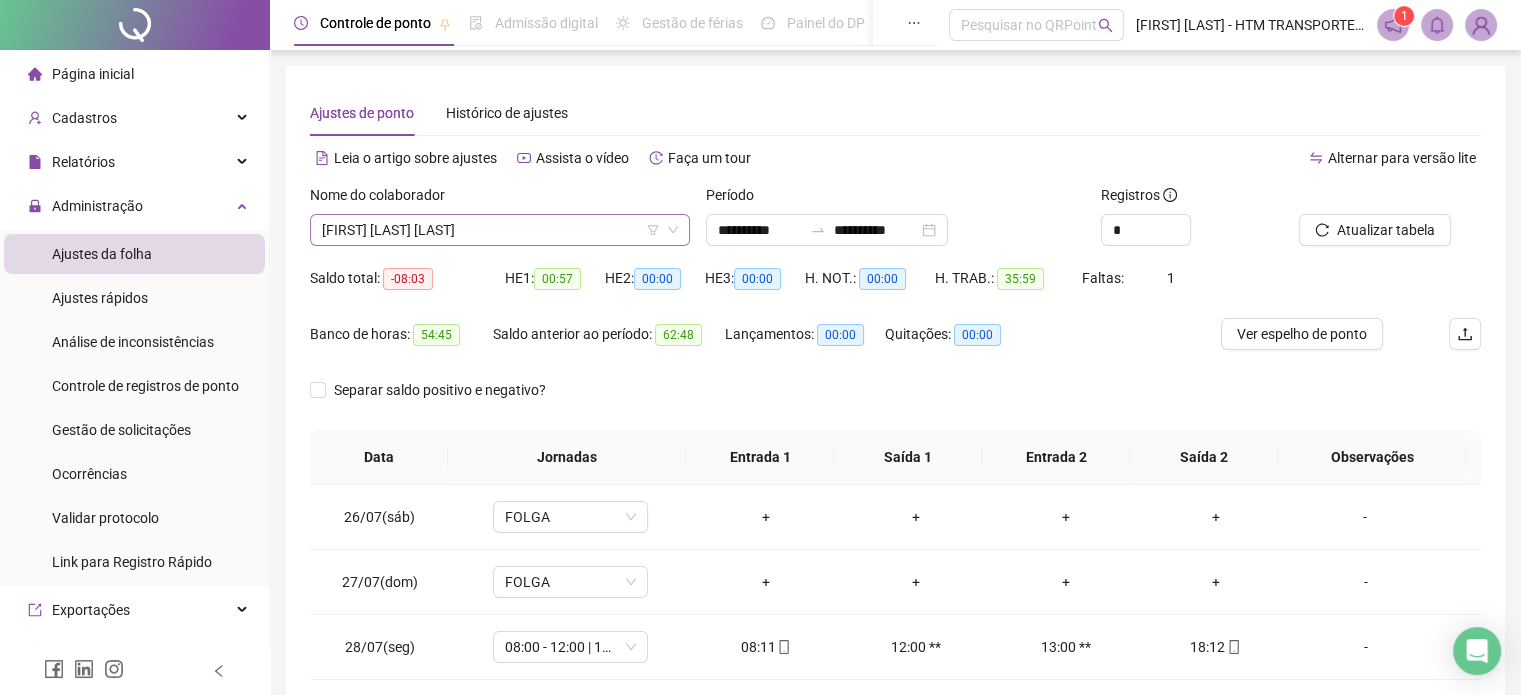 click on "[FIRST] [LAST] [LAST]" at bounding box center (500, 230) 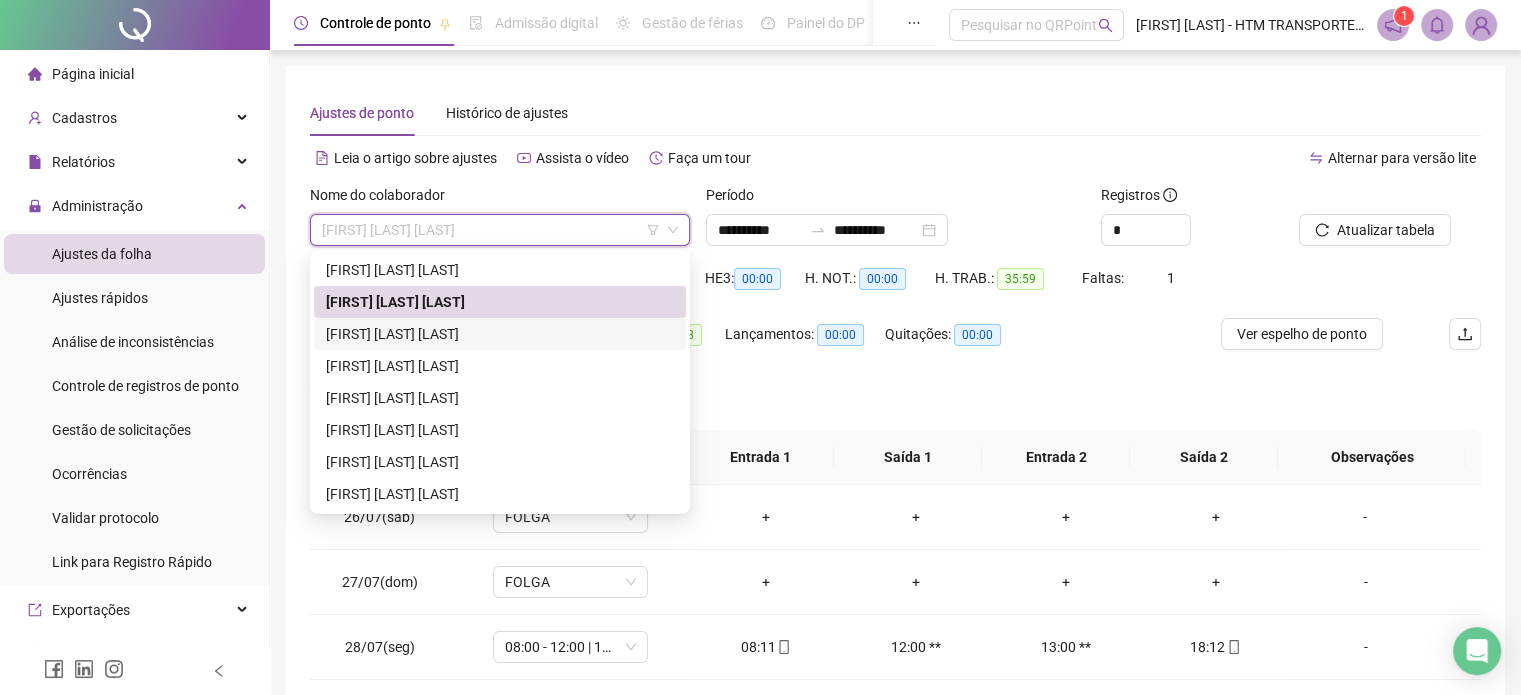 click on "[FIRST] [LAST] [LAST]" at bounding box center (500, 334) 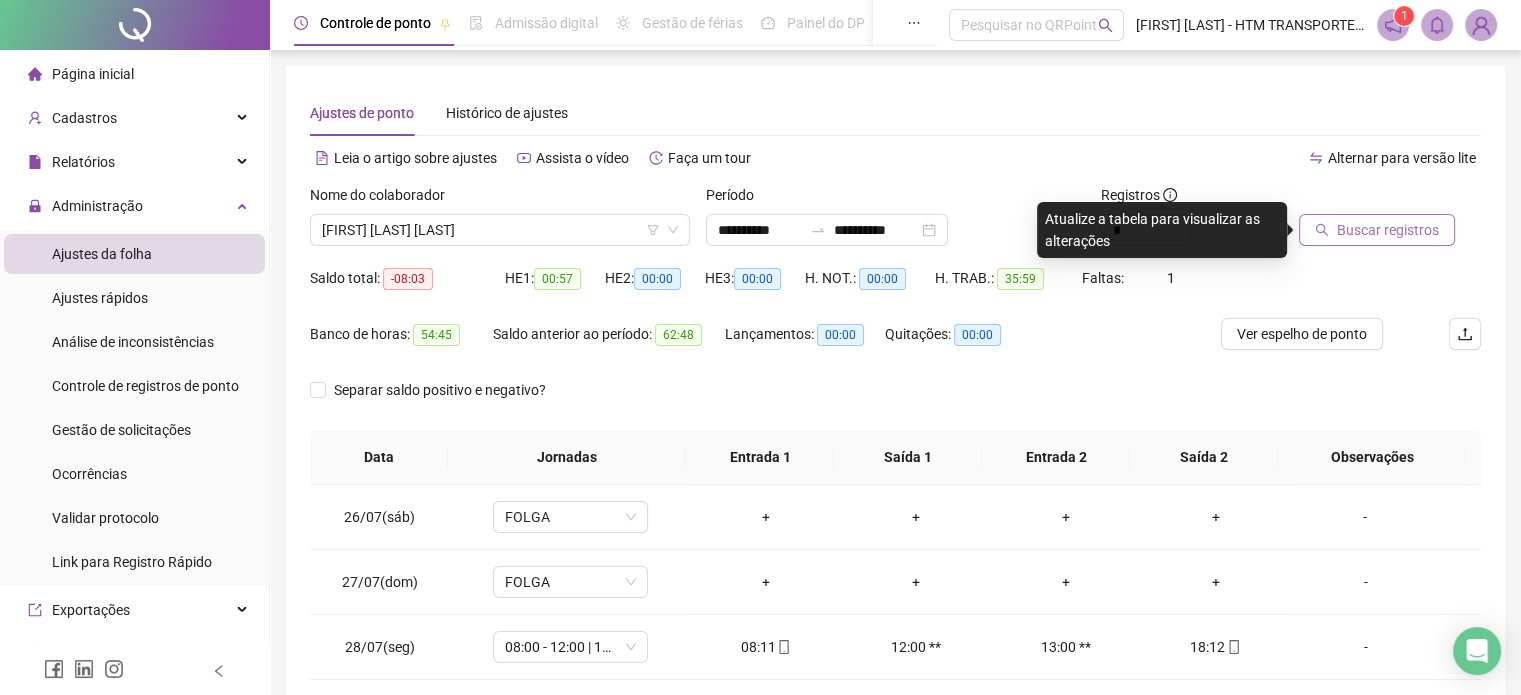 click on "Buscar registros" at bounding box center (1388, 230) 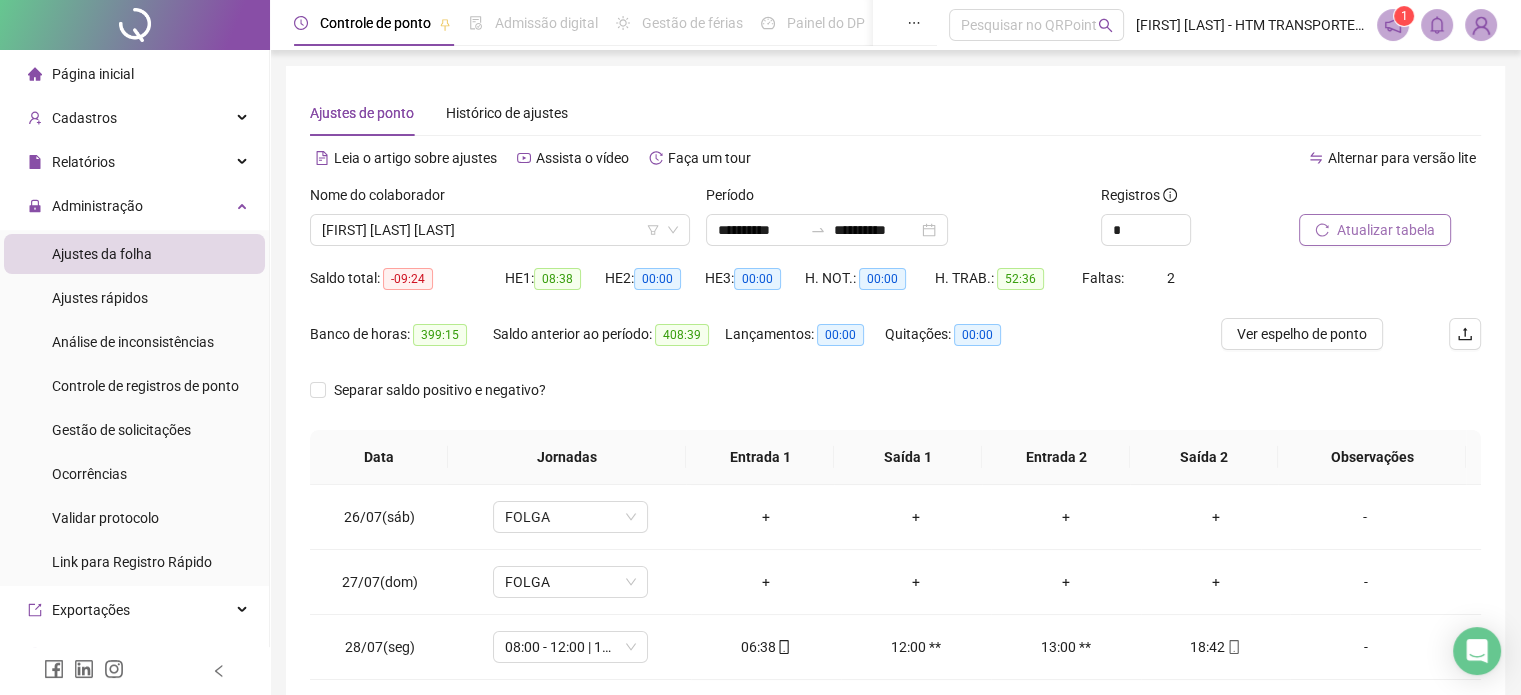 click on "Atualizar tabela" at bounding box center (1386, 230) 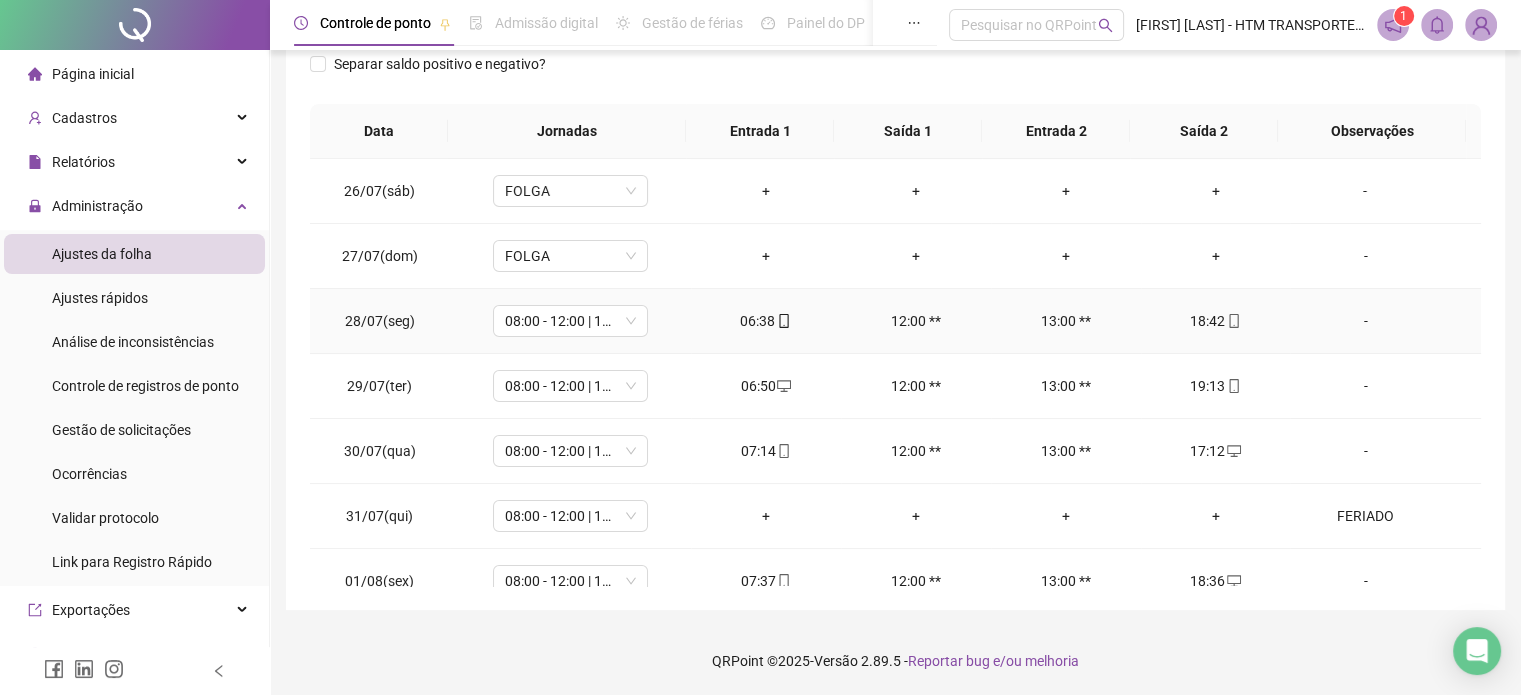 scroll, scrollTop: 226, scrollLeft: 0, axis: vertical 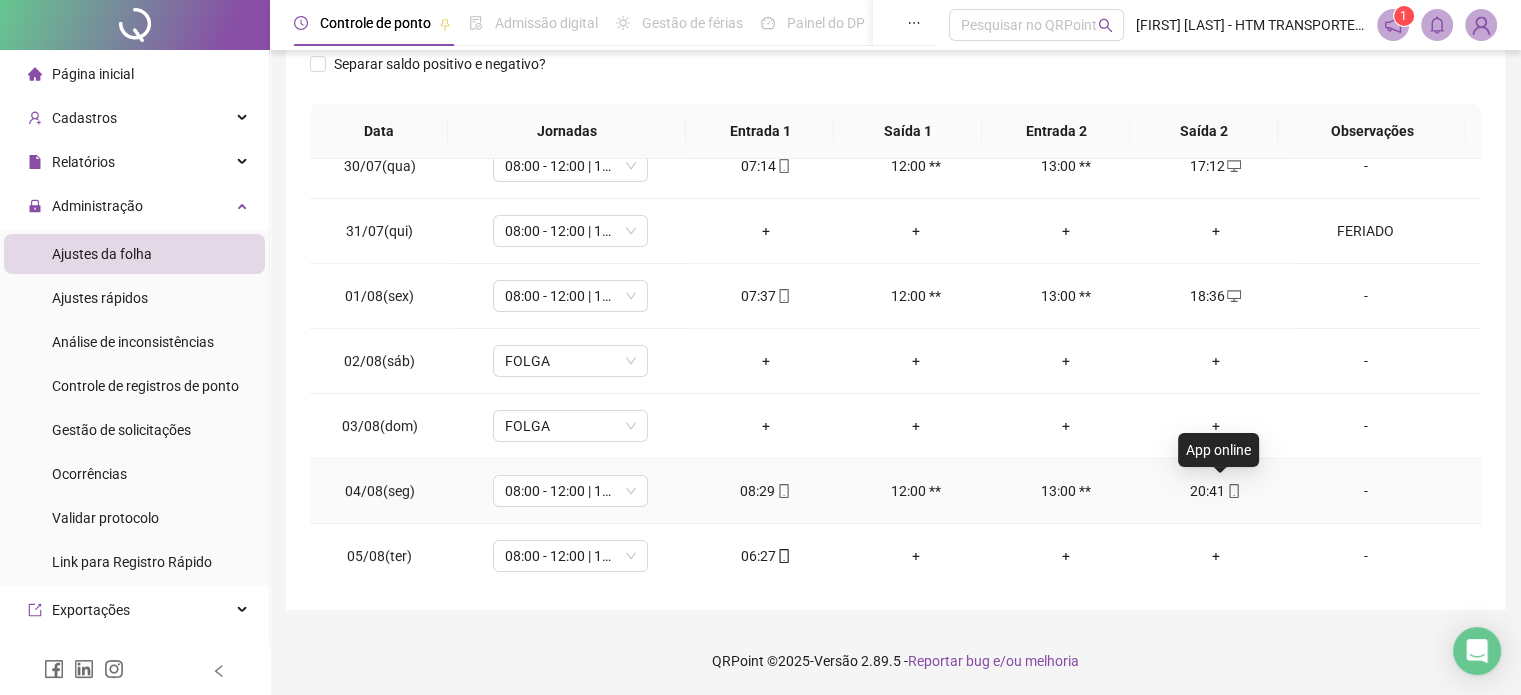 click 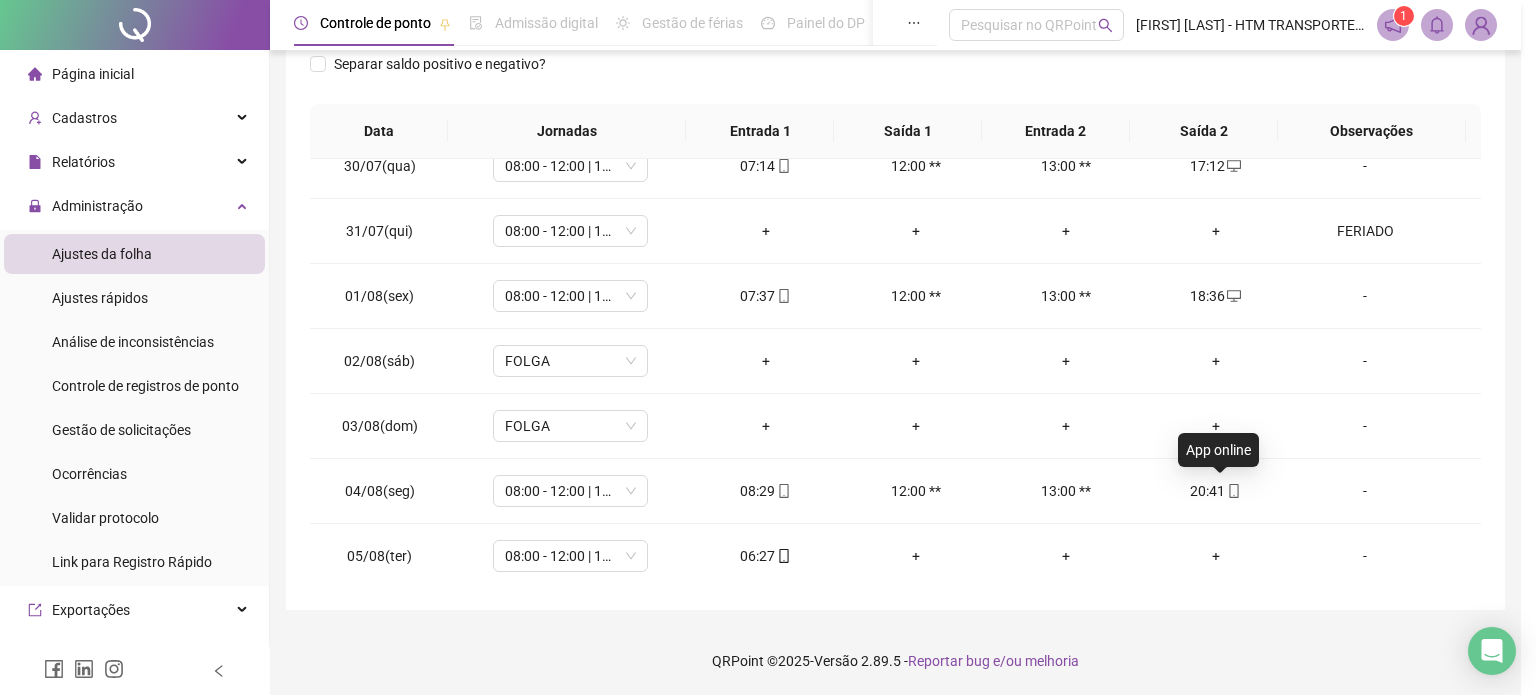 type on "**********" 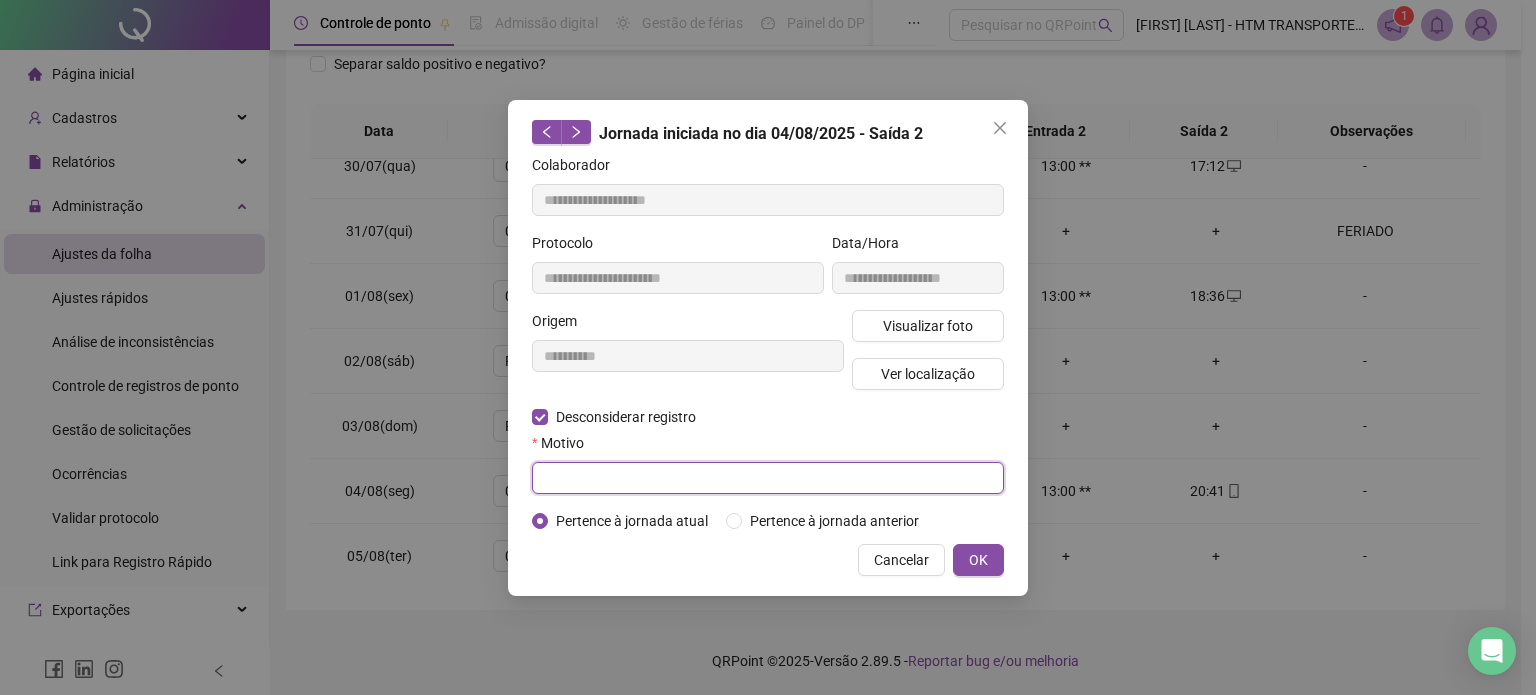 click at bounding box center [768, 478] 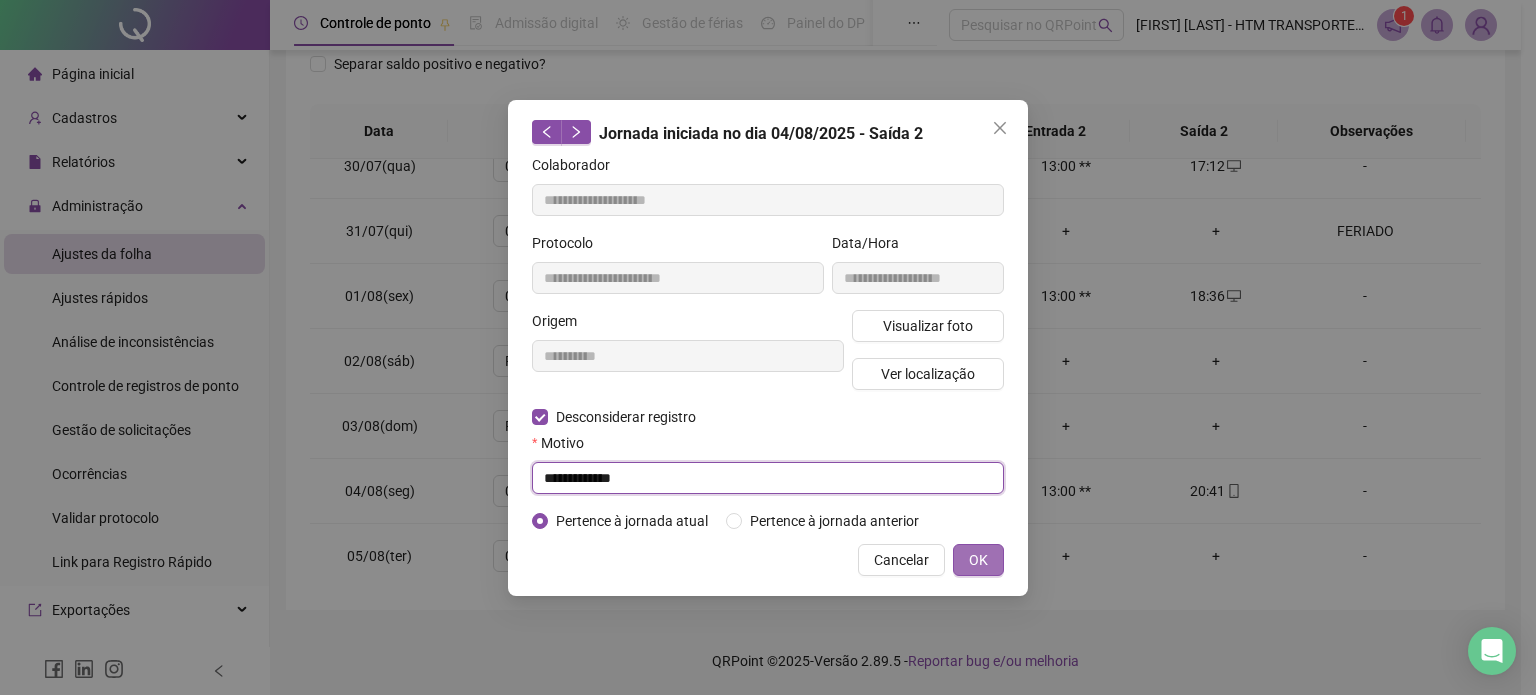 type on "**********" 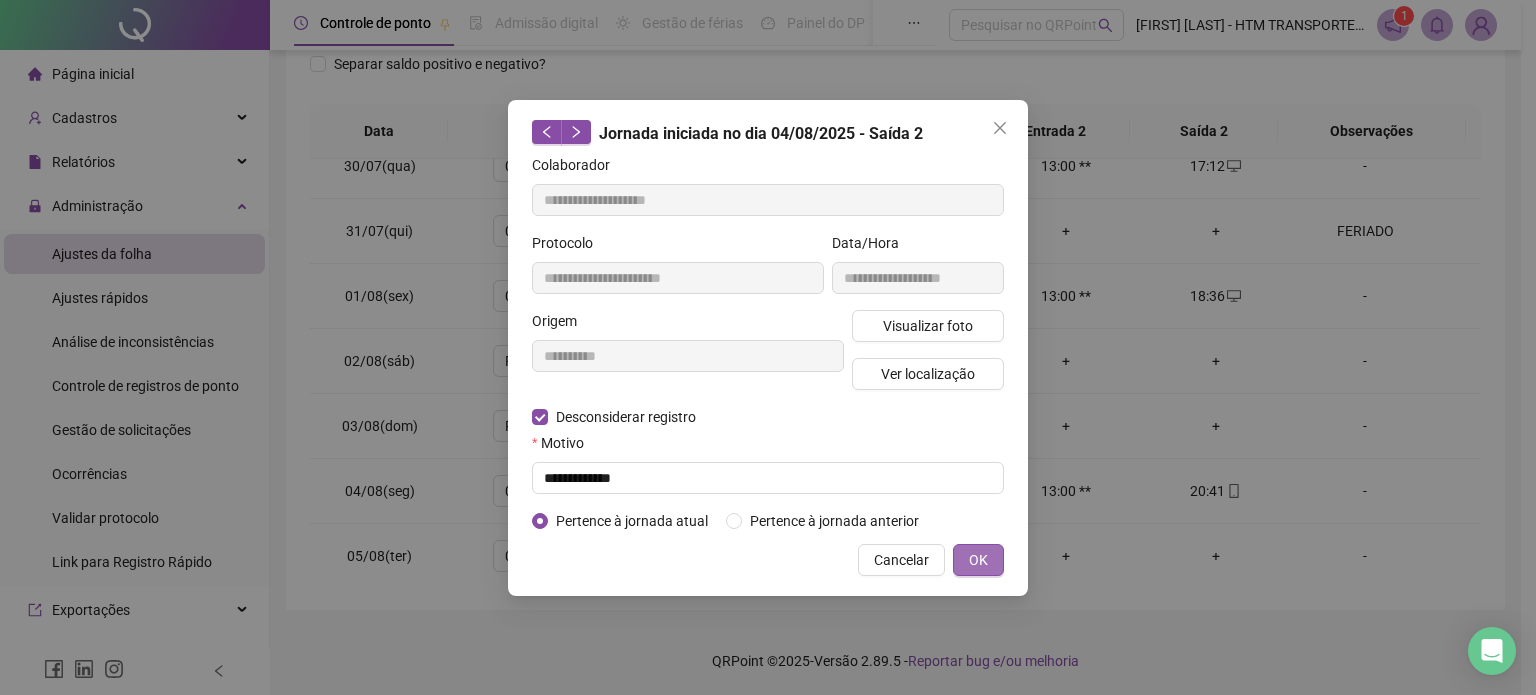 click on "OK" at bounding box center (978, 560) 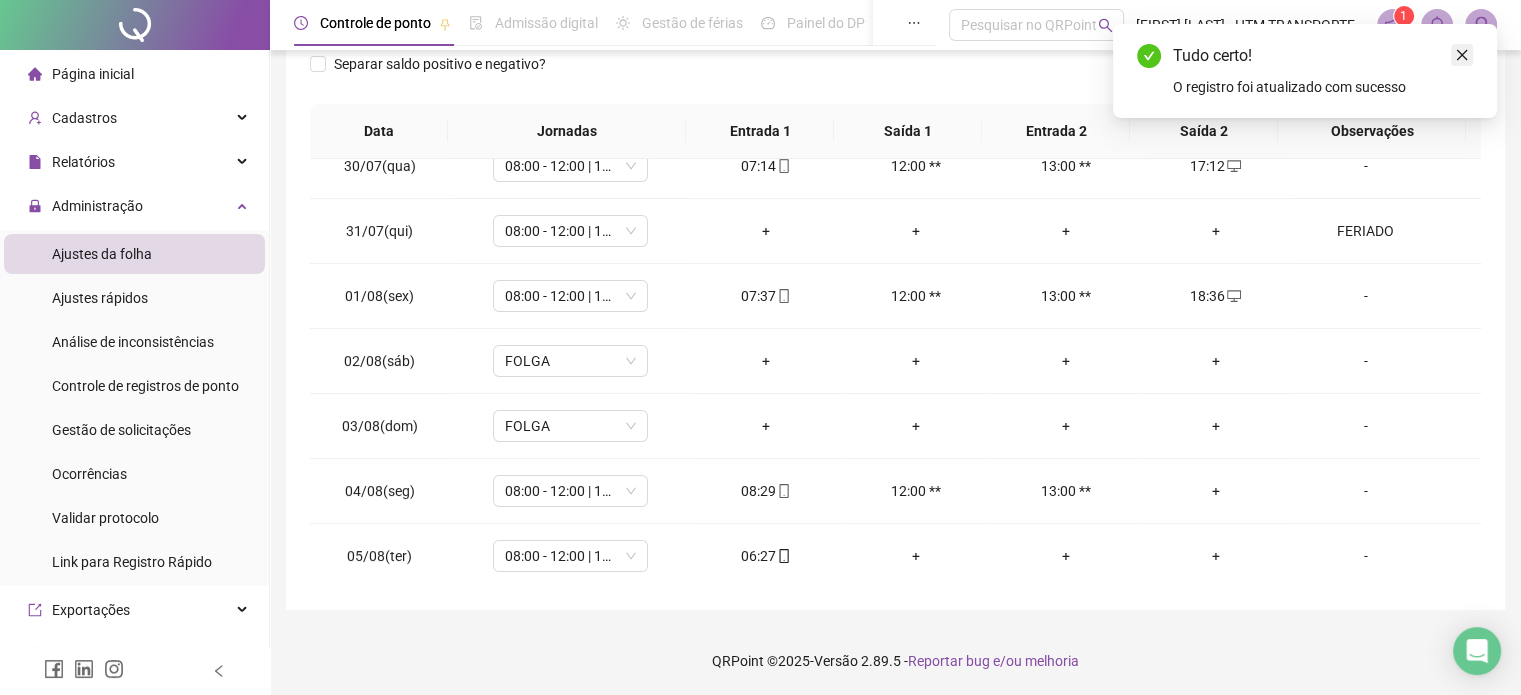 click 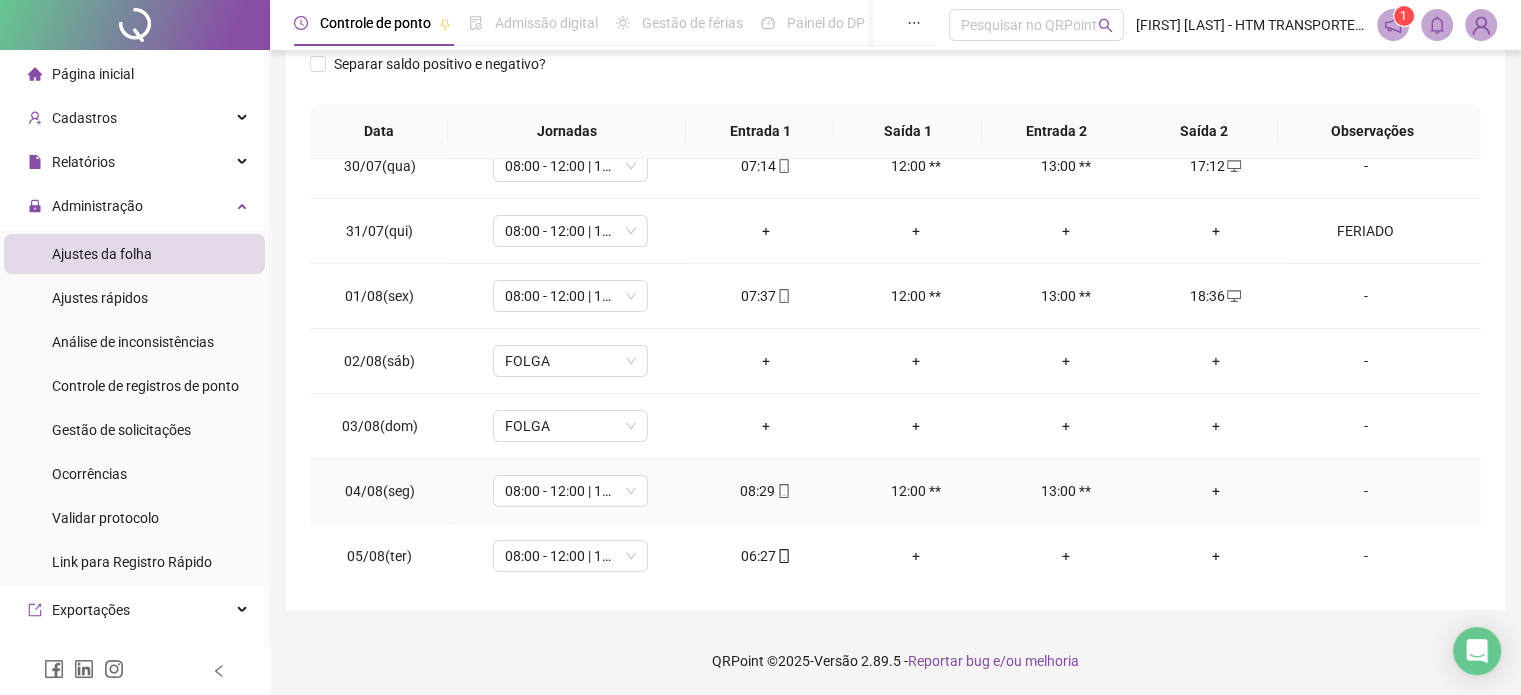 click on "+" at bounding box center (1216, 491) 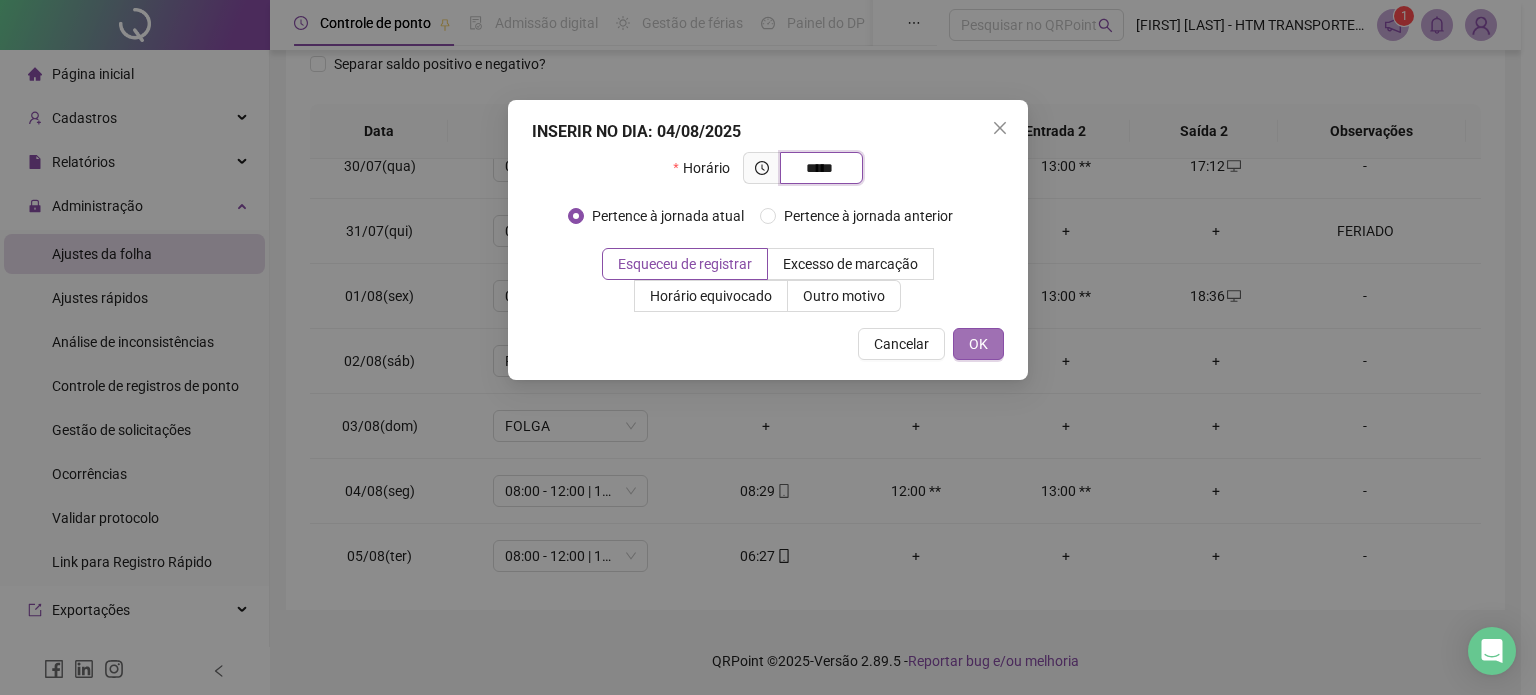 type on "*****" 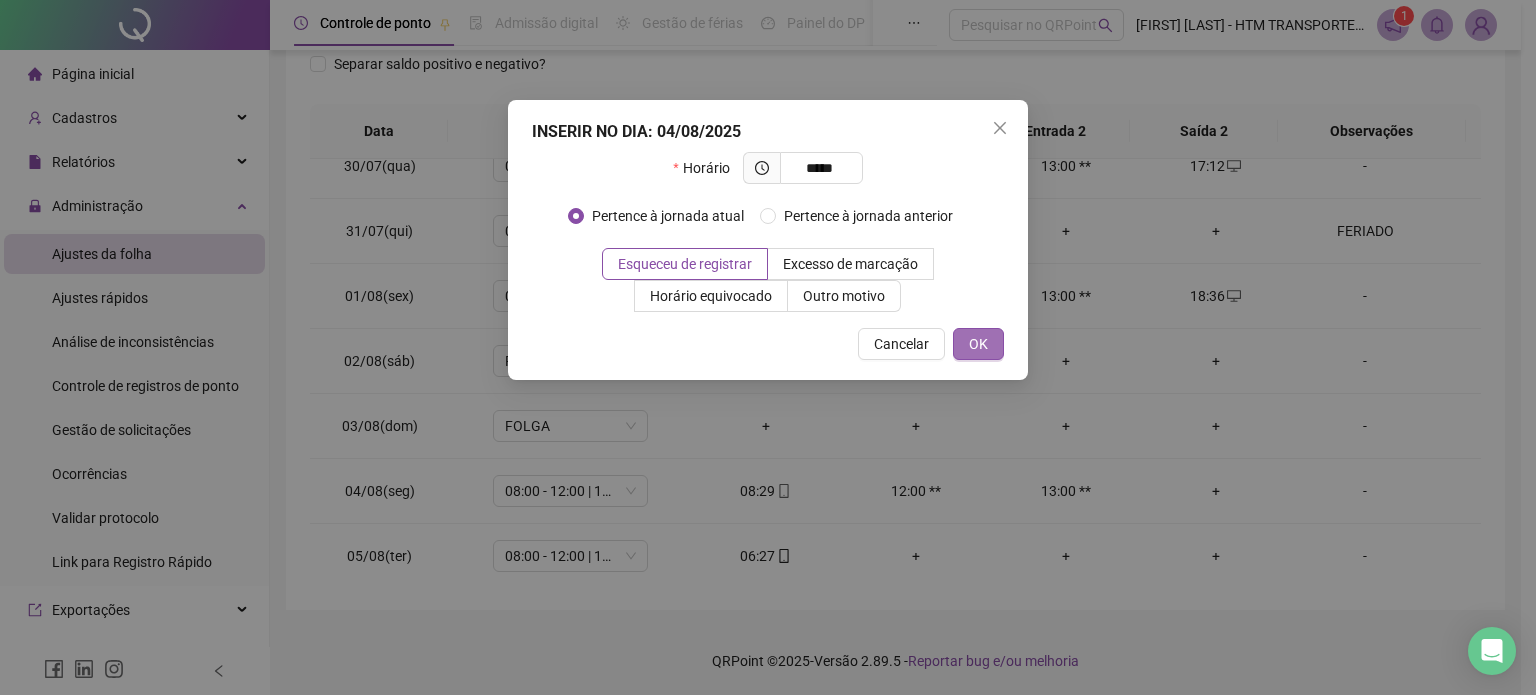 click on "OK" at bounding box center [978, 344] 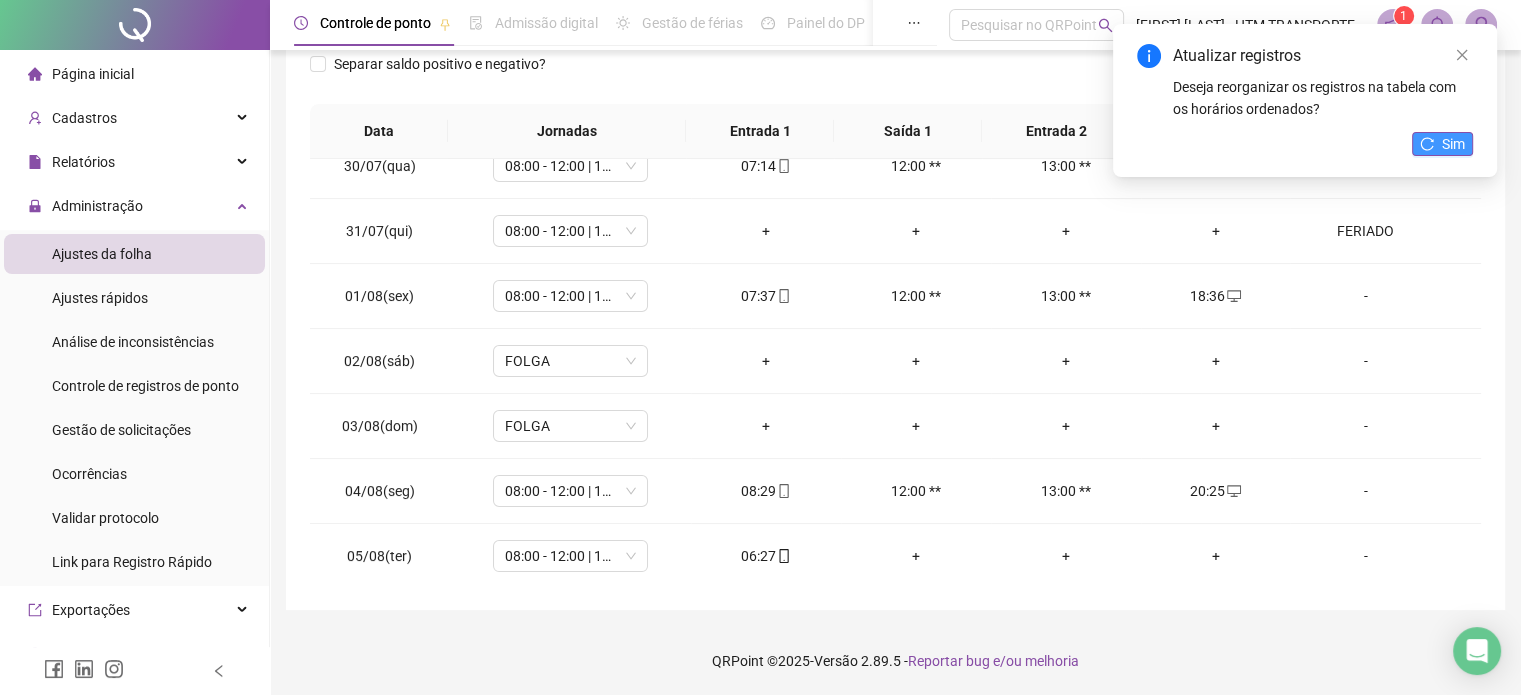 click 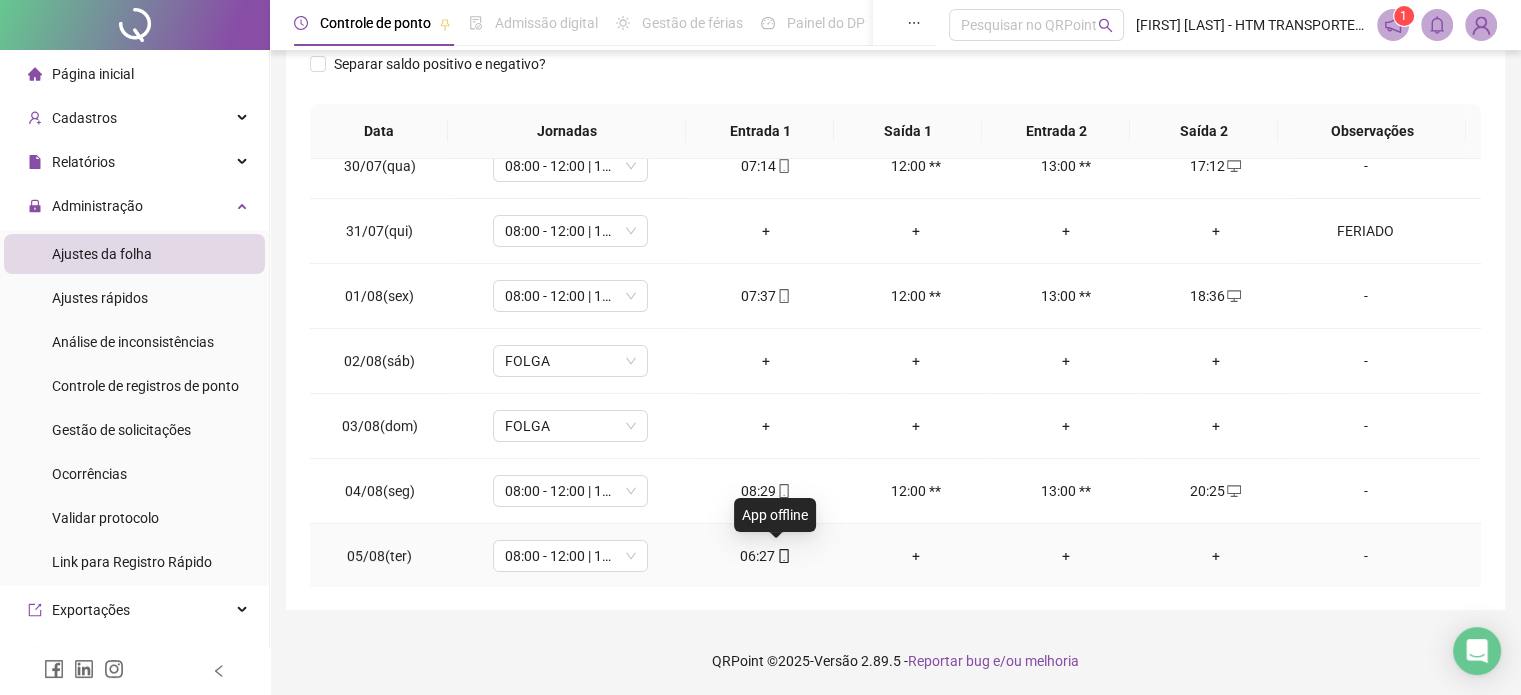 click 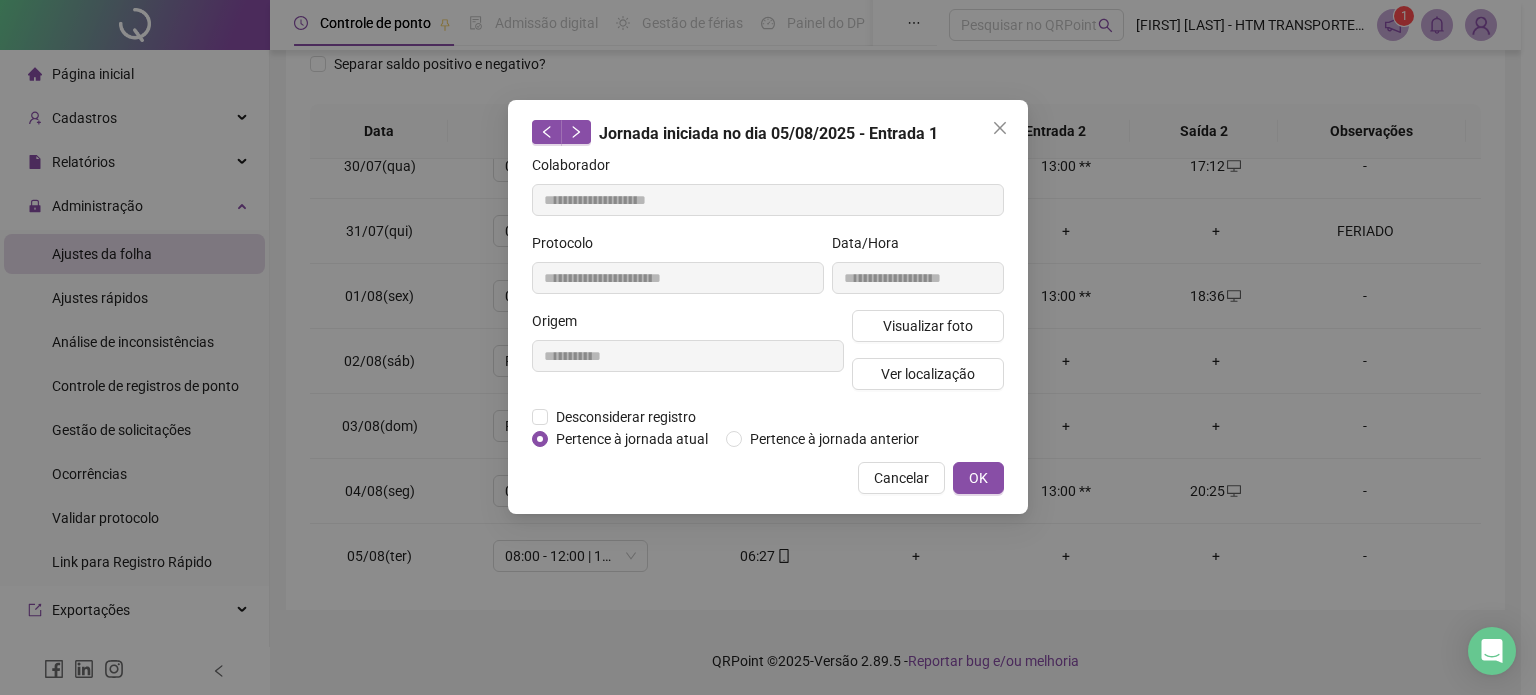 type on "**********" 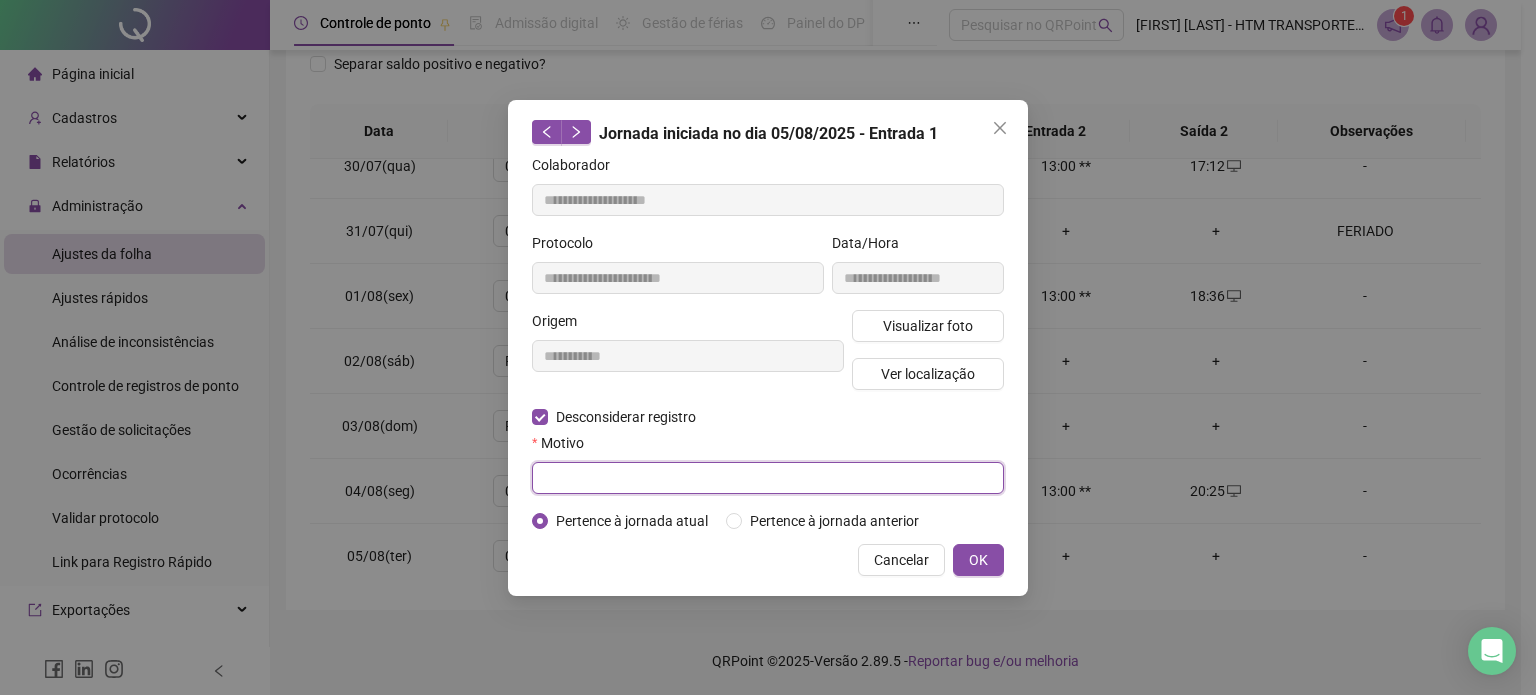 click at bounding box center [768, 478] 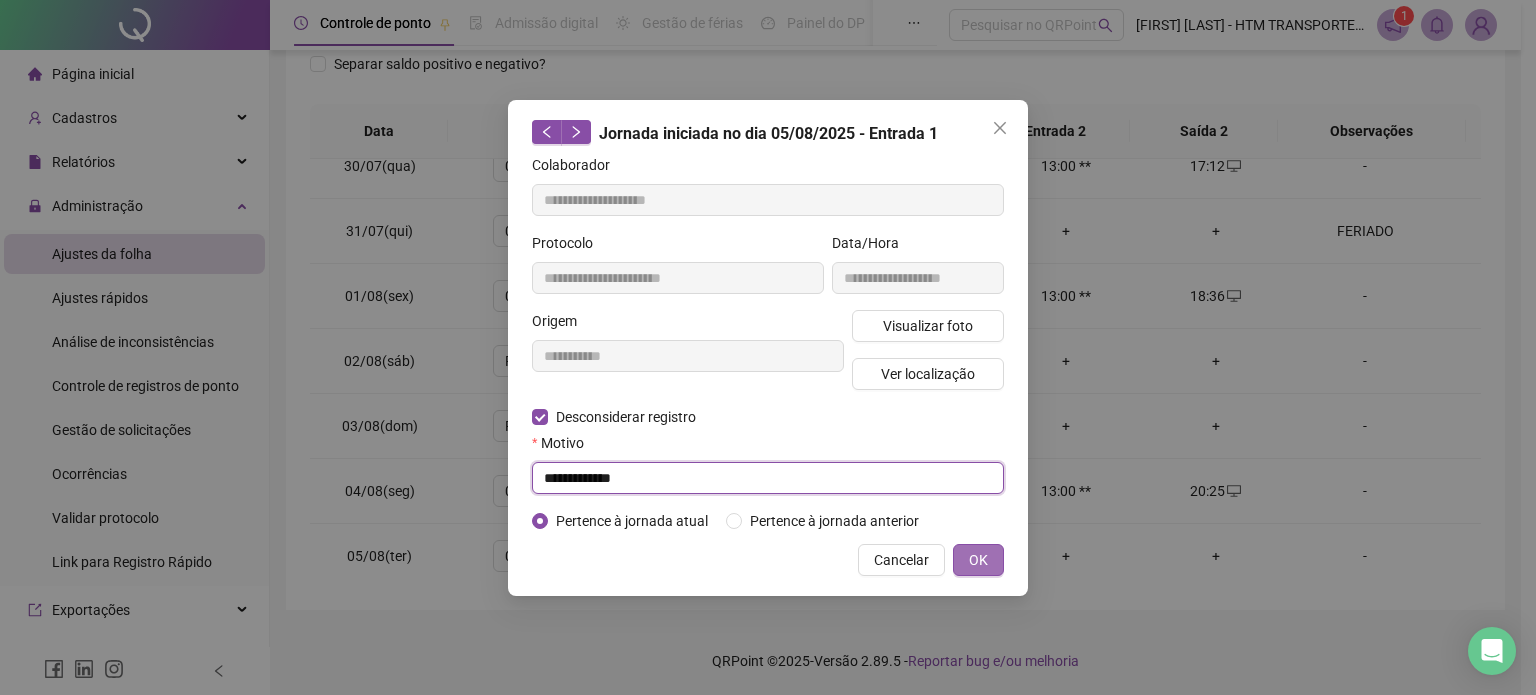 type on "**********" 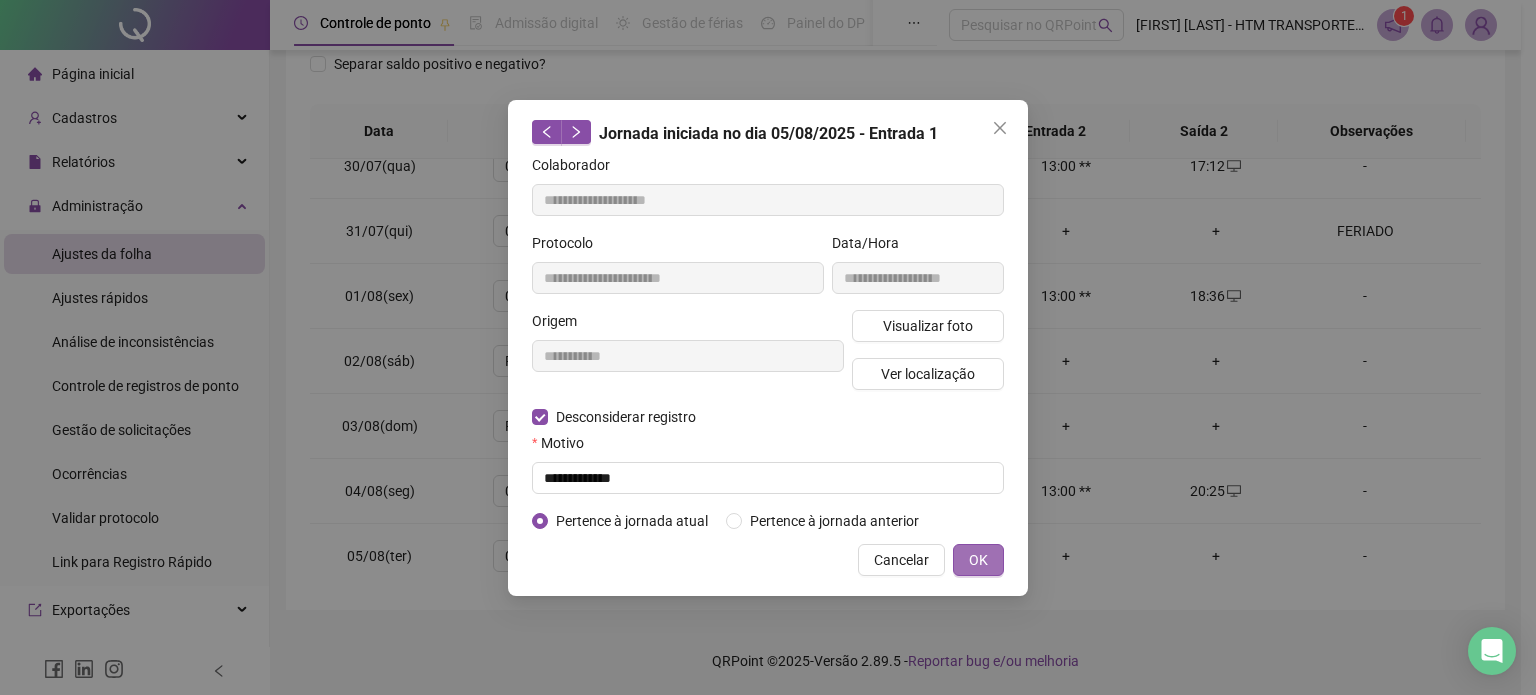 click on "OK" at bounding box center (978, 560) 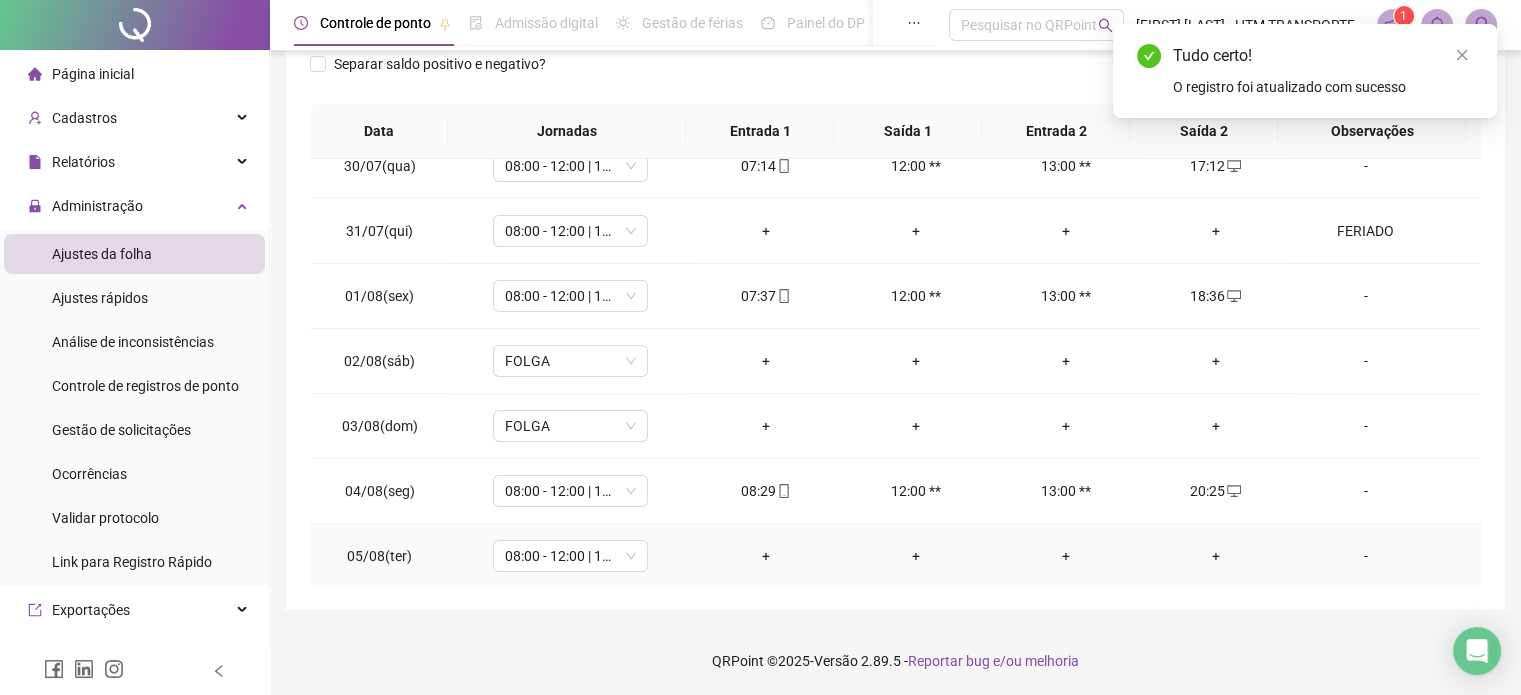 click on "+" at bounding box center [766, 556] 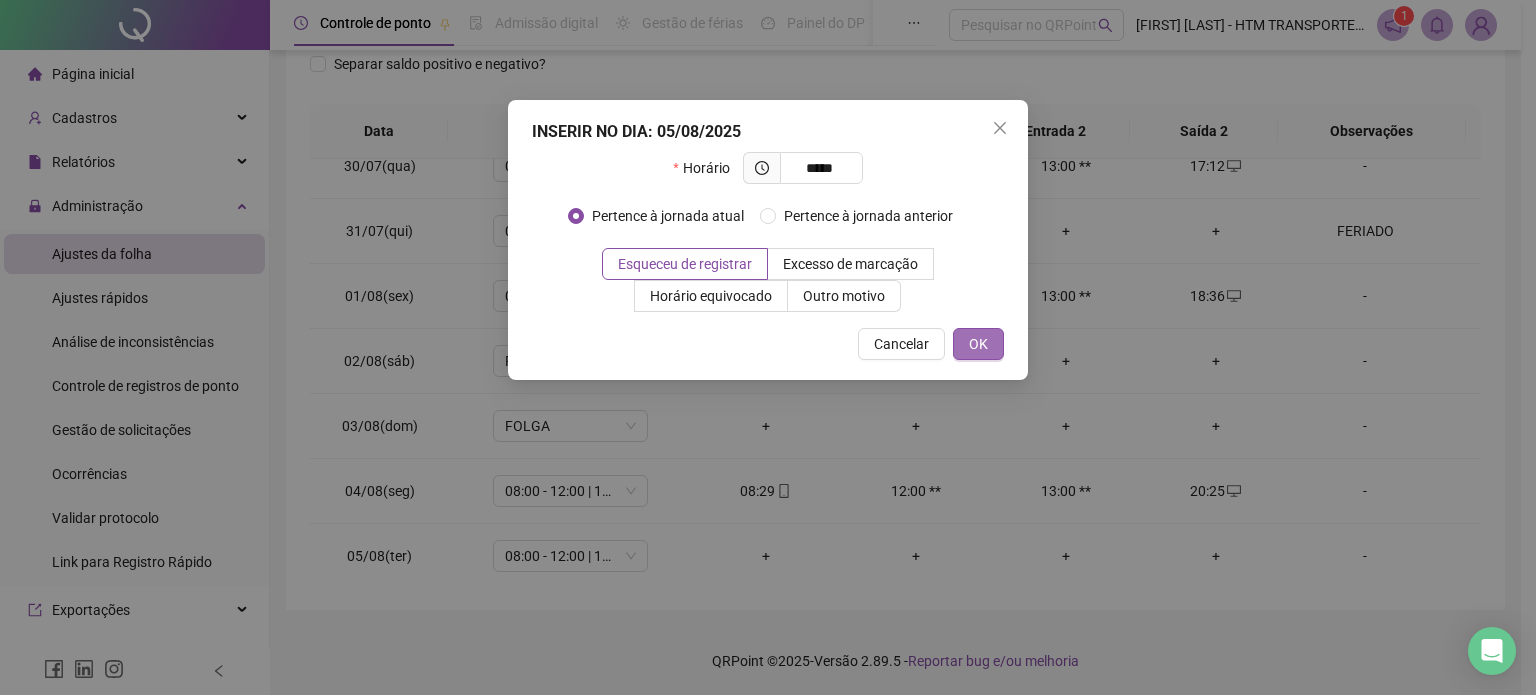 type on "*****" 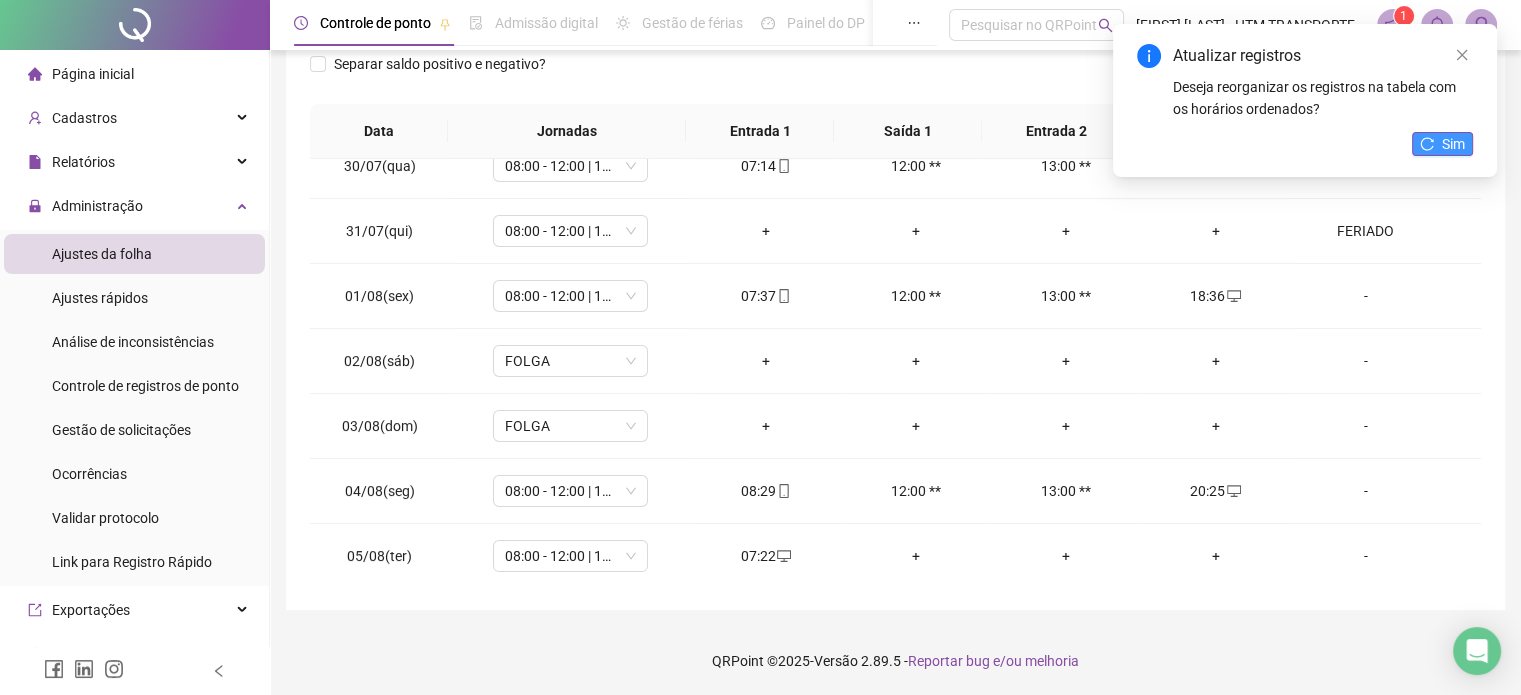 click on "Sim" at bounding box center (1453, 144) 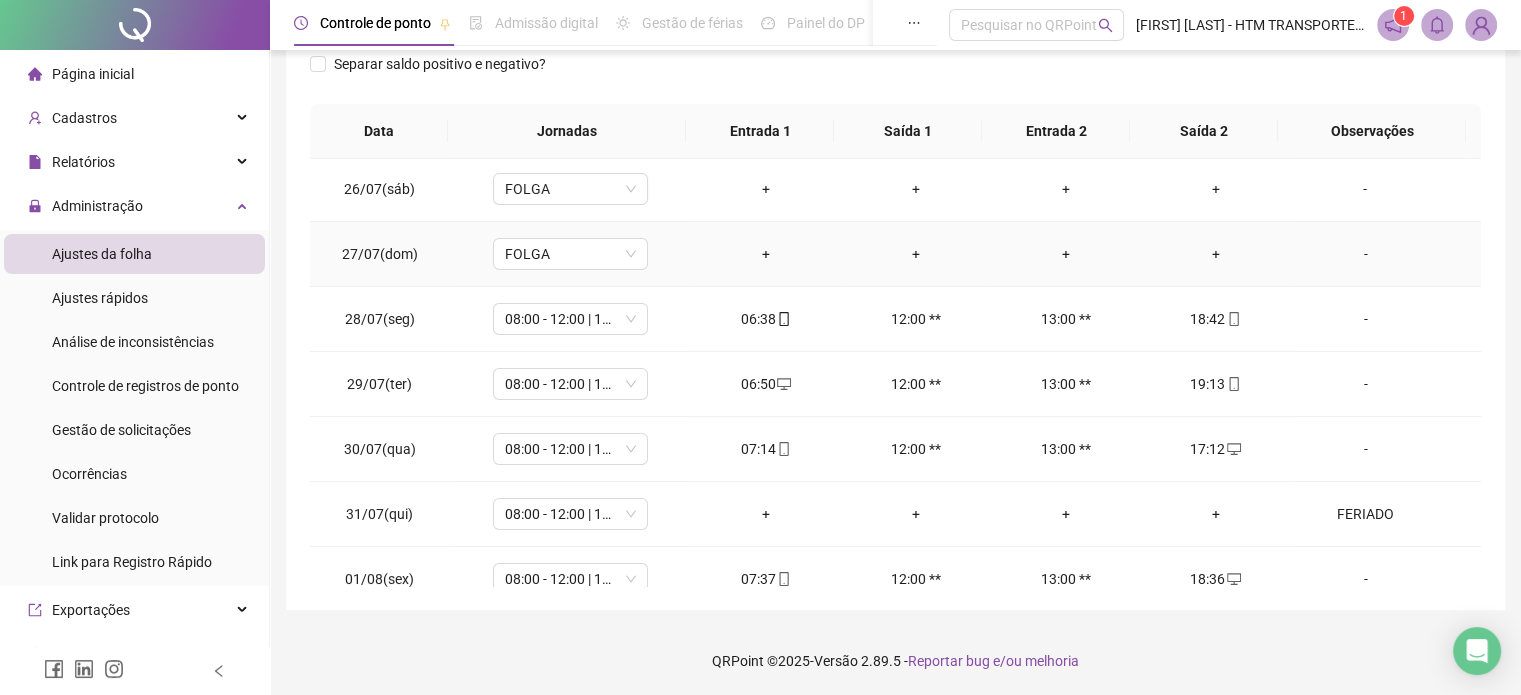 scroll, scrollTop: 0, scrollLeft: 0, axis: both 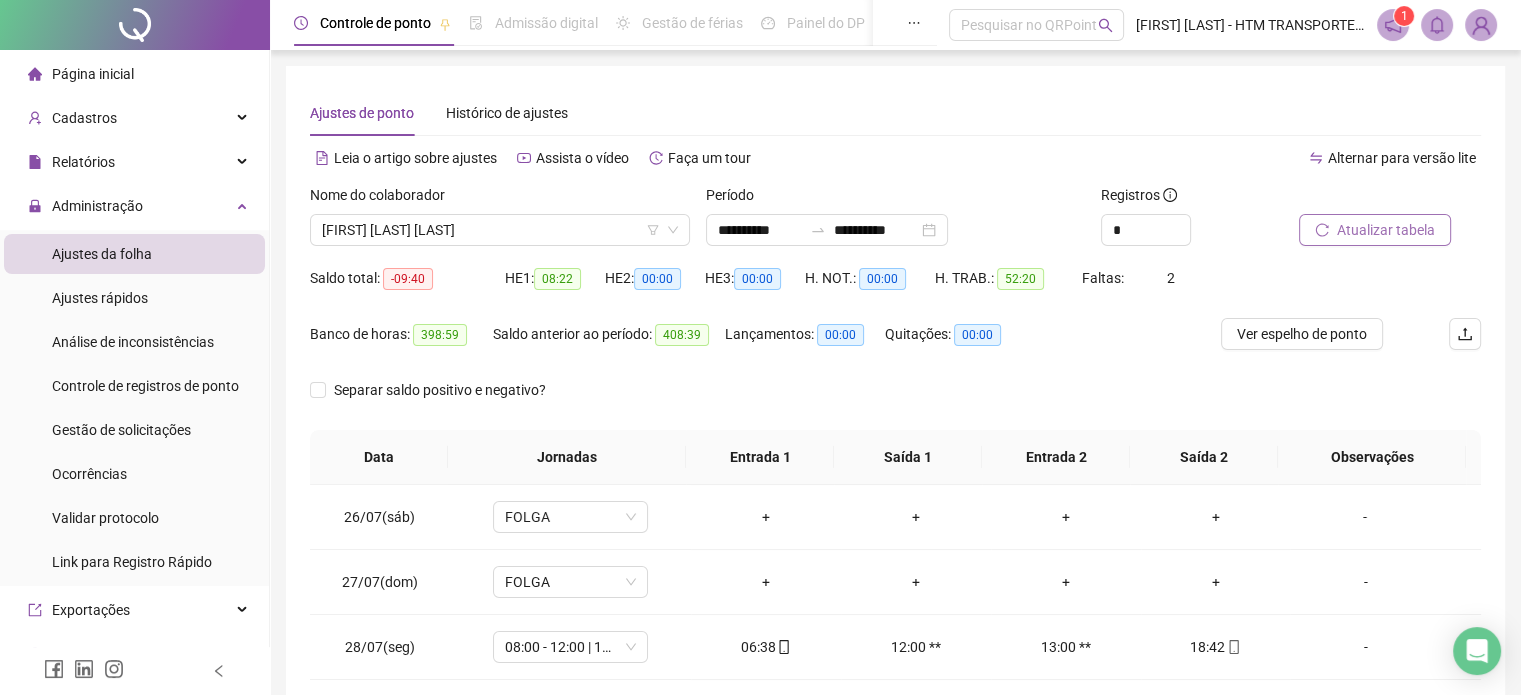click on "Atualizar tabela" at bounding box center (1386, 230) 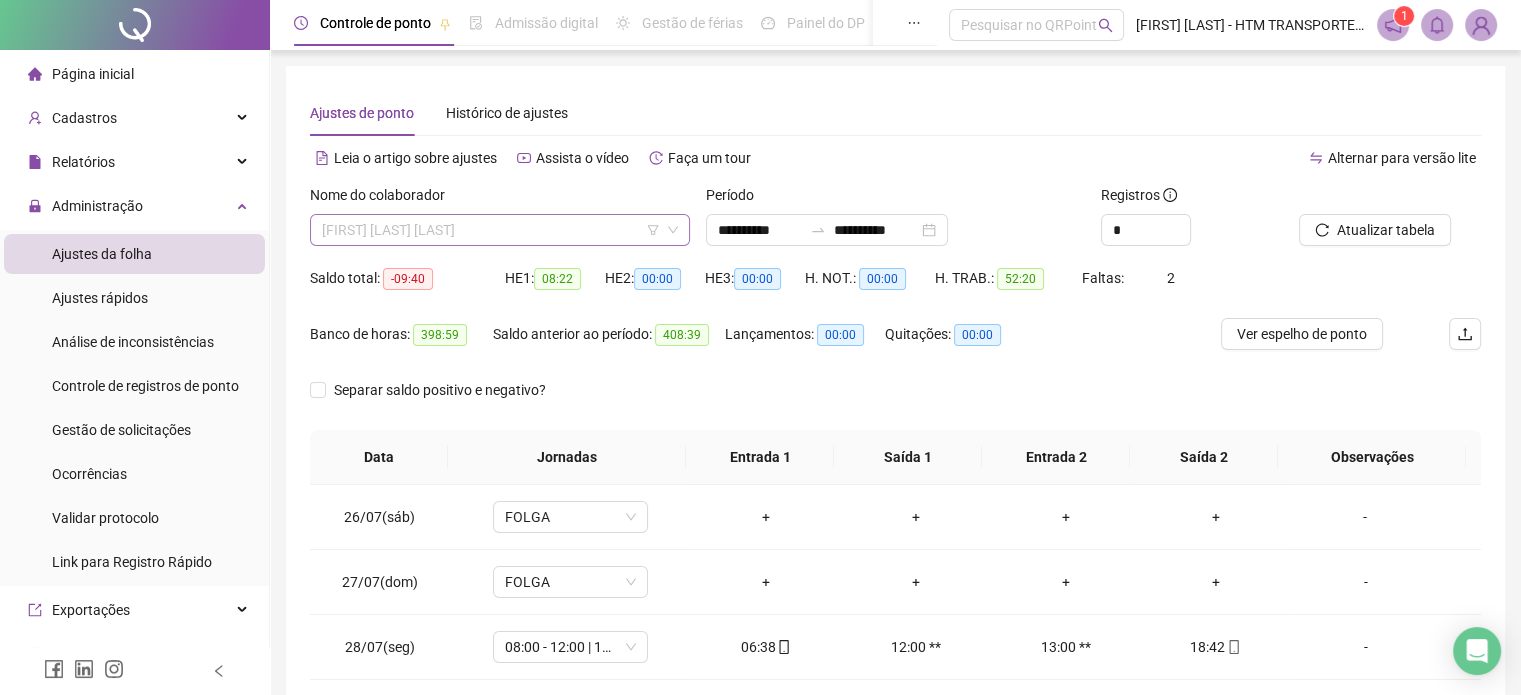 click on "[FIRST] [LAST] [LAST]" at bounding box center [500, 230] 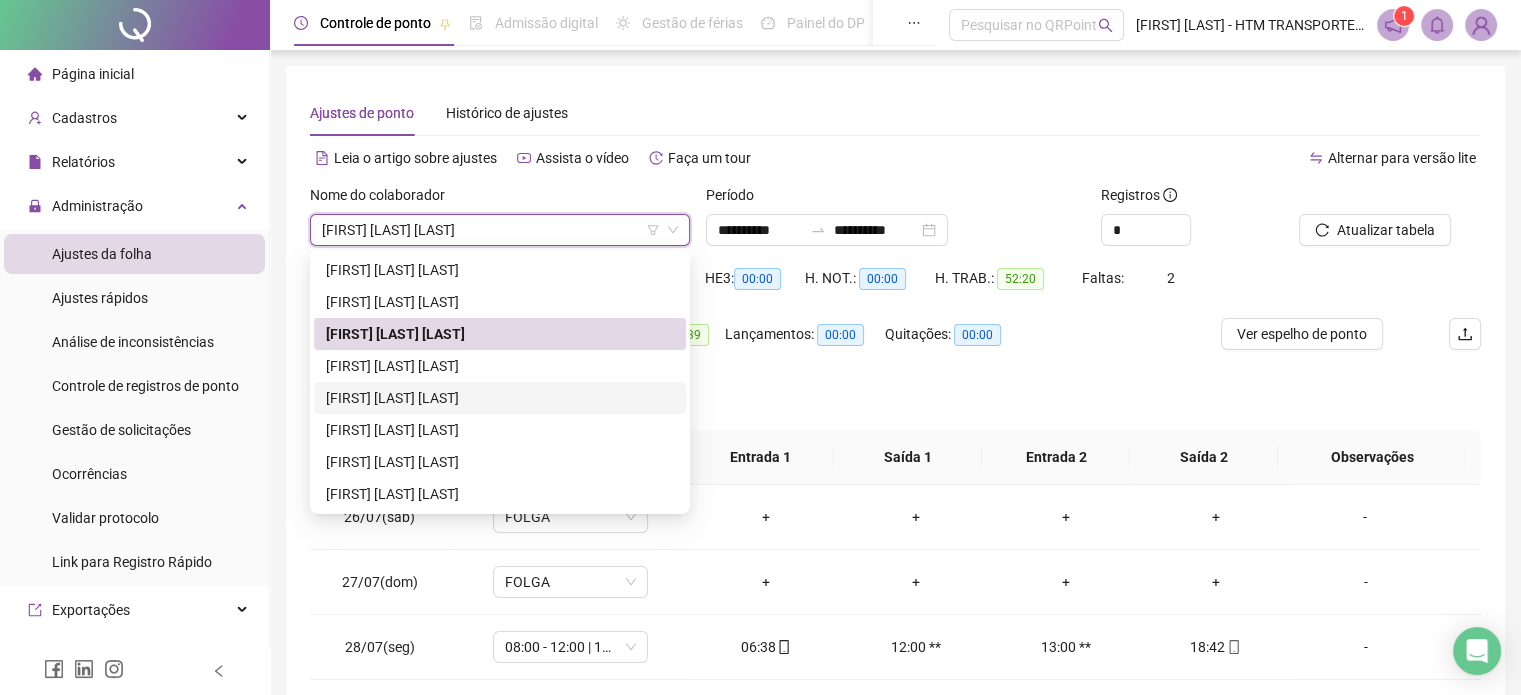 click on "Separar saldo positivo e negativo?" at bounding box center (895, 402) 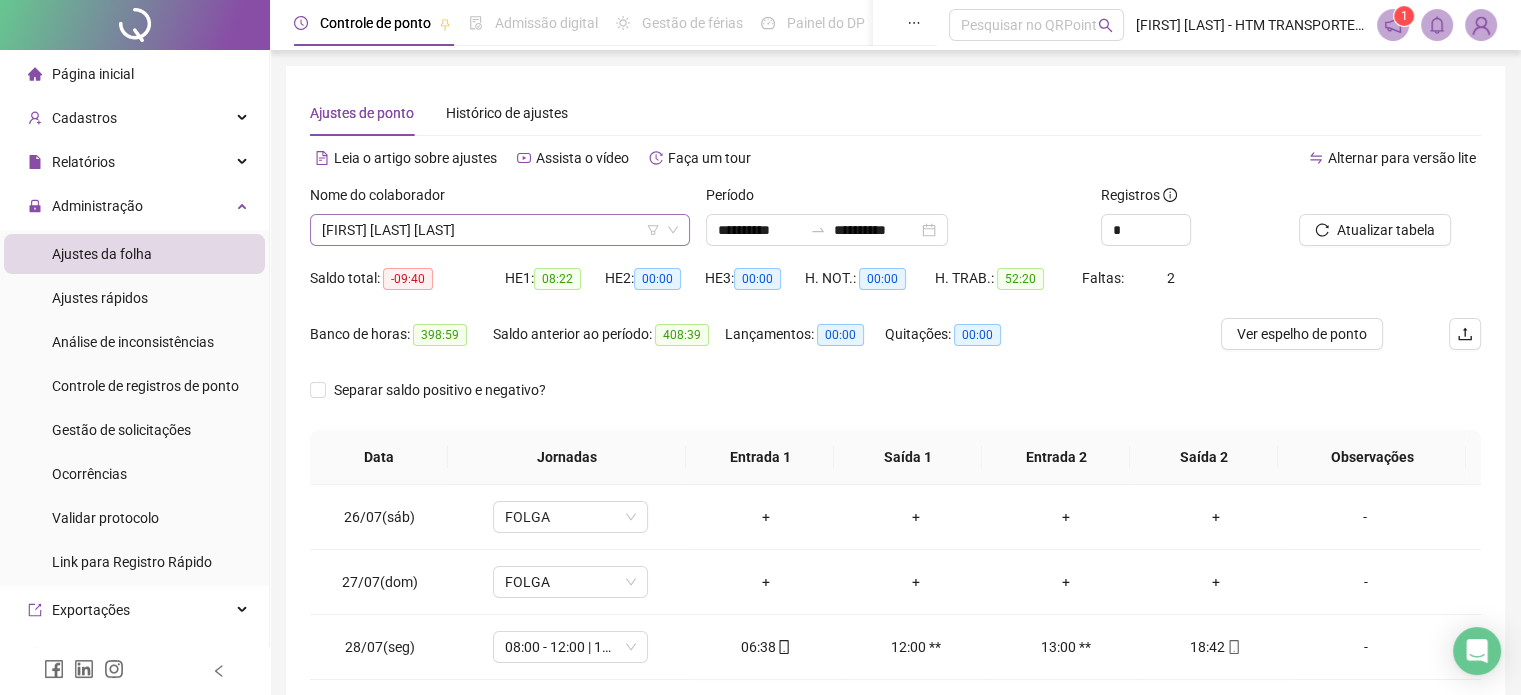 click on "[FIRST] [LAST] [LAST]" at bounding box center [500, 230] 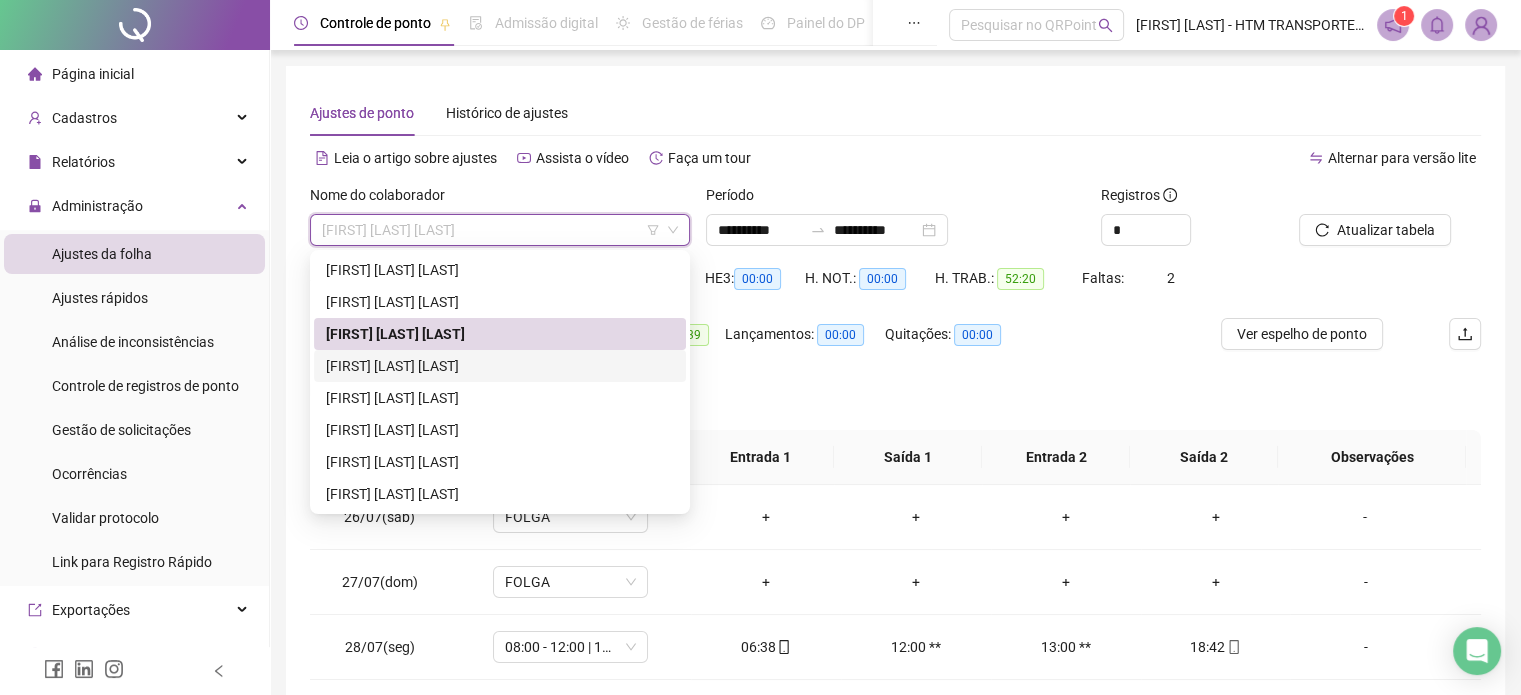 click on "[FIRST] [LAST] [LAST]" at bounding box center (500, 366) 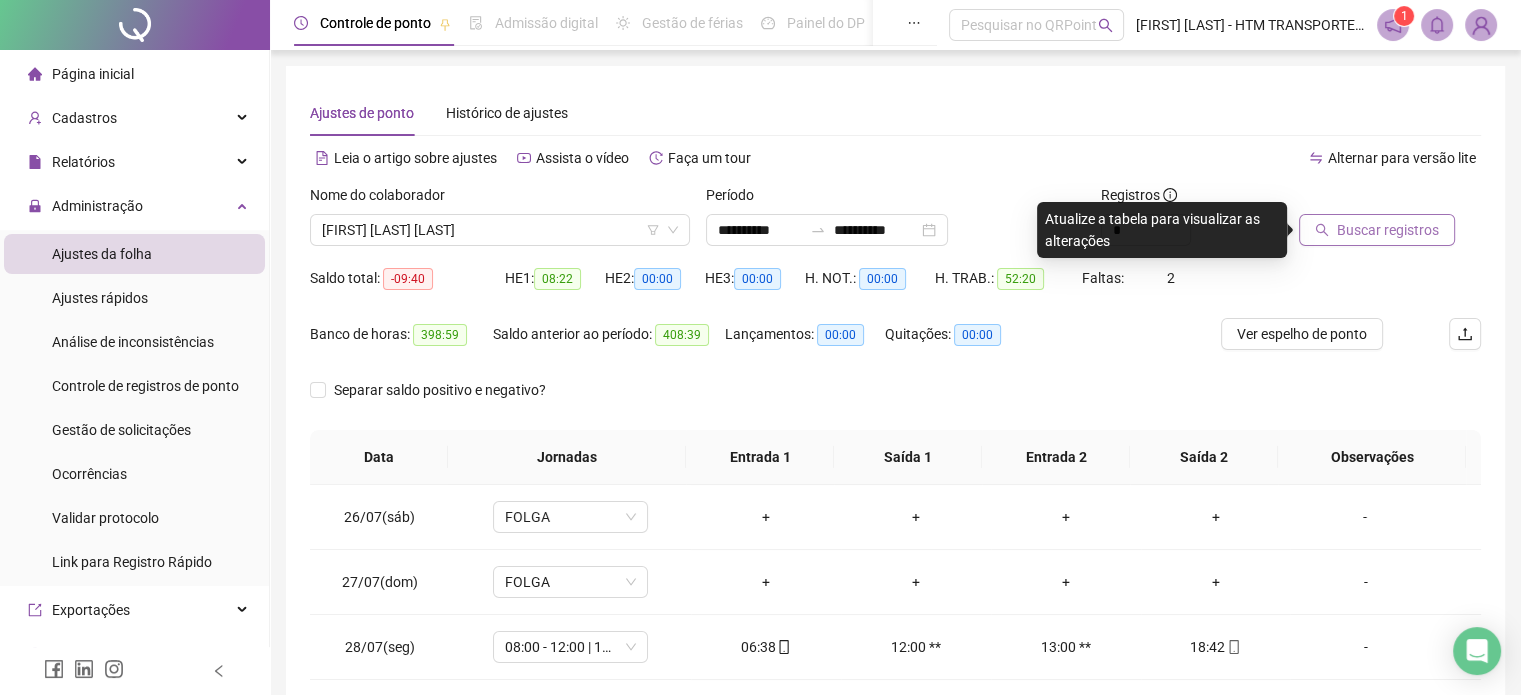 click on "Buscar registros" at bounding box center [1388, 230] 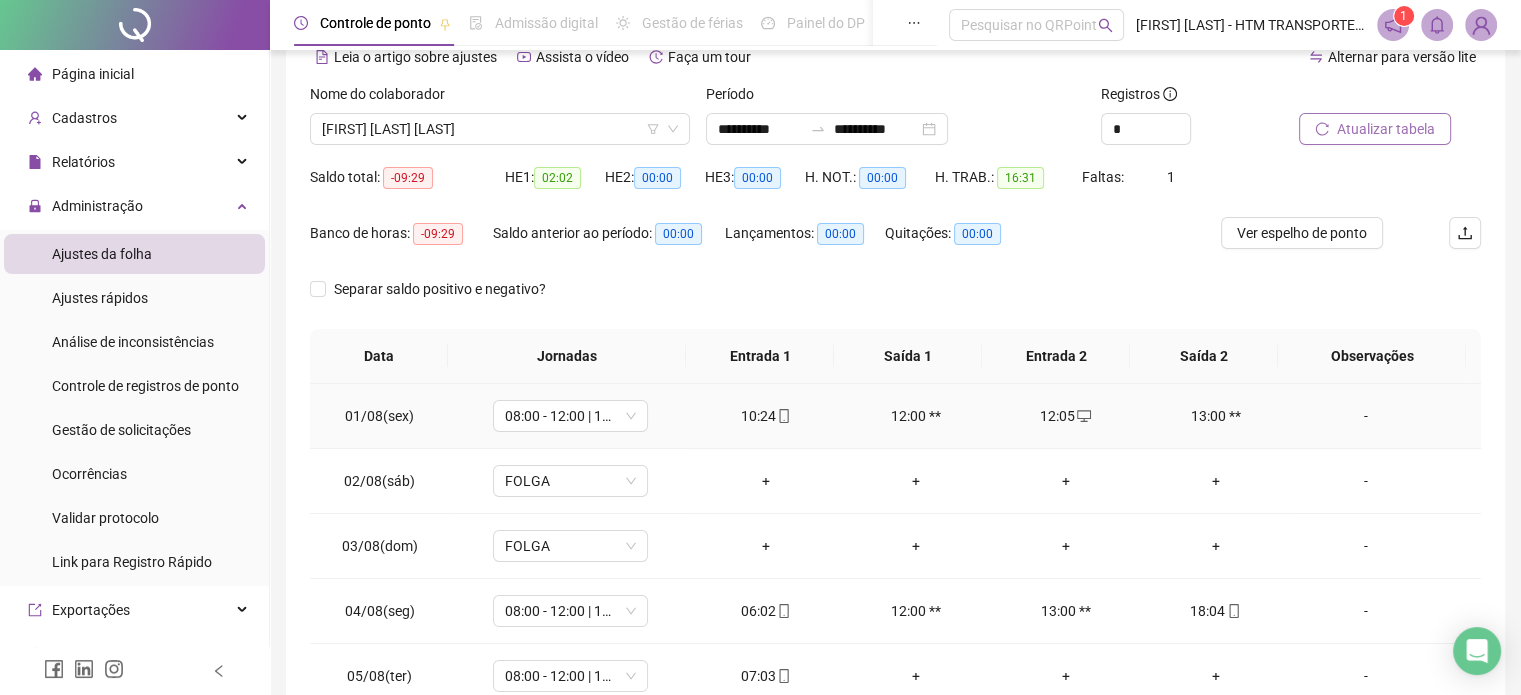 scroll, scrollTop: 0, scrollLeft: 0, axis: both 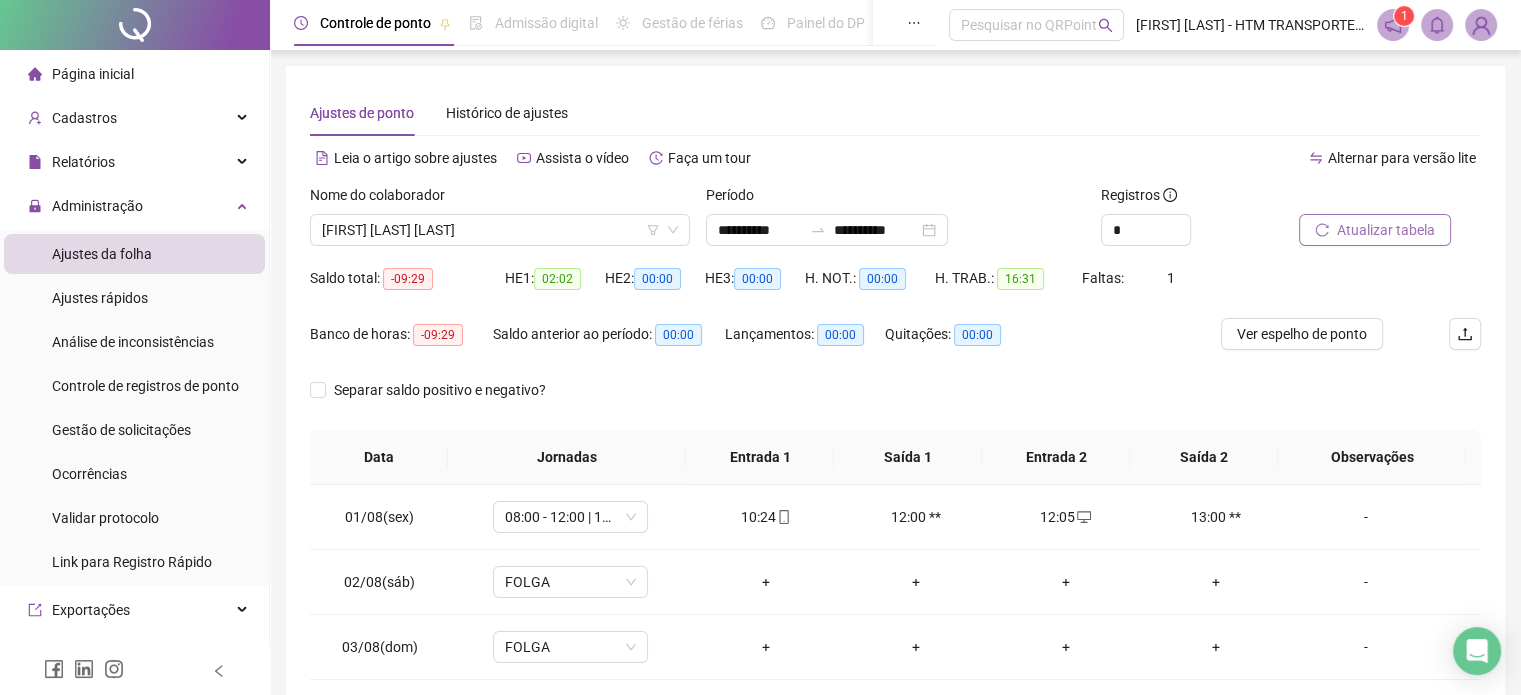 click on "Atualizar tabela" at bounding box center (1386, 230) 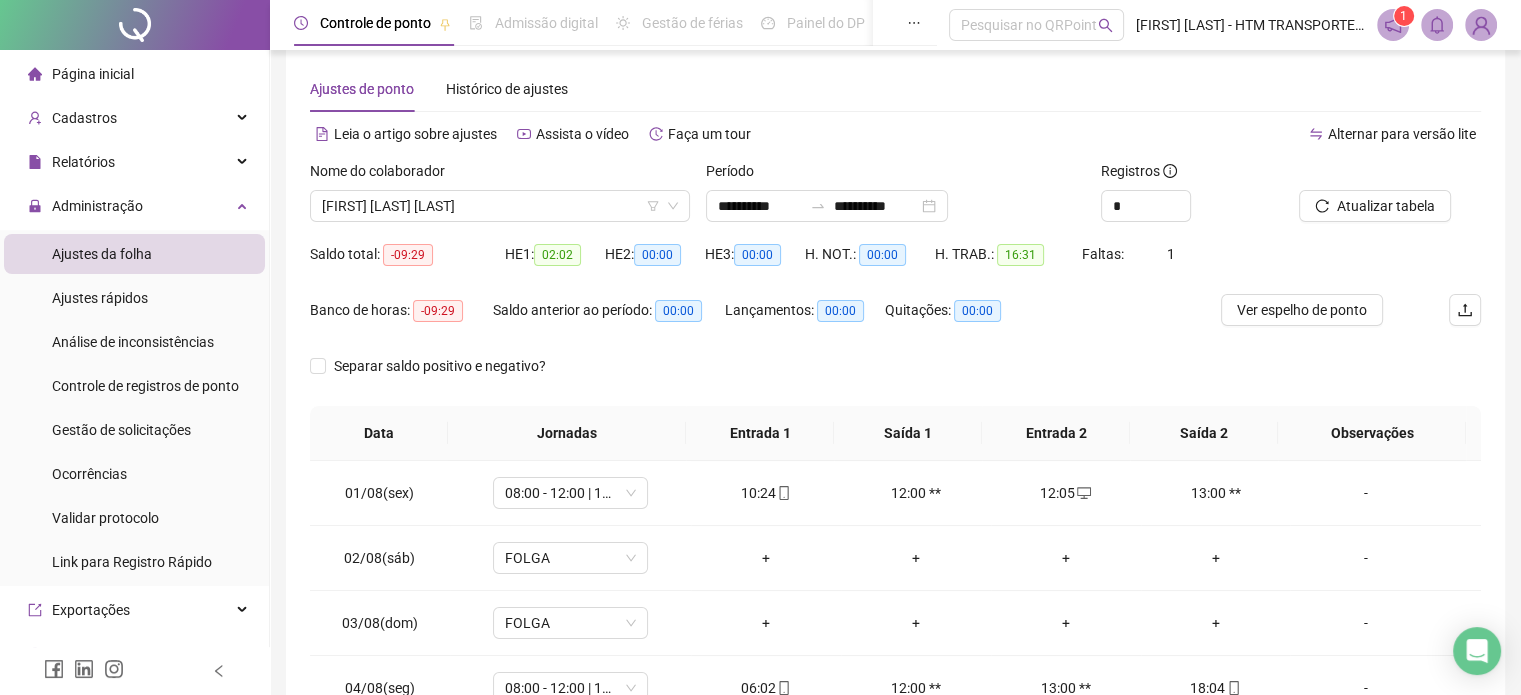 scroll, scrollTop: 224, scrollLeft: 0, axis: vertical 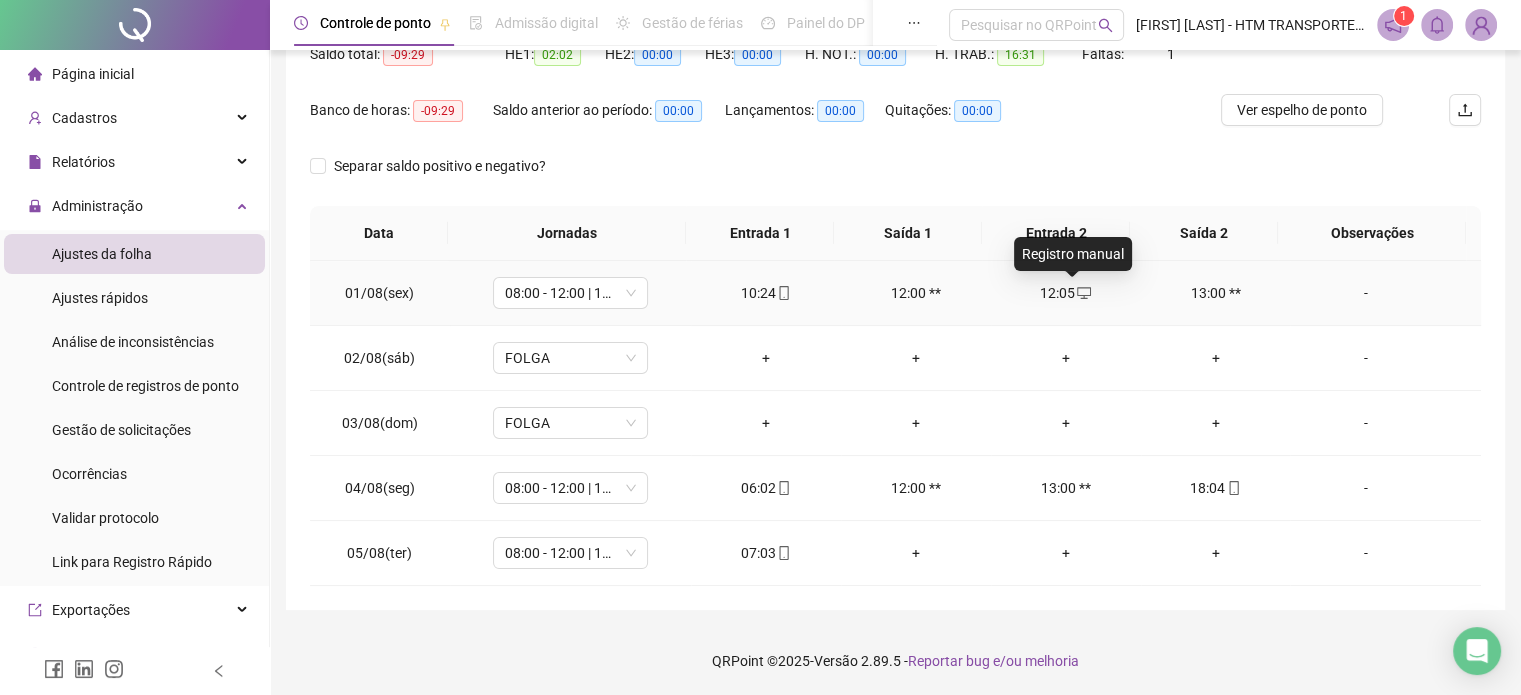click 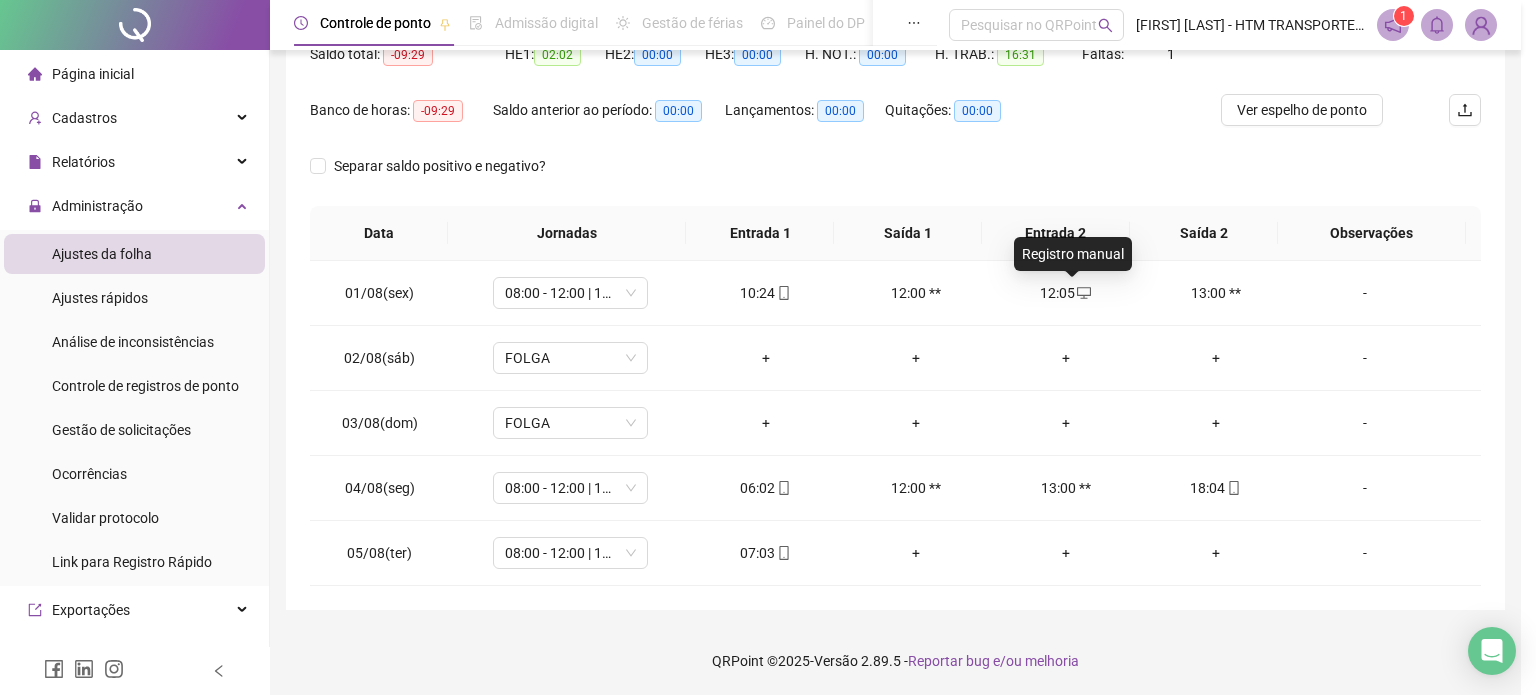 type on "**********" 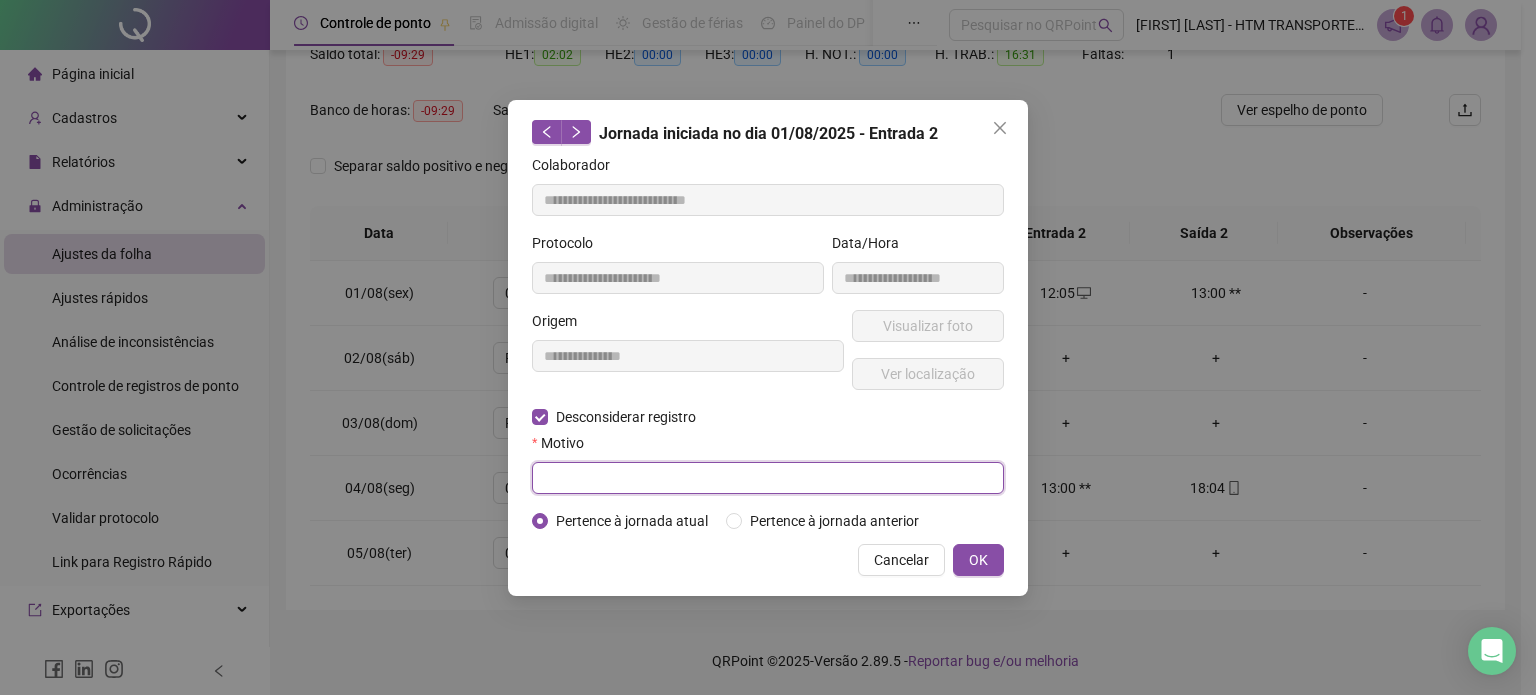 click at bounding box center [768, 478] 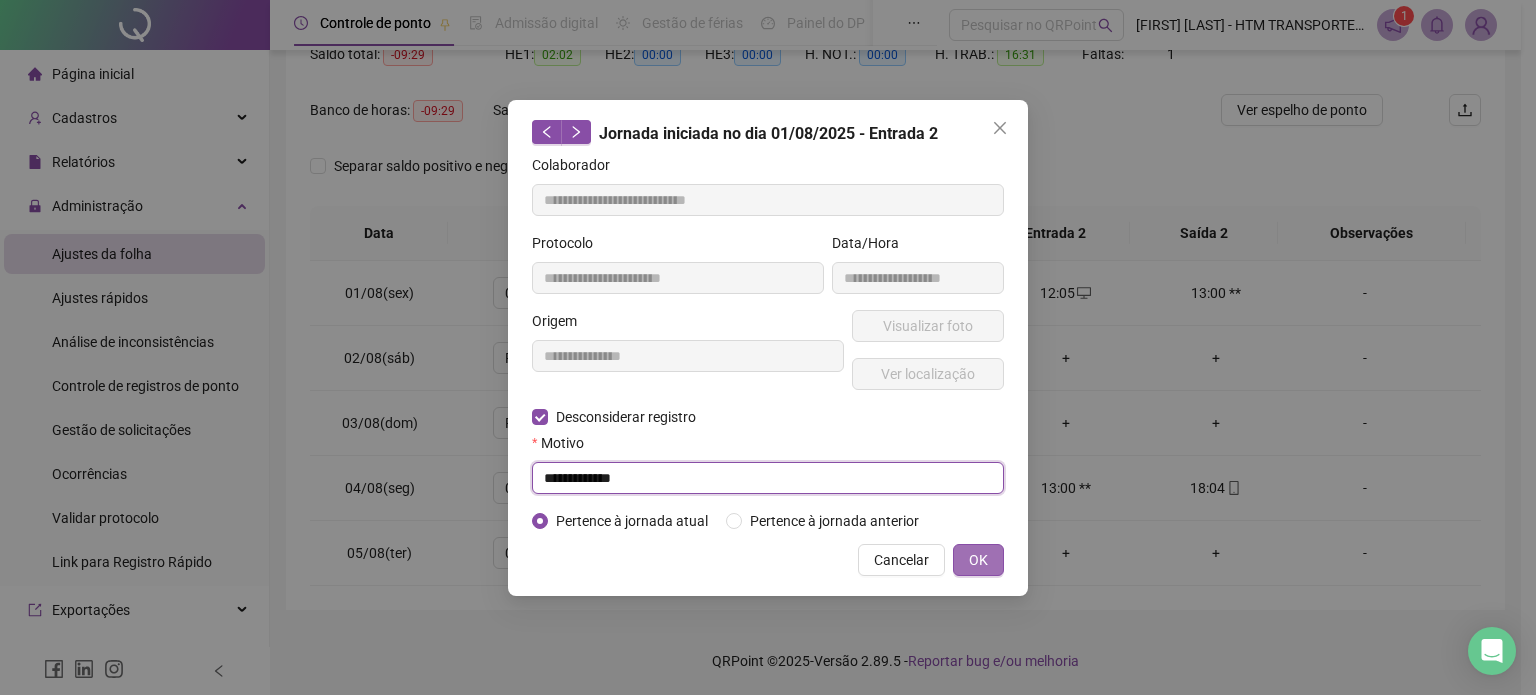 type on "**********" 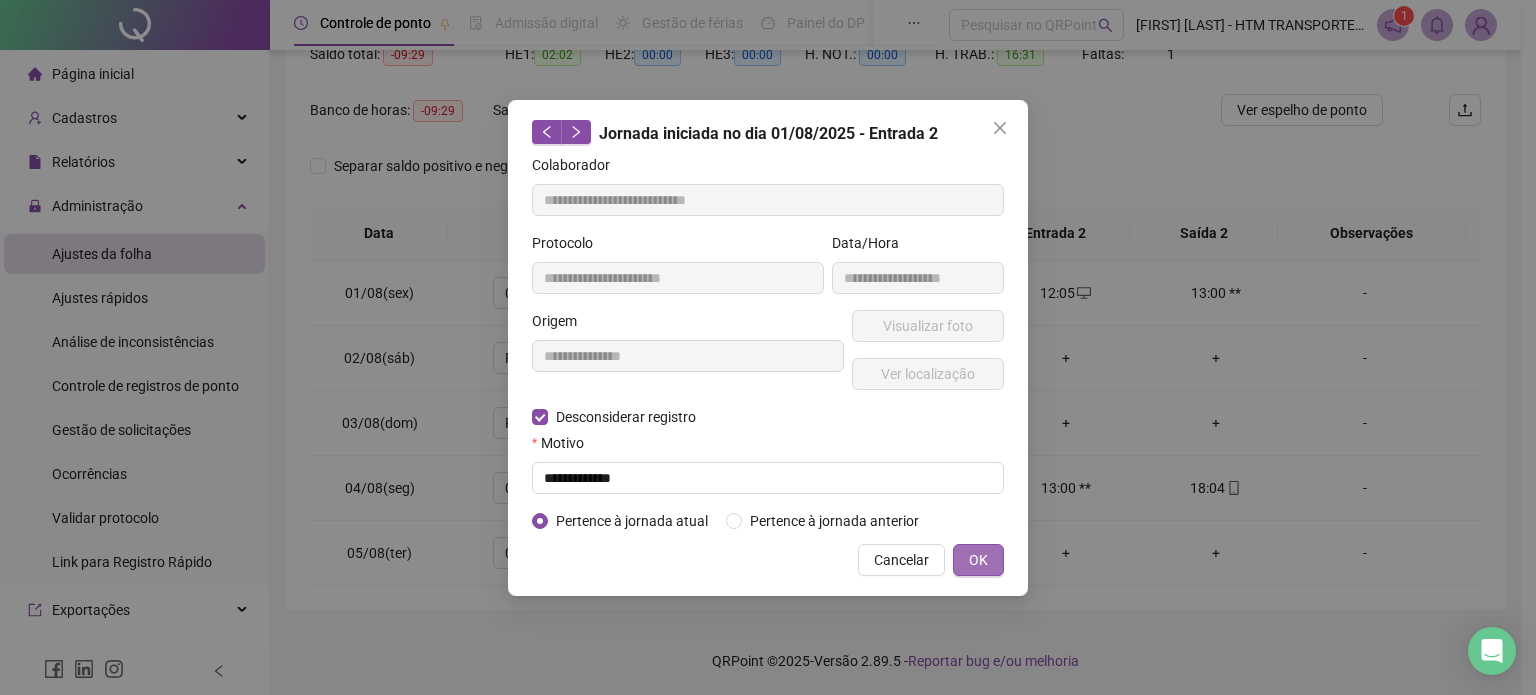 click on "OK" at bounding box center [978, 560] 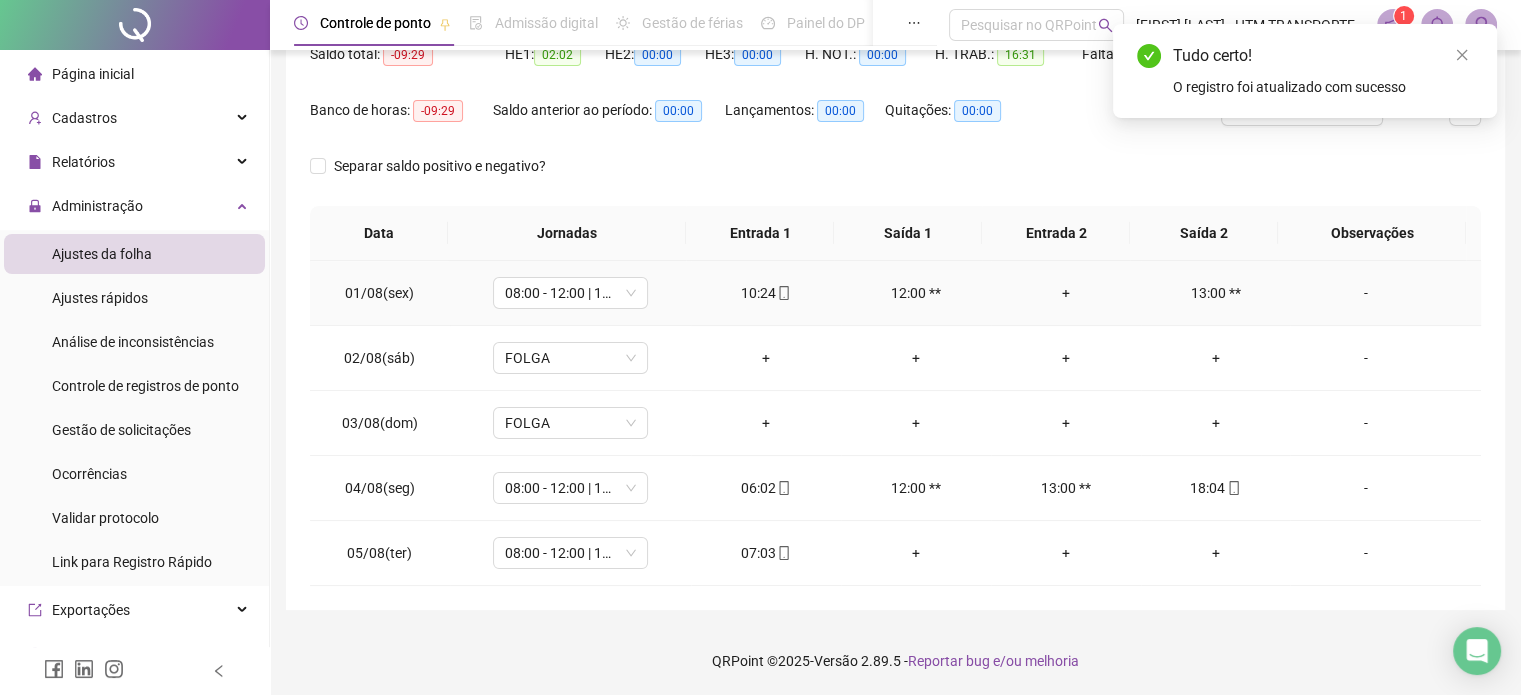 click on "+" at bounding box center (1066, 293) 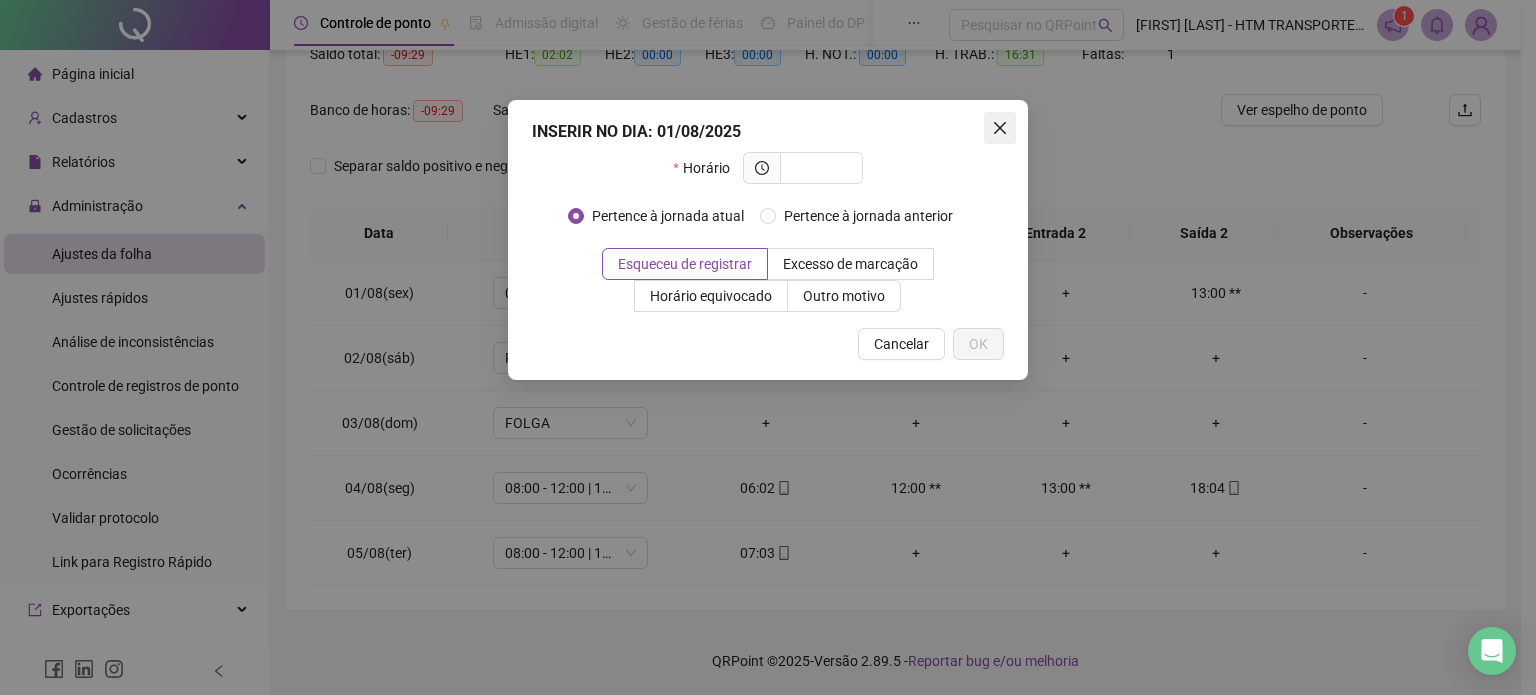 click 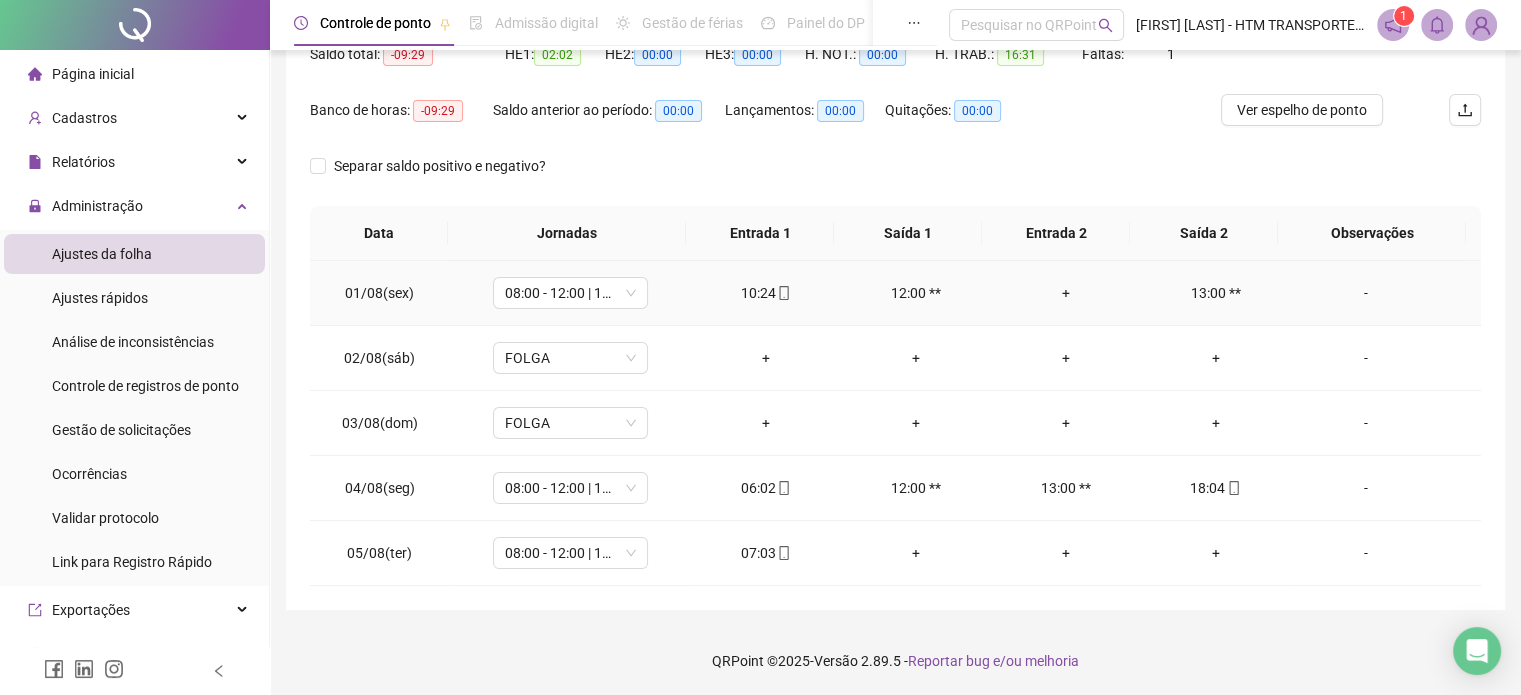 click on "+" at bounding box center (1066, 293) 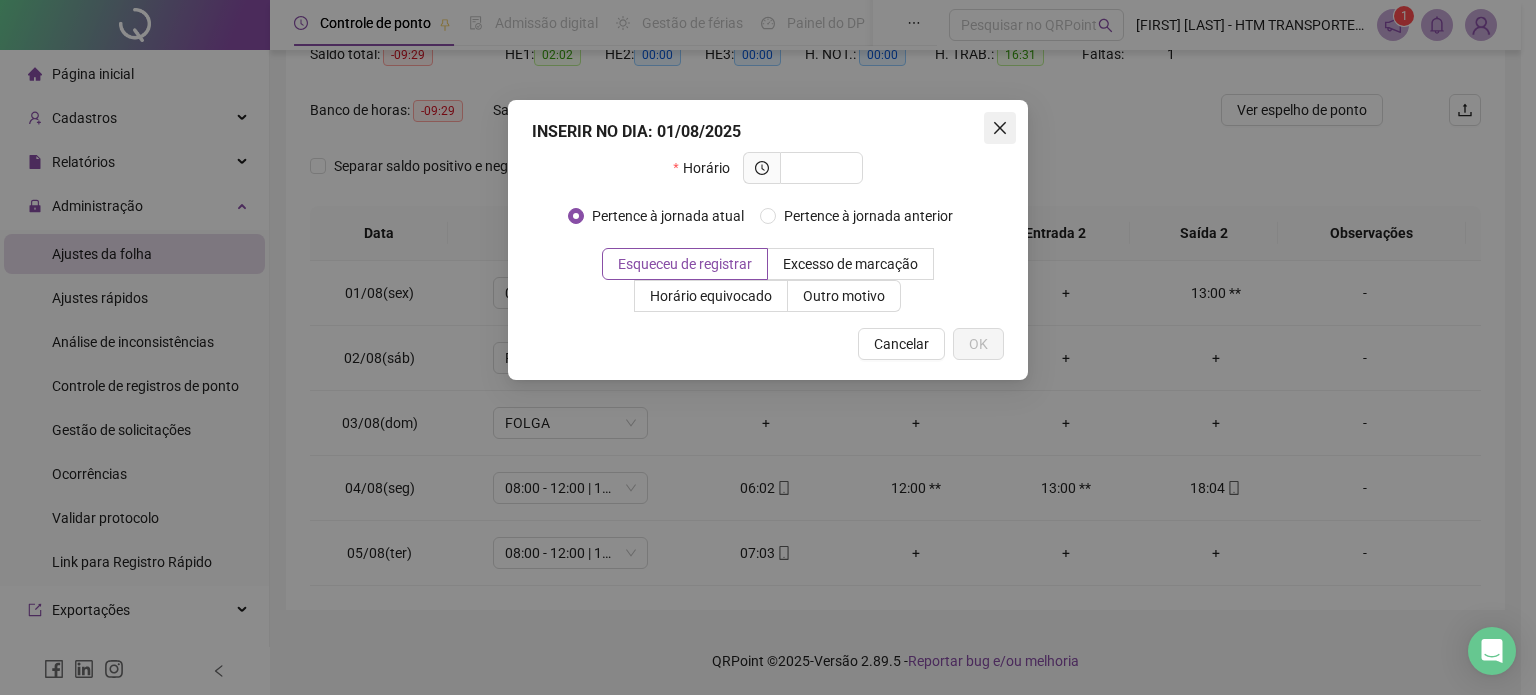 click at bounding box center (1000, 128) 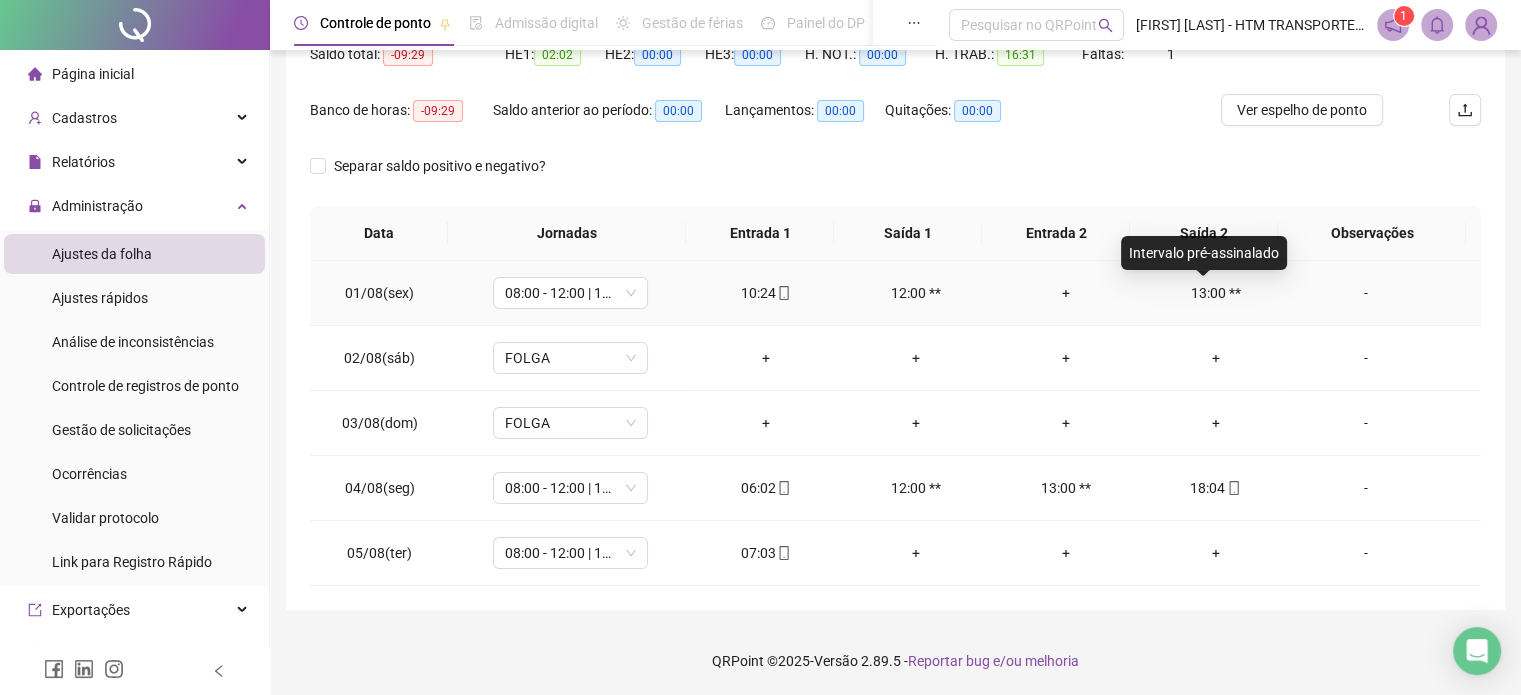 click on "13:00   **" at bounding box center [1216, 293] 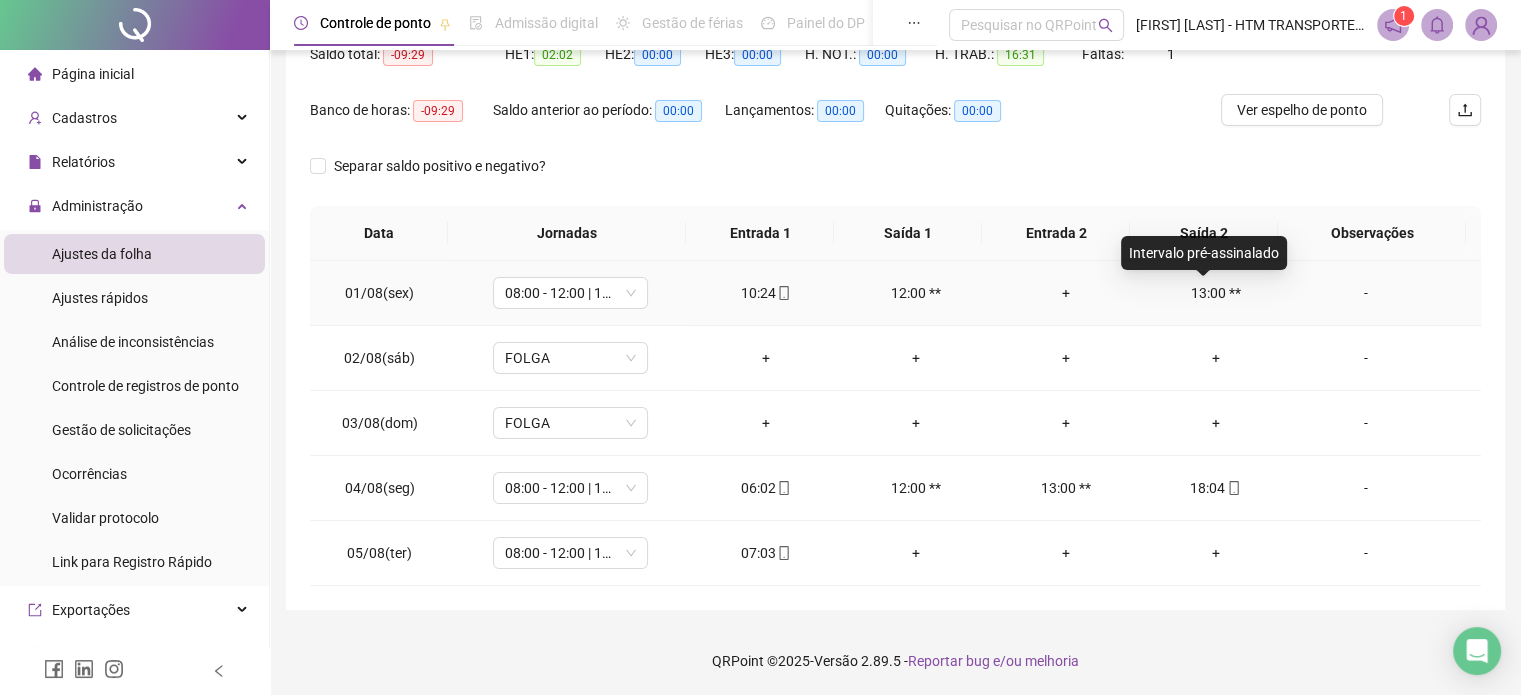 drag, startPoint x: 1193, startPoint y: 298, endPoint x: 1118, endPoint y: 172, distance: 146.63219 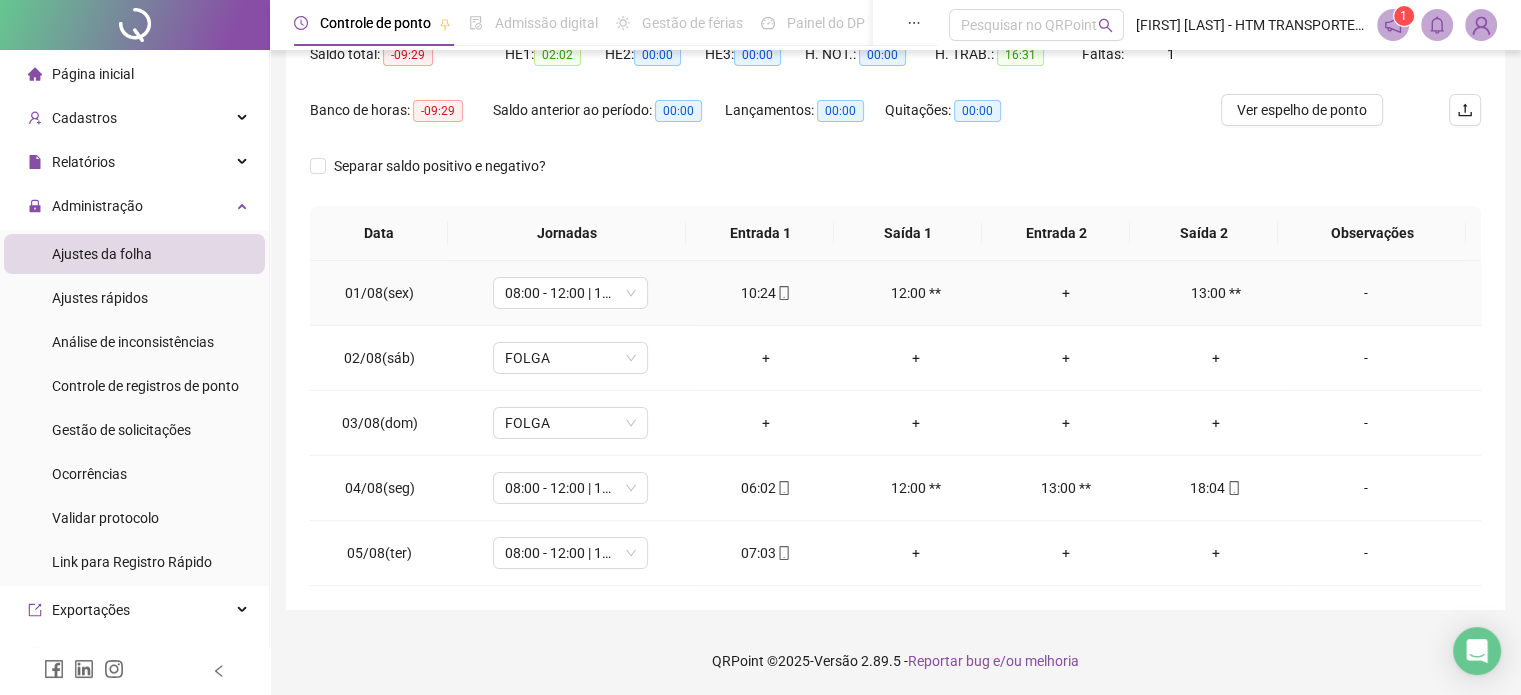 click on "+" at bounding box center (1066, 293) 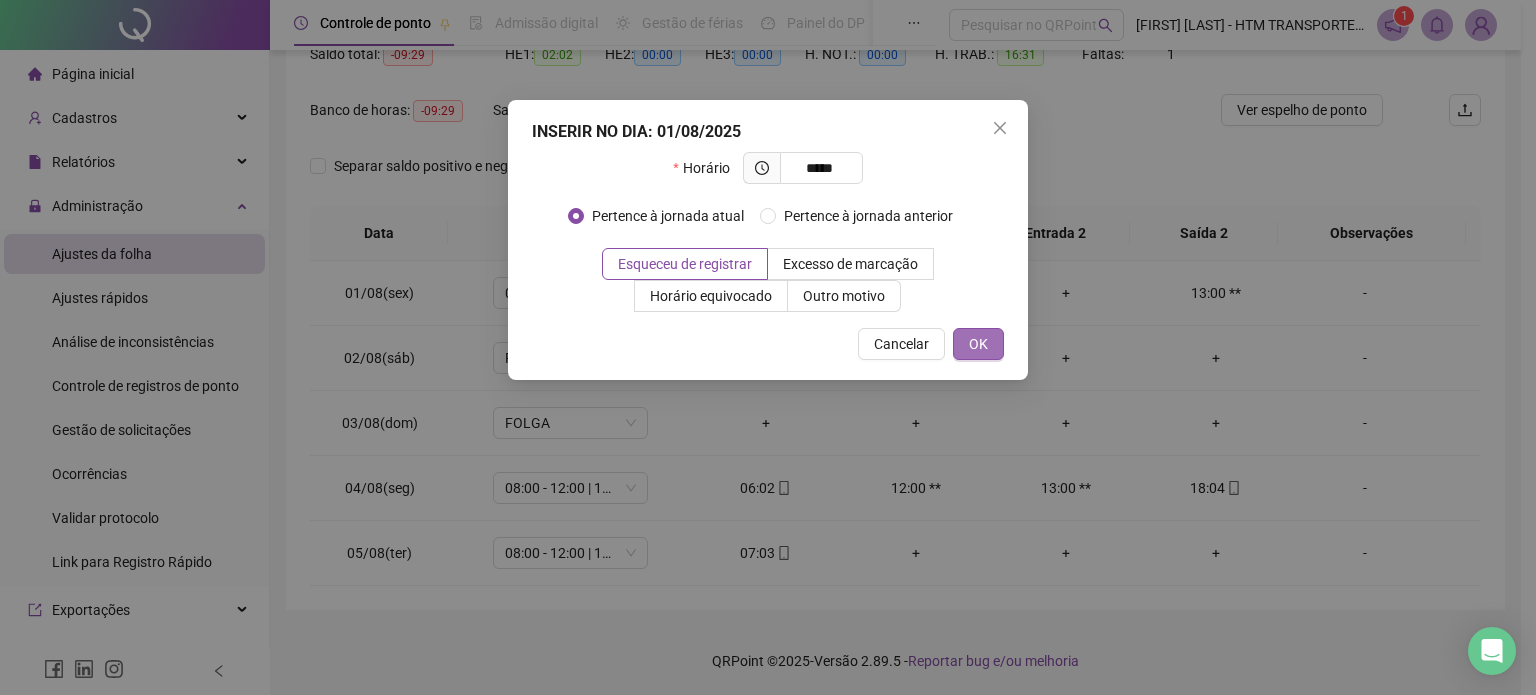 type on "*****" 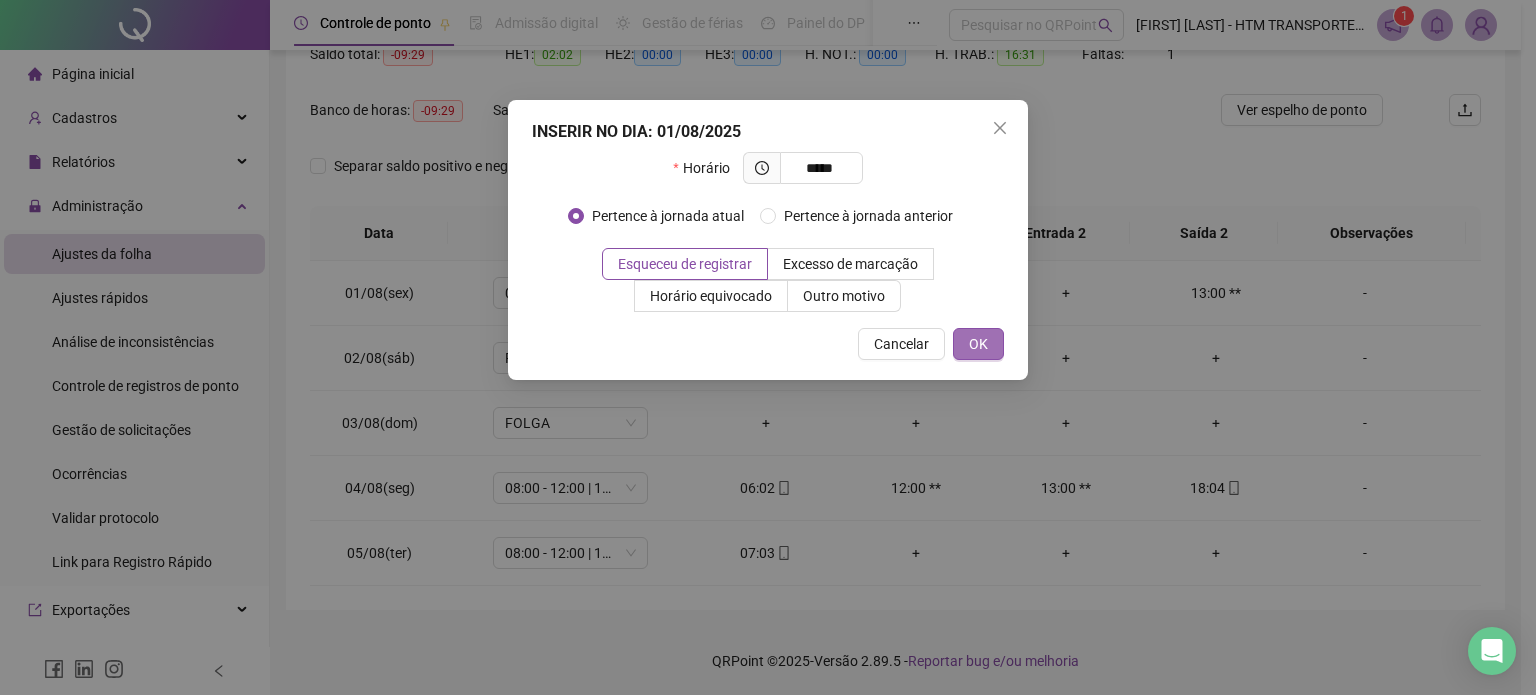 click on "OK" at bounding box center (978, 344) 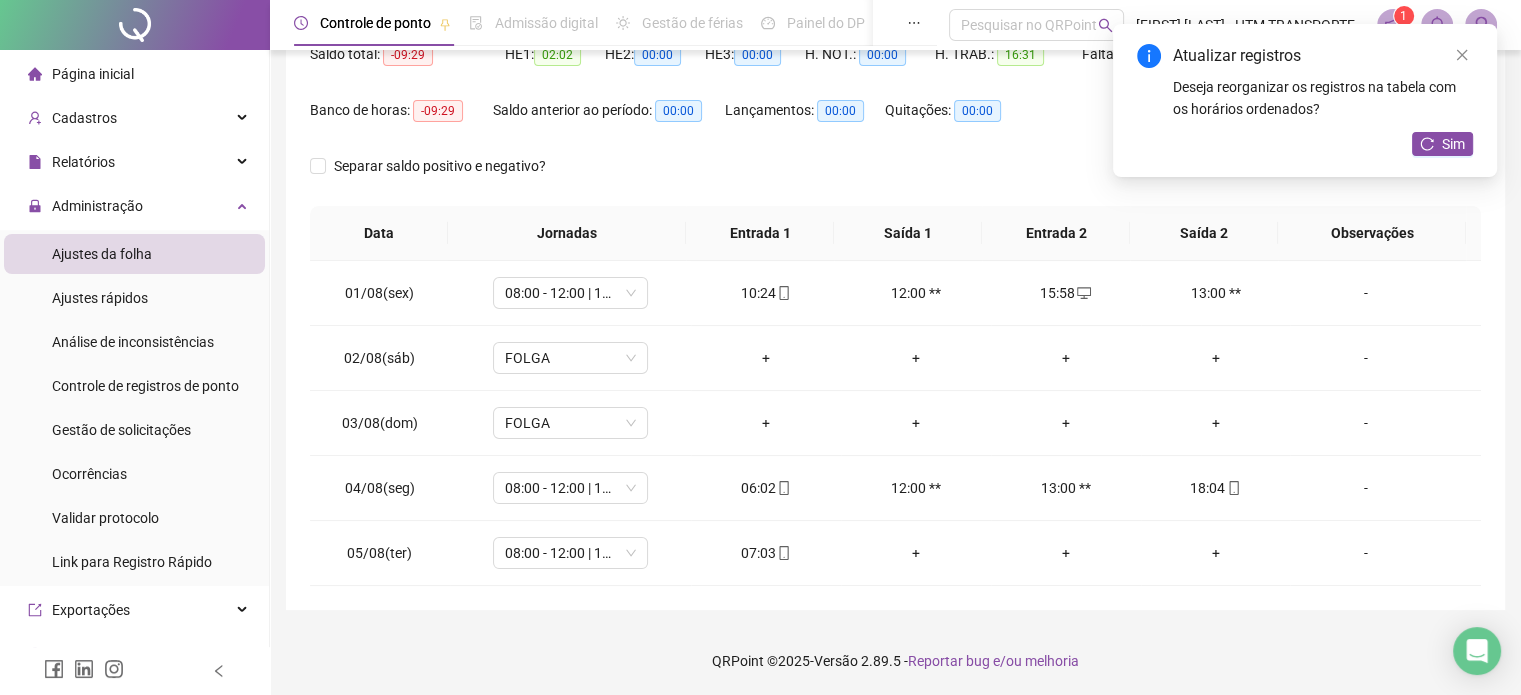 click on "Atualizar registros Deseja reorganizar os registros na tabela com os horários ordenados? Sim" at bounding box center (1305, 100) 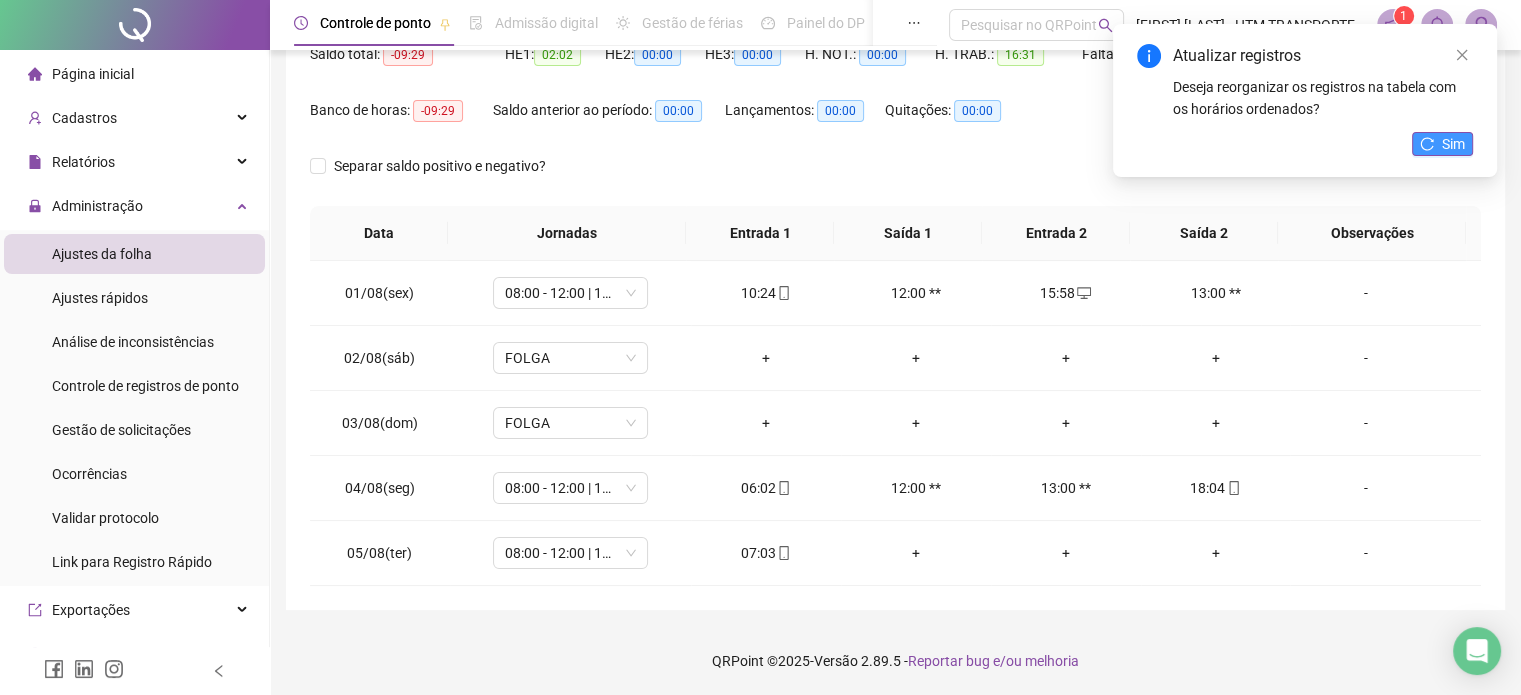 click on "Sim" at bounding box center (1453, 144) 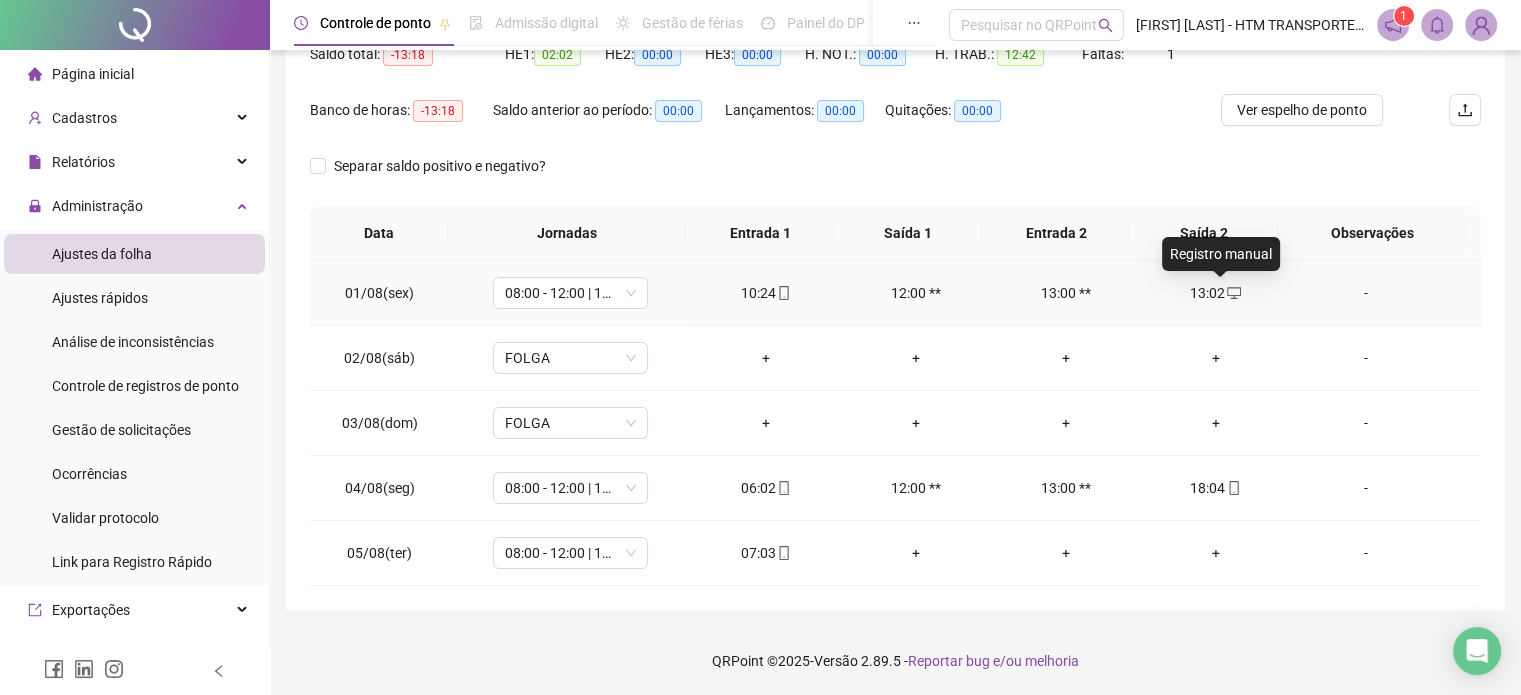 click 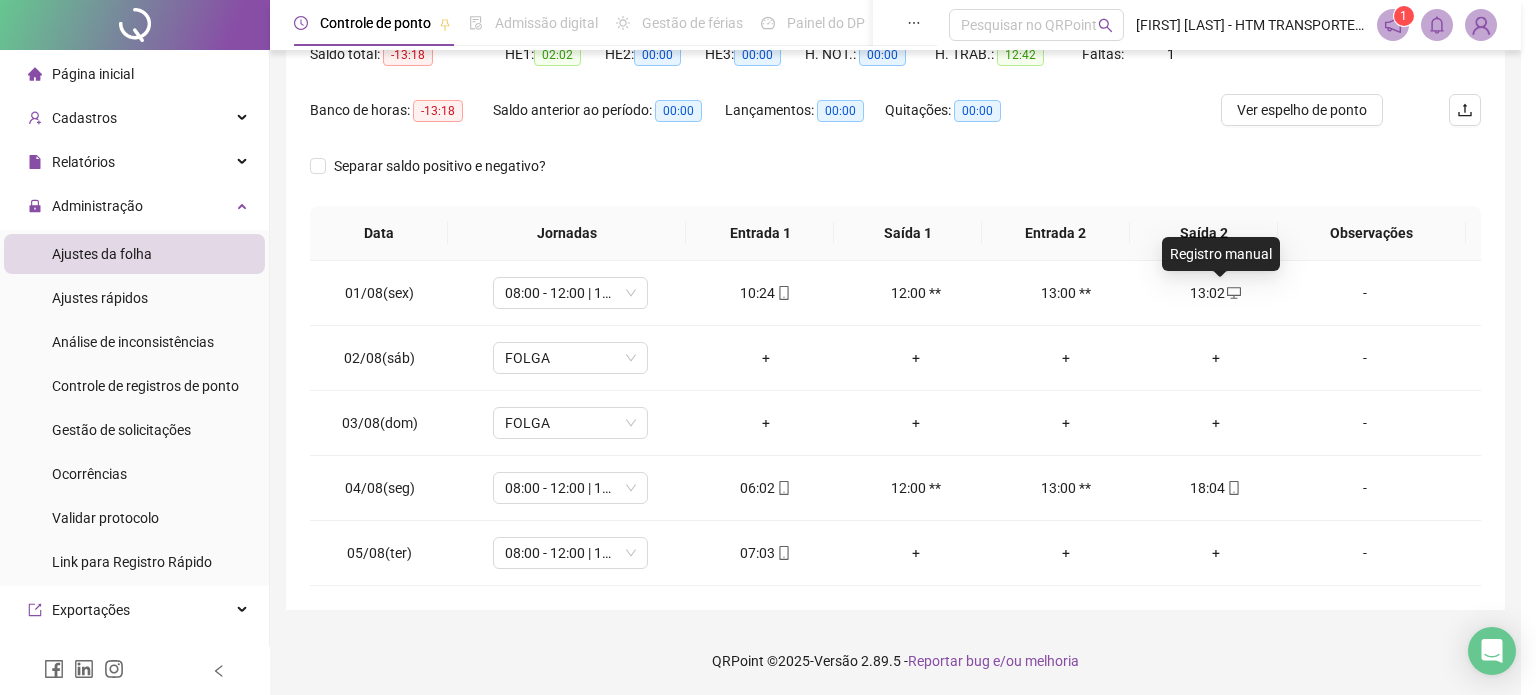 type on "**********" 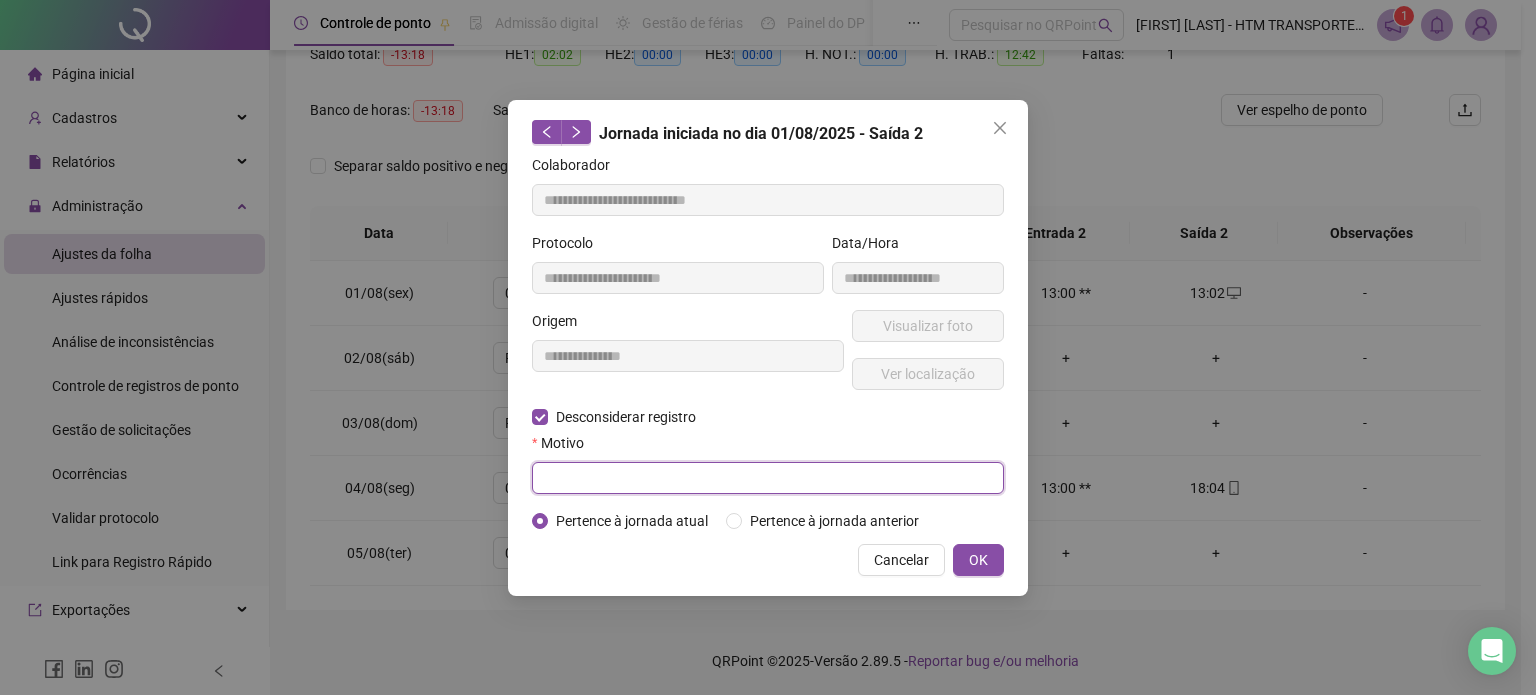 click at bounding box center [768, 478] 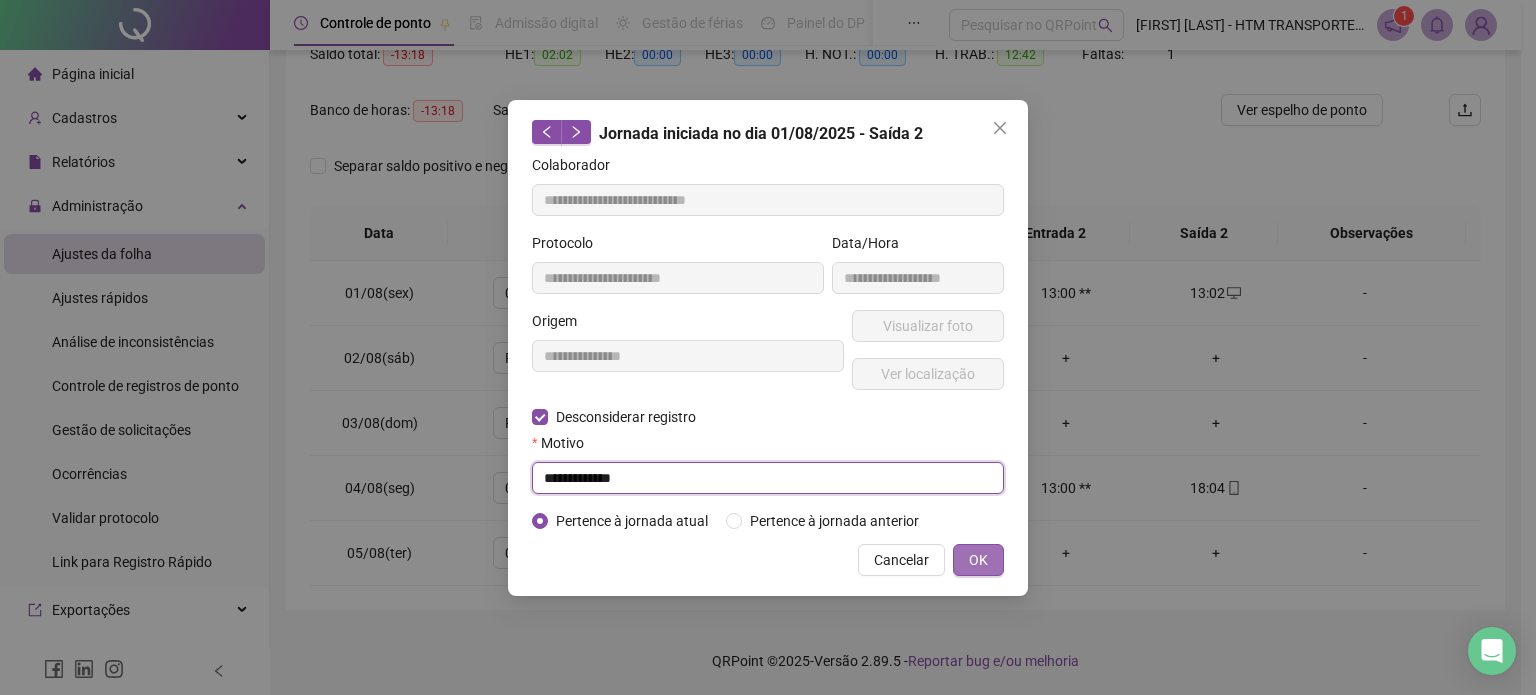 type on "**********" 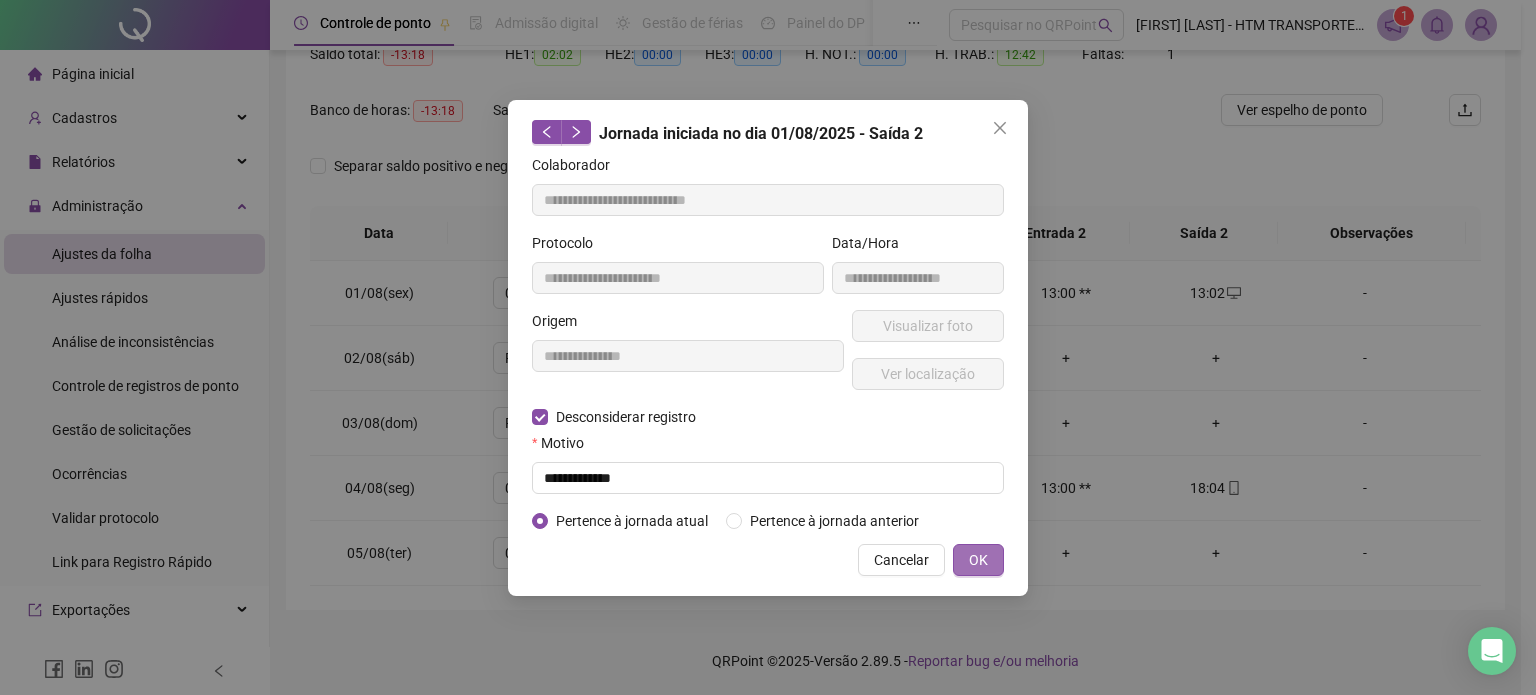 click on "OK" at bounding box center (978, 560) 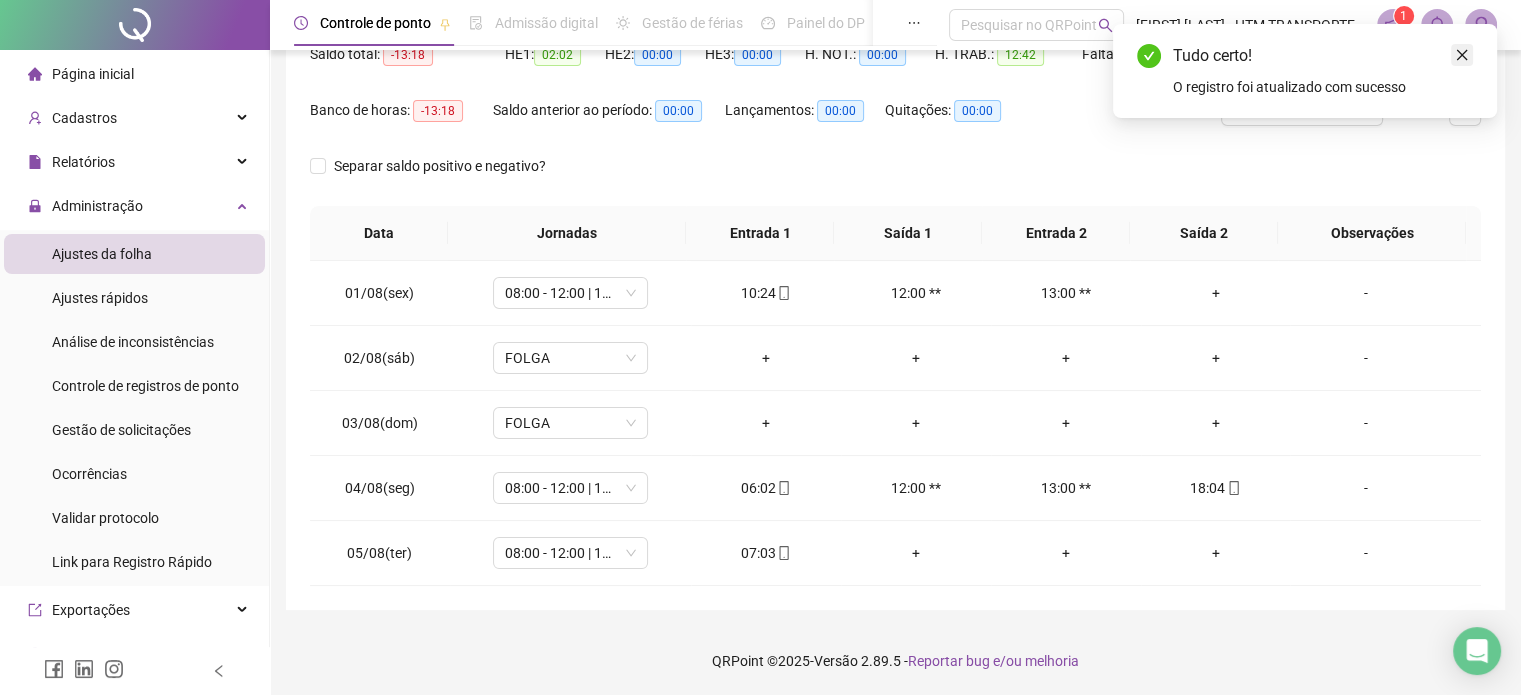 click 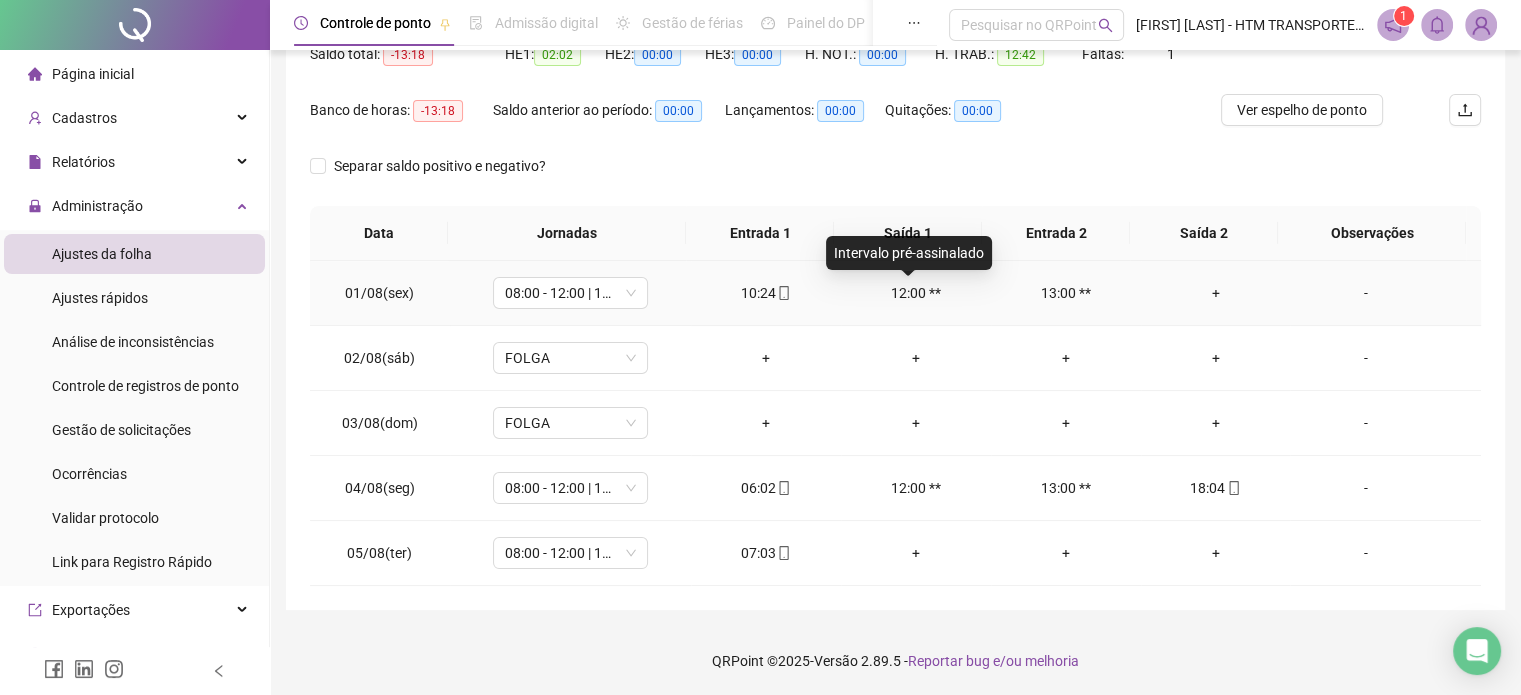 click on "12:00   **" at bounding box center [916, 293] 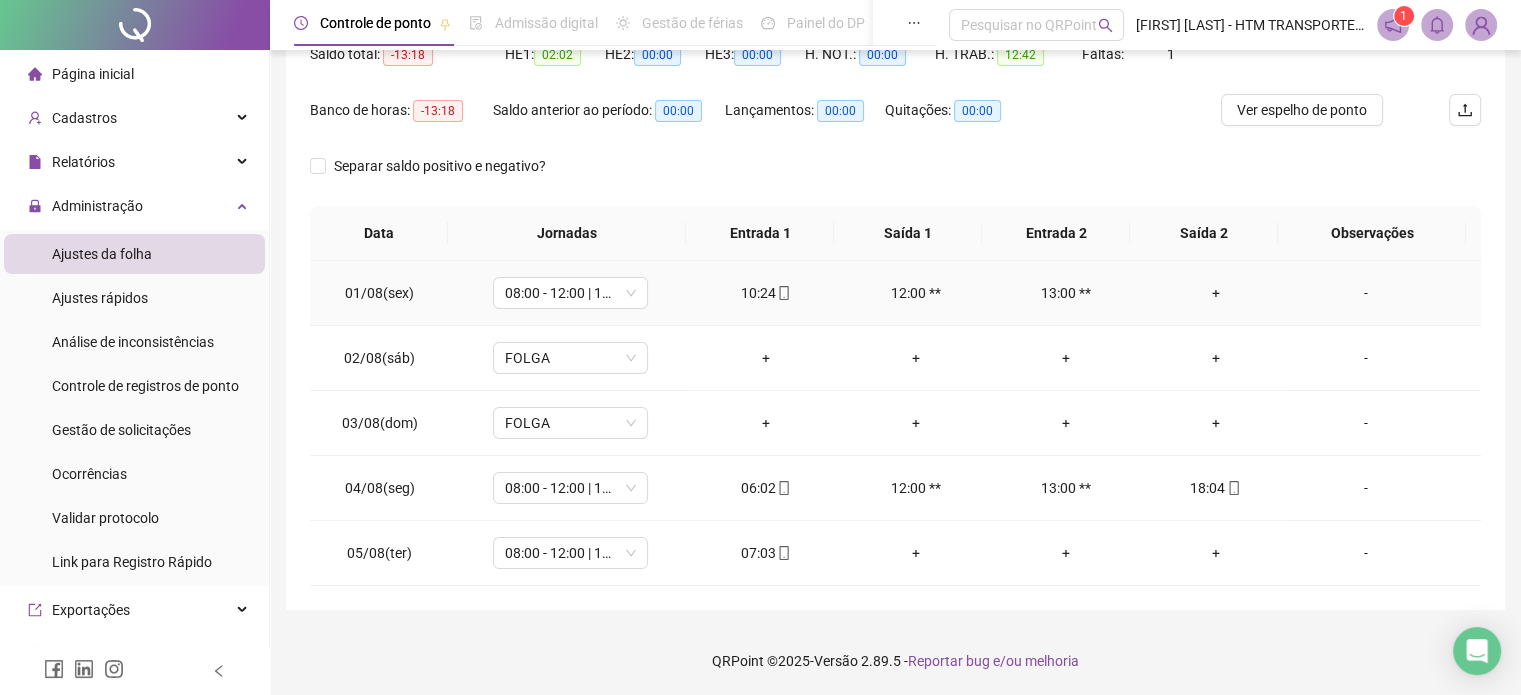 click on "+" at bounding box center (1216, 293) 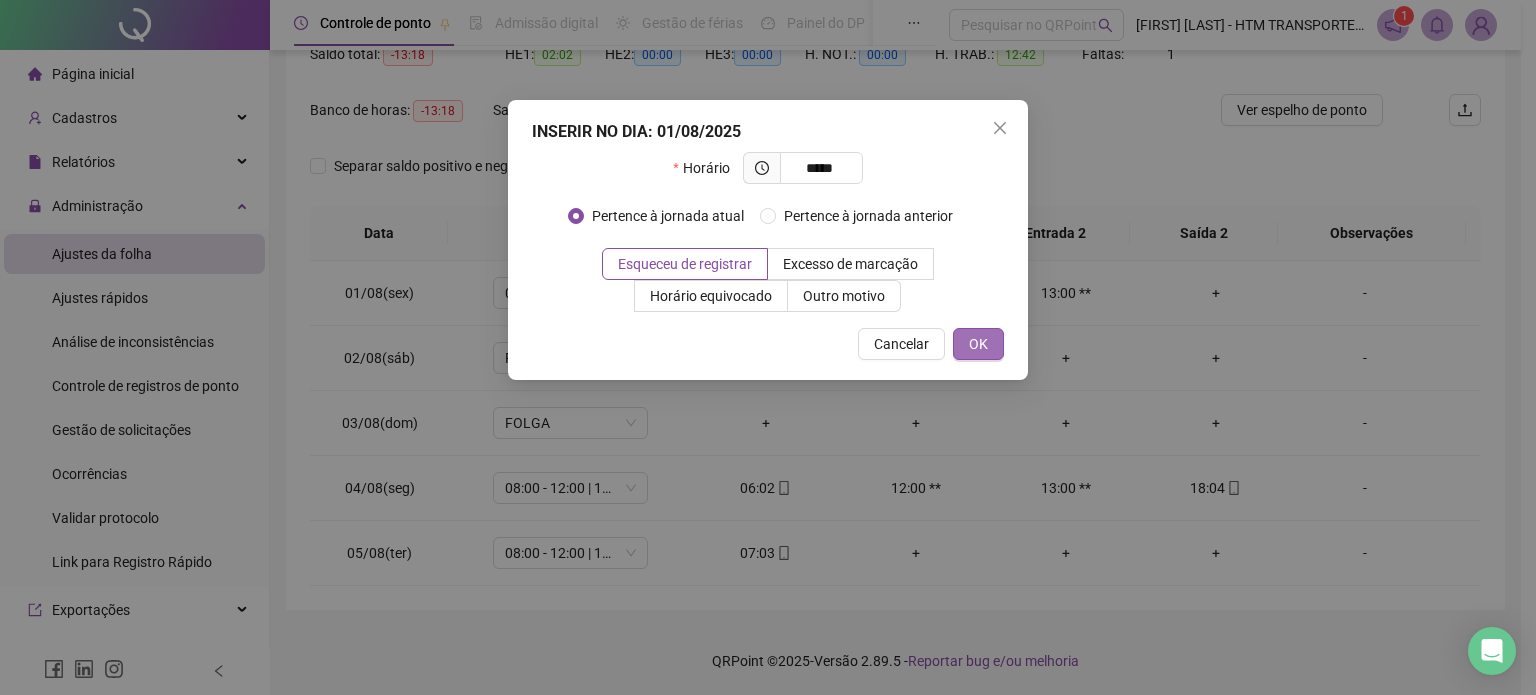 type on "*****" 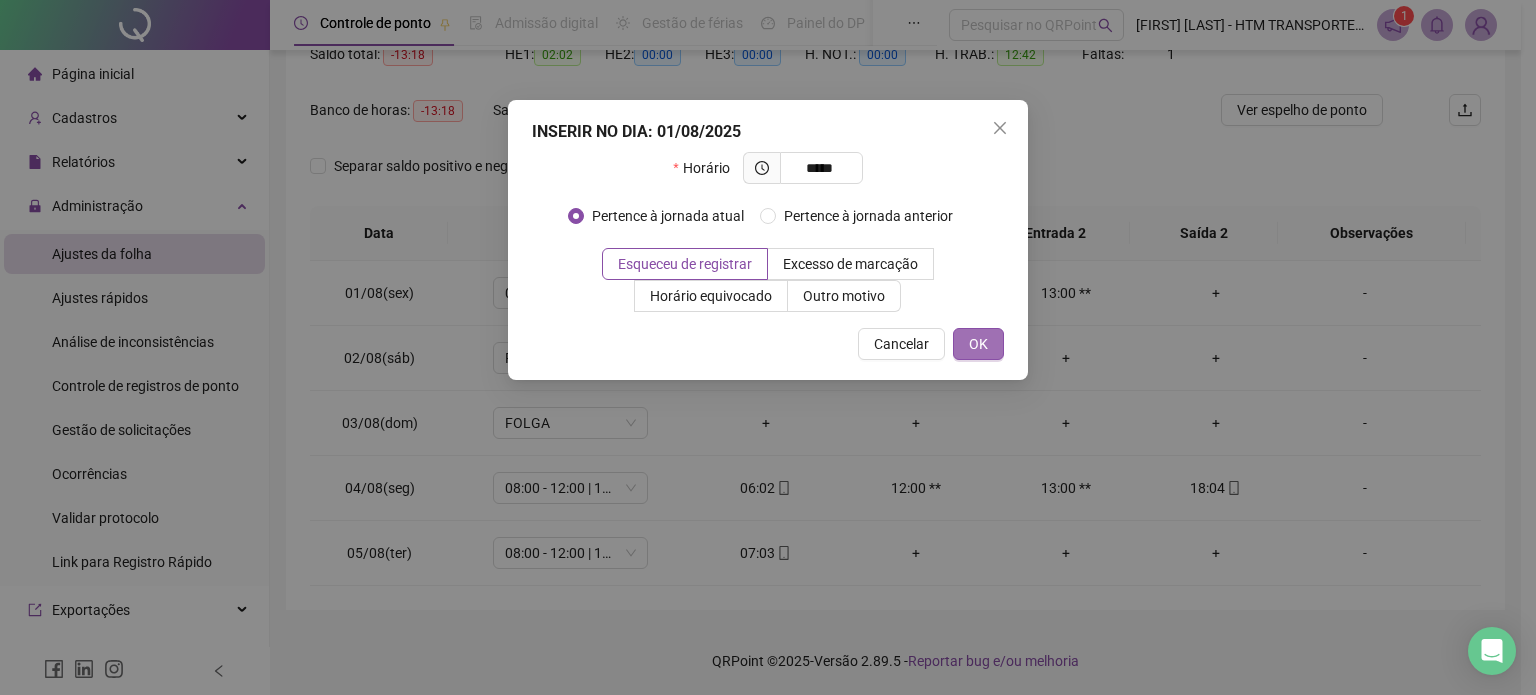 click on "OK" at bounding box center (978, 344) 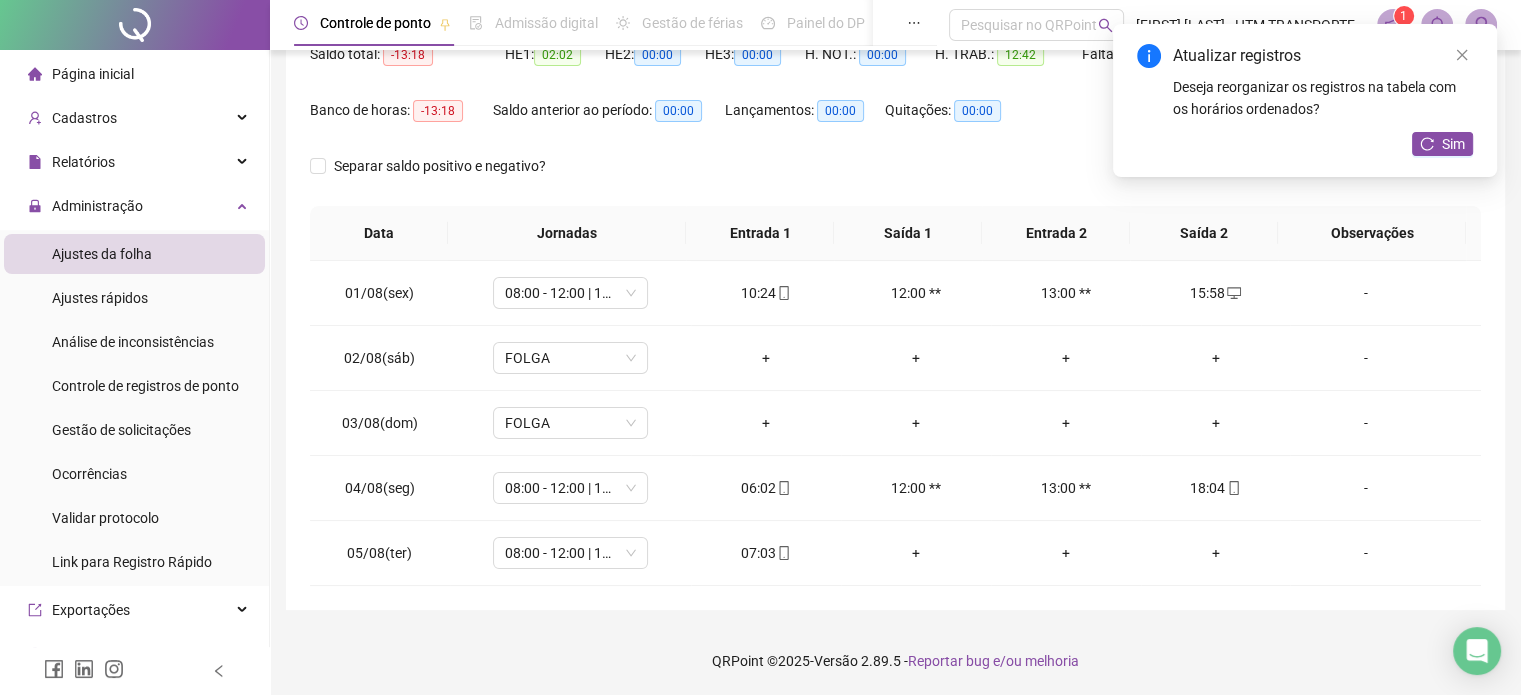 click on "Atualizar registros Deseja reorganizar os registros na tabela com os horários ordenados? Sim" at bounding box center (1305, 100) 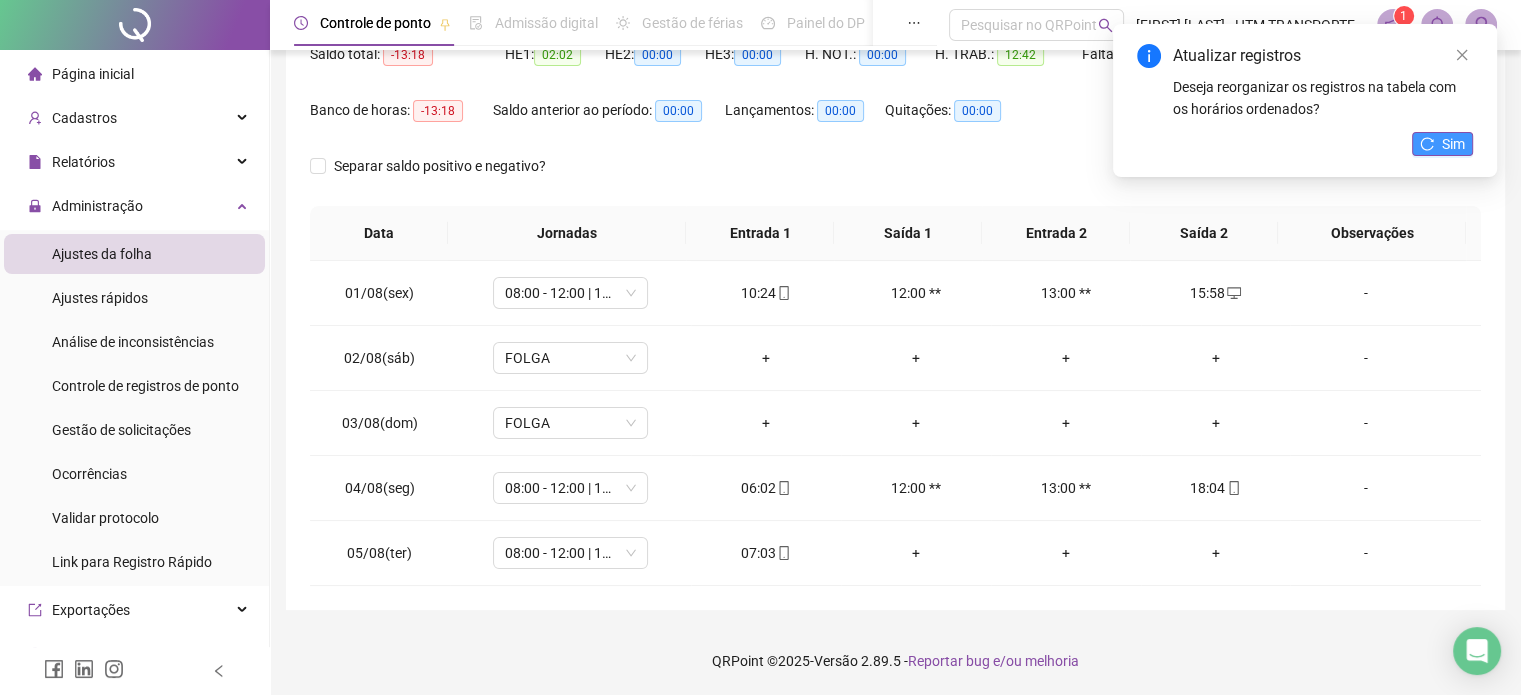 click on "Sim" at bounding box center [1442, 144] 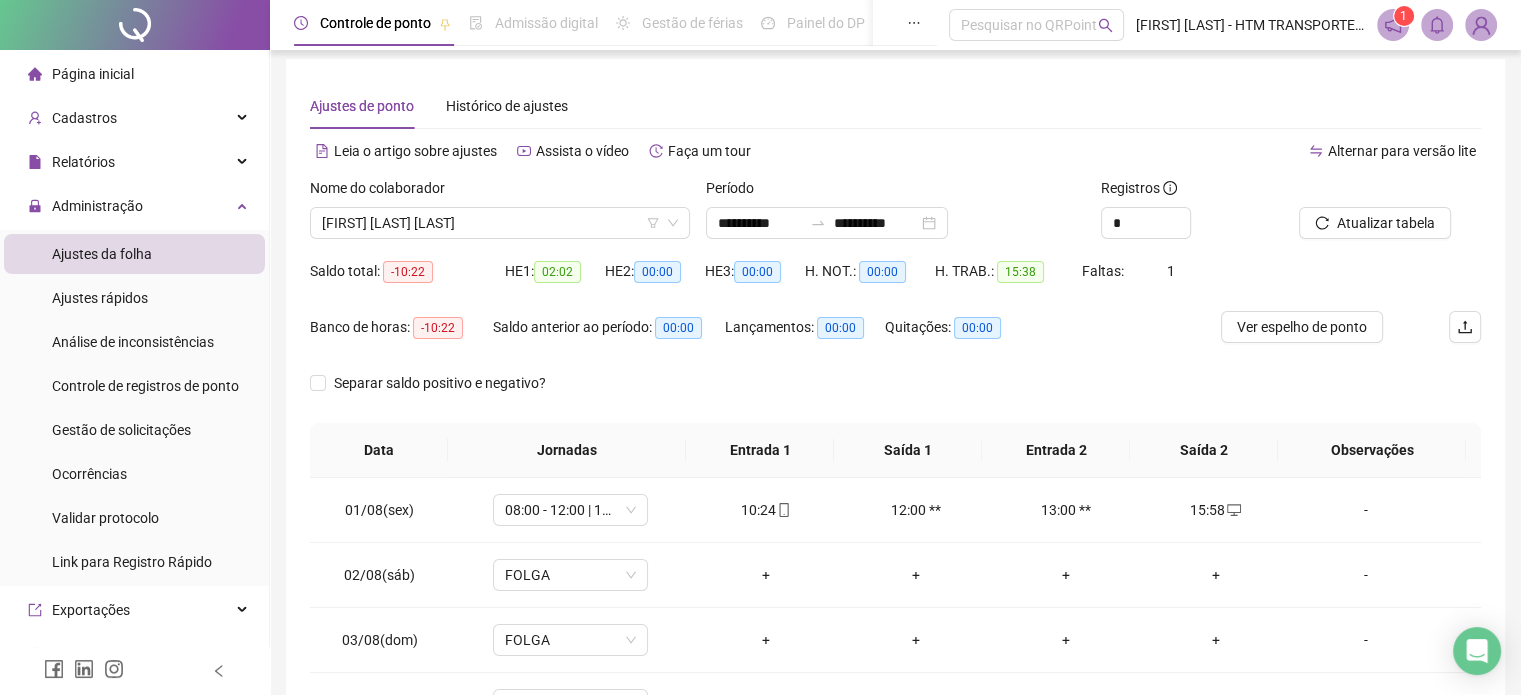 scroll, scrollTop: 0, scrollLeft: 0, axis: both 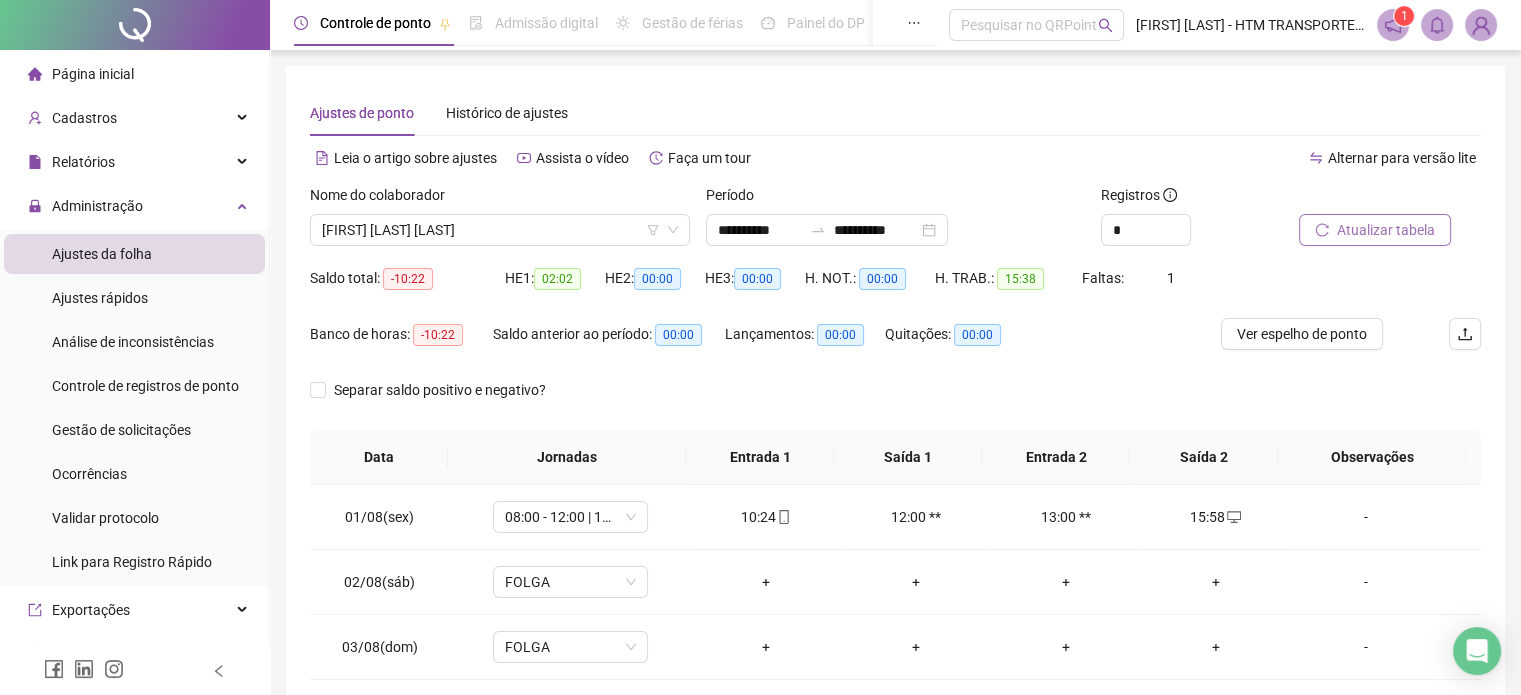 click on "Atualizar tabela" at bounding box center (1386, 230) 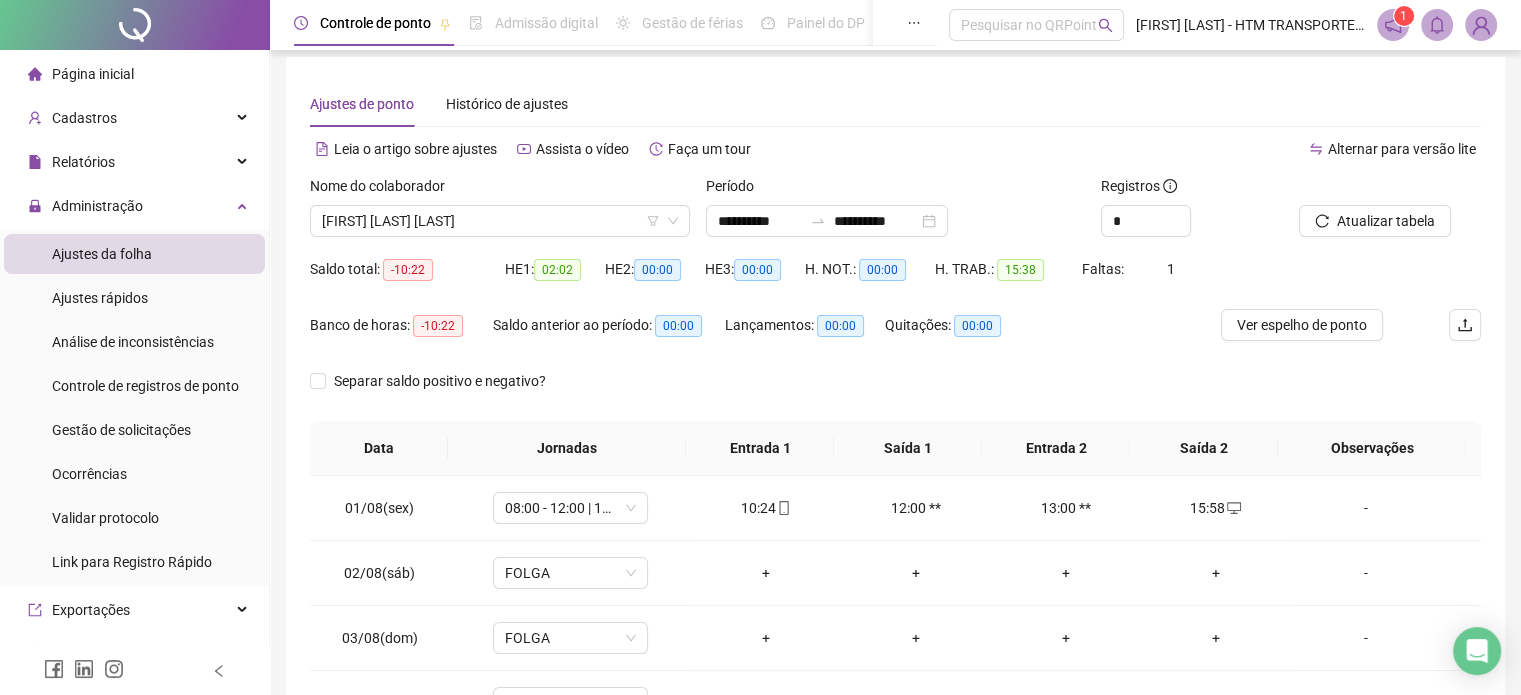scroll, scrollTop: 0, scrollLeft: 0, axis: both 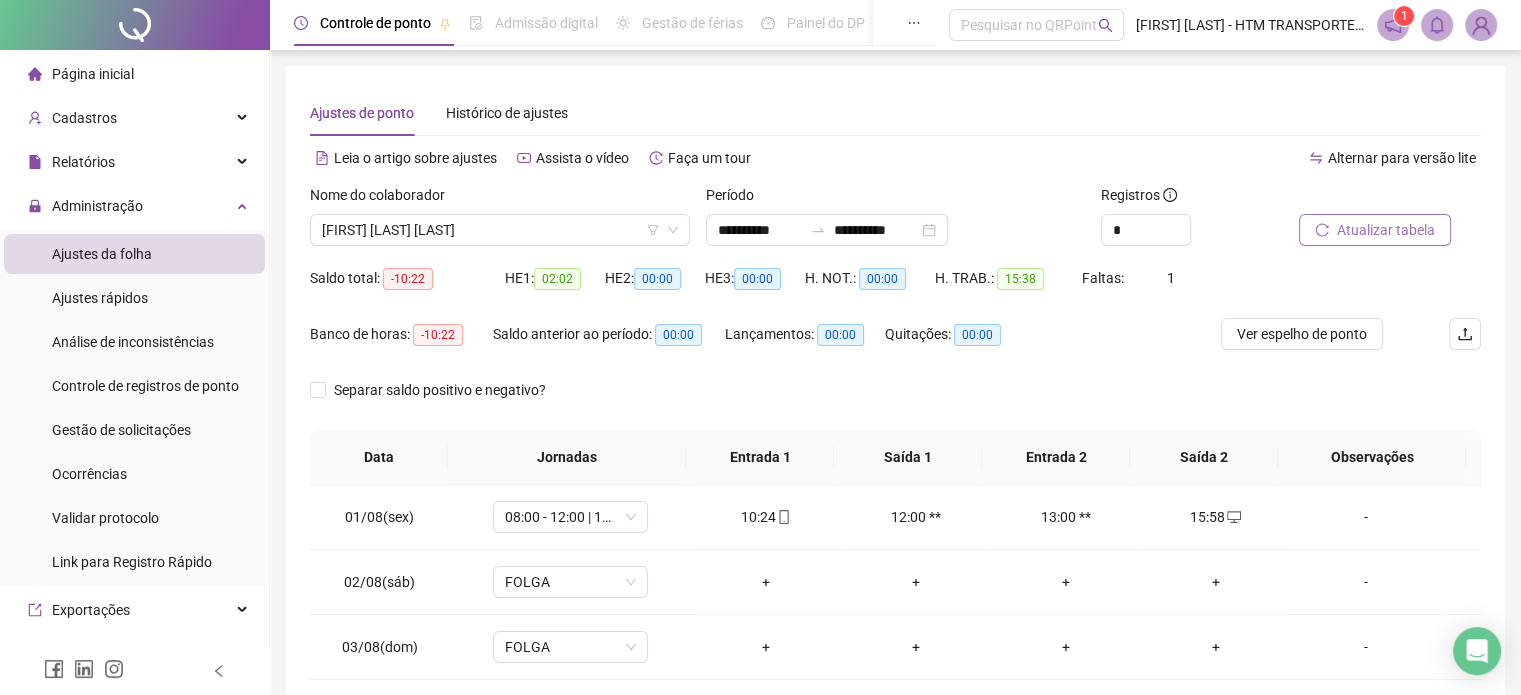 click on "Atualizar tabela" at bounding box center (1386, 230) 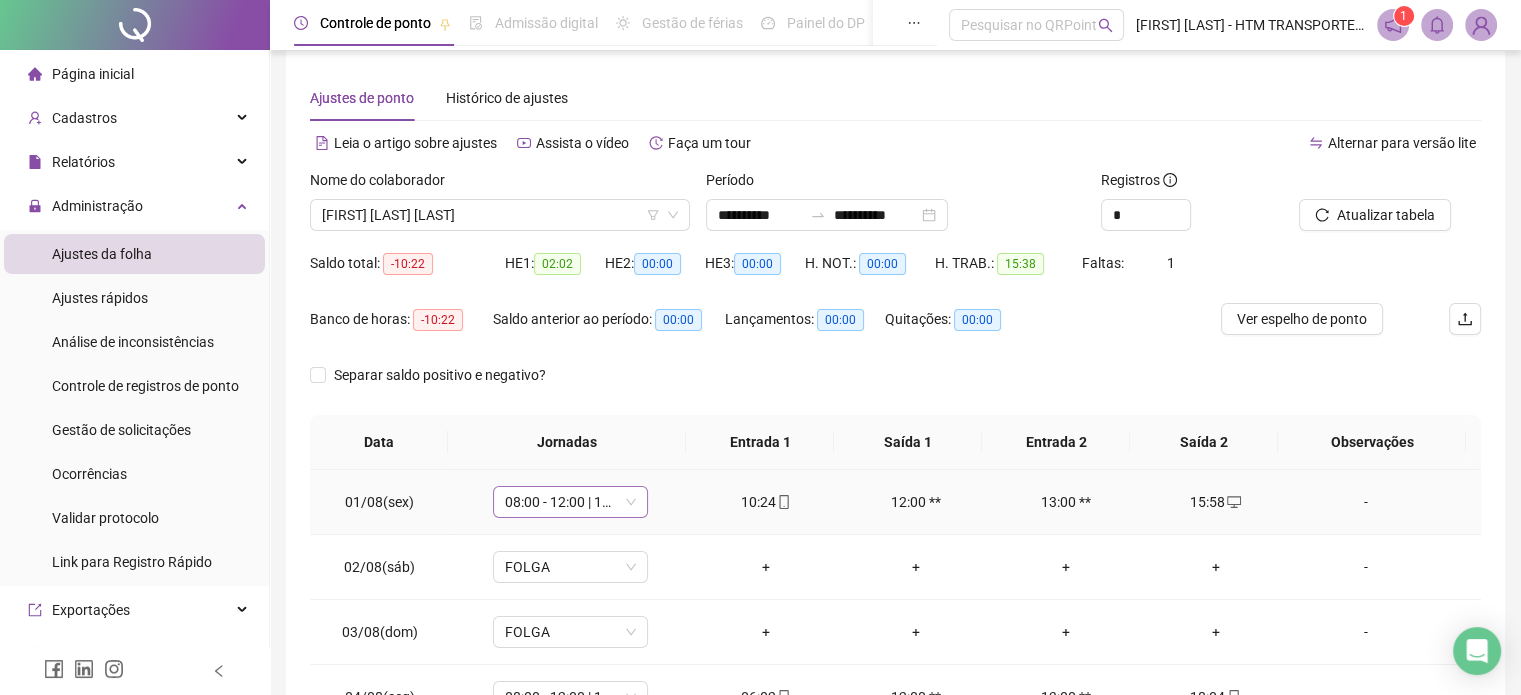 scroll, scrollTop: 0, scrollLeft: 0, axis: both 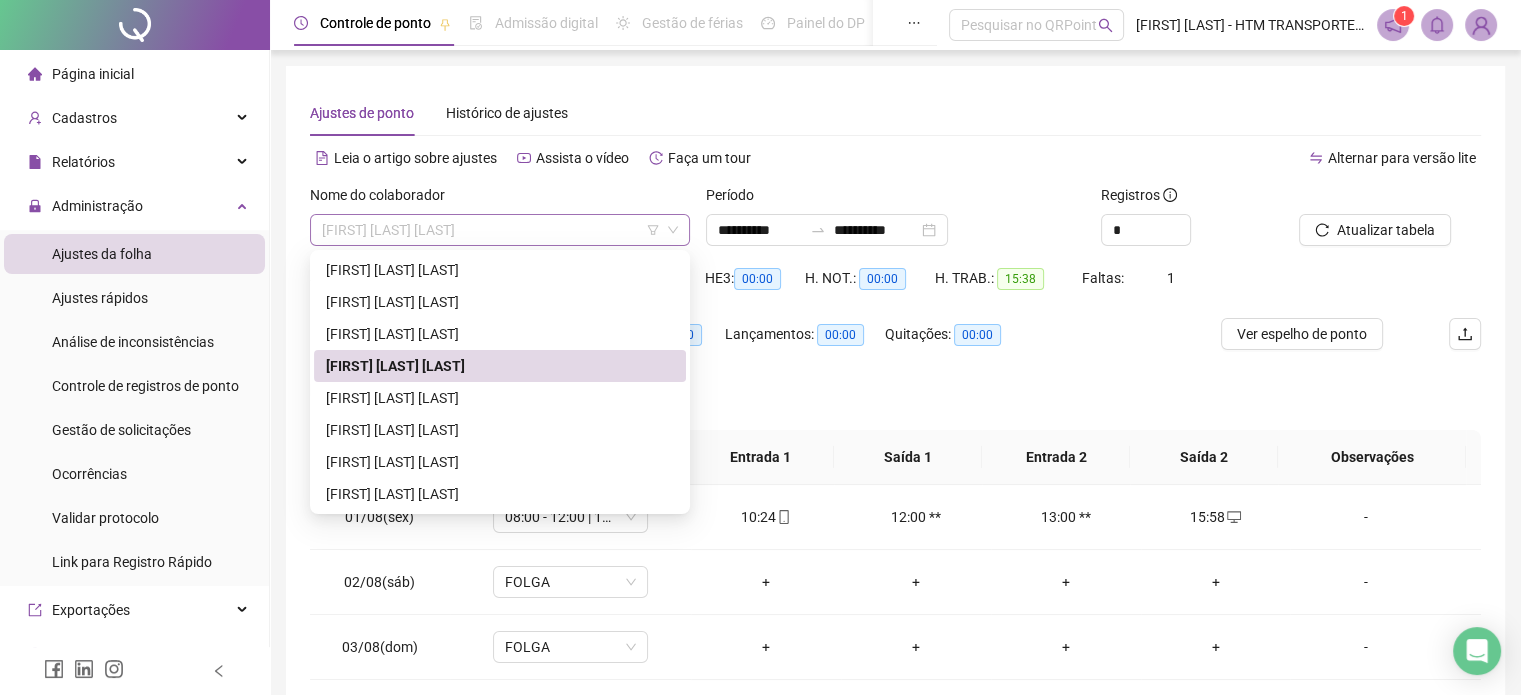 click on "[FIRST] [LAST] [LAST]" at bounding box center (500, 230) 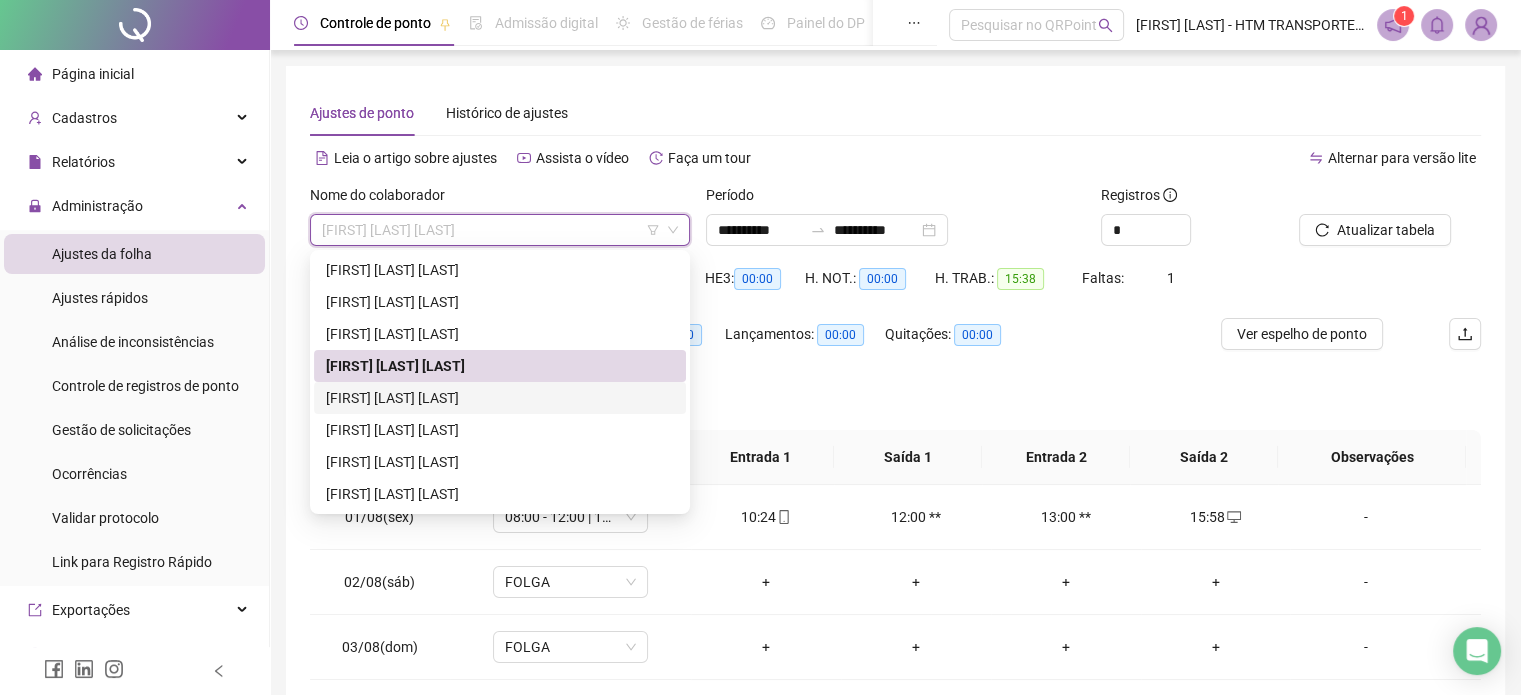 click on "[FIRST] [LAST] [LAST]" at bounding box center [500, 398] 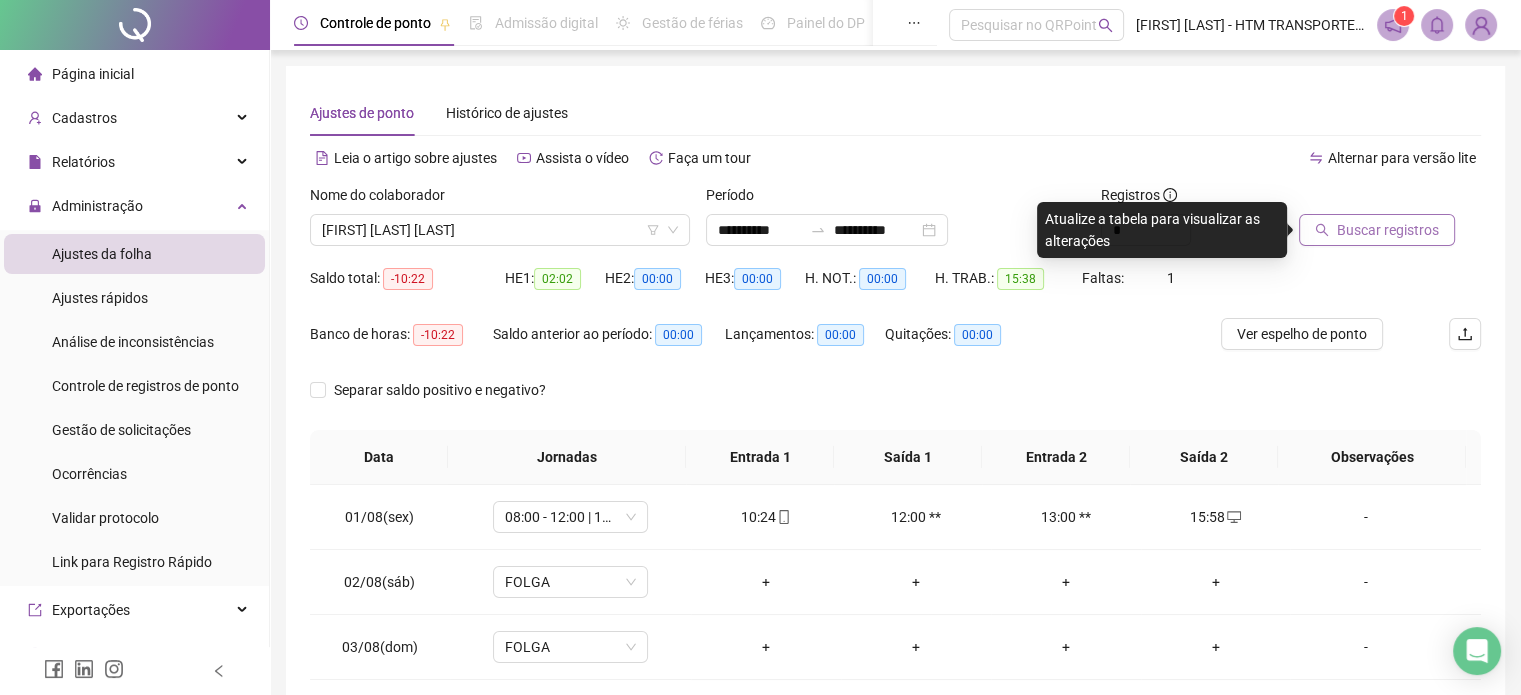 click on "Buscar registros" at bounding box center [1388, 230] 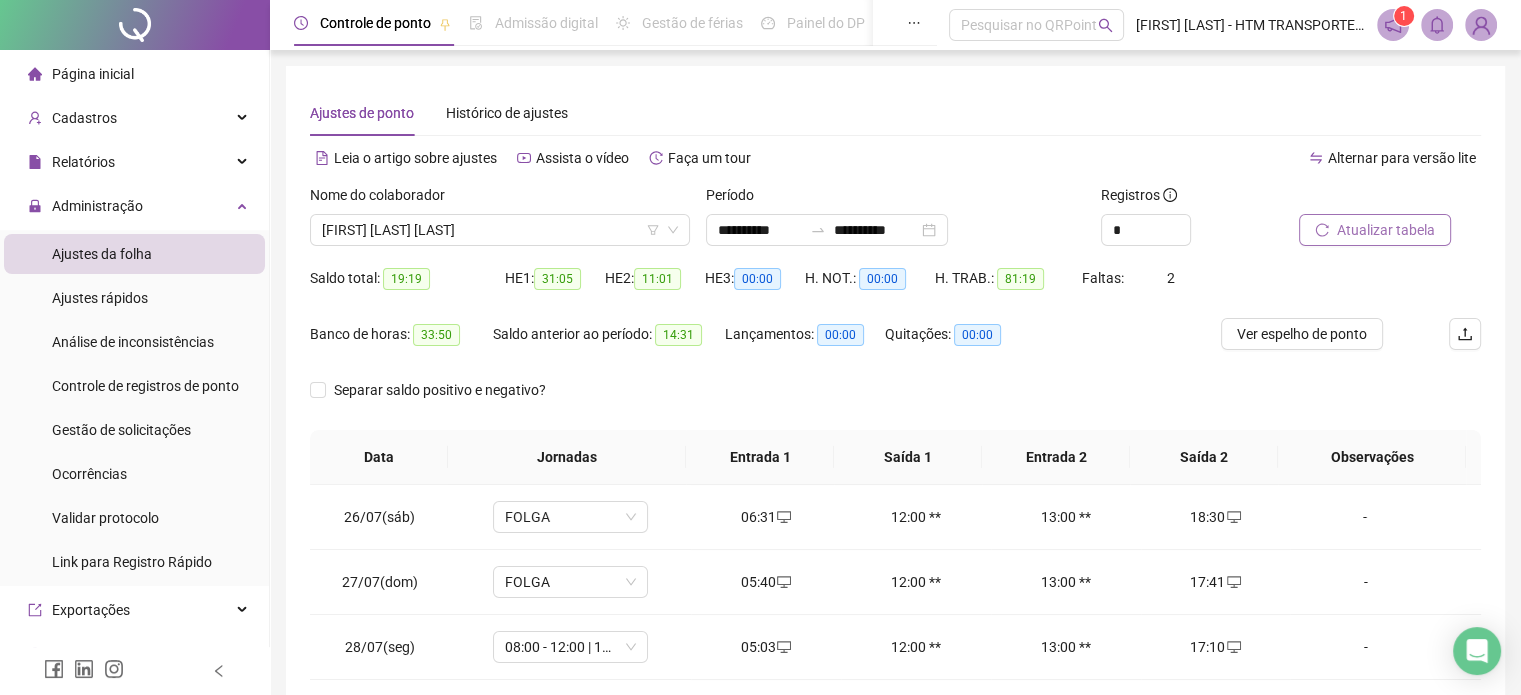 scroll, scrollTop: 300, scrollLeft: 0, axis: vertical 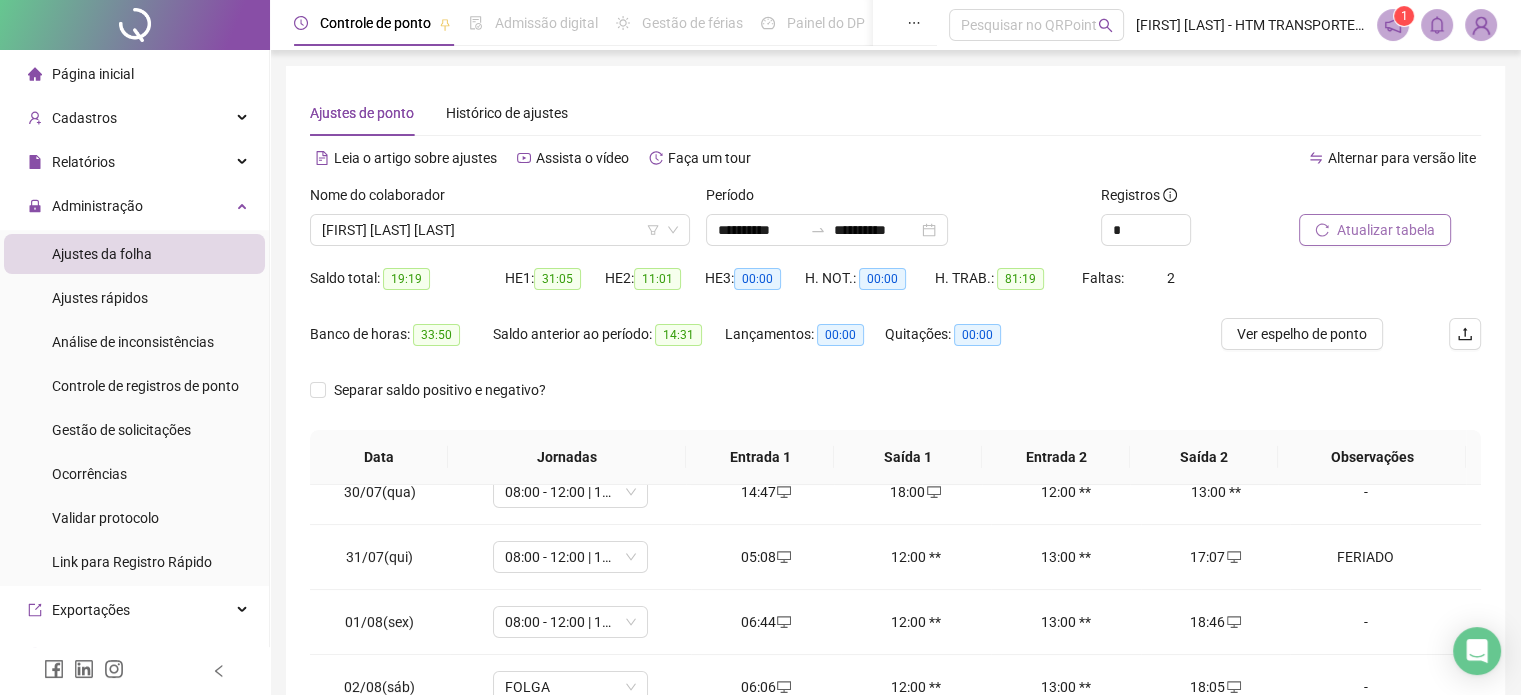 click on "Atualizar tabela" at bounding box center (1386, 230) 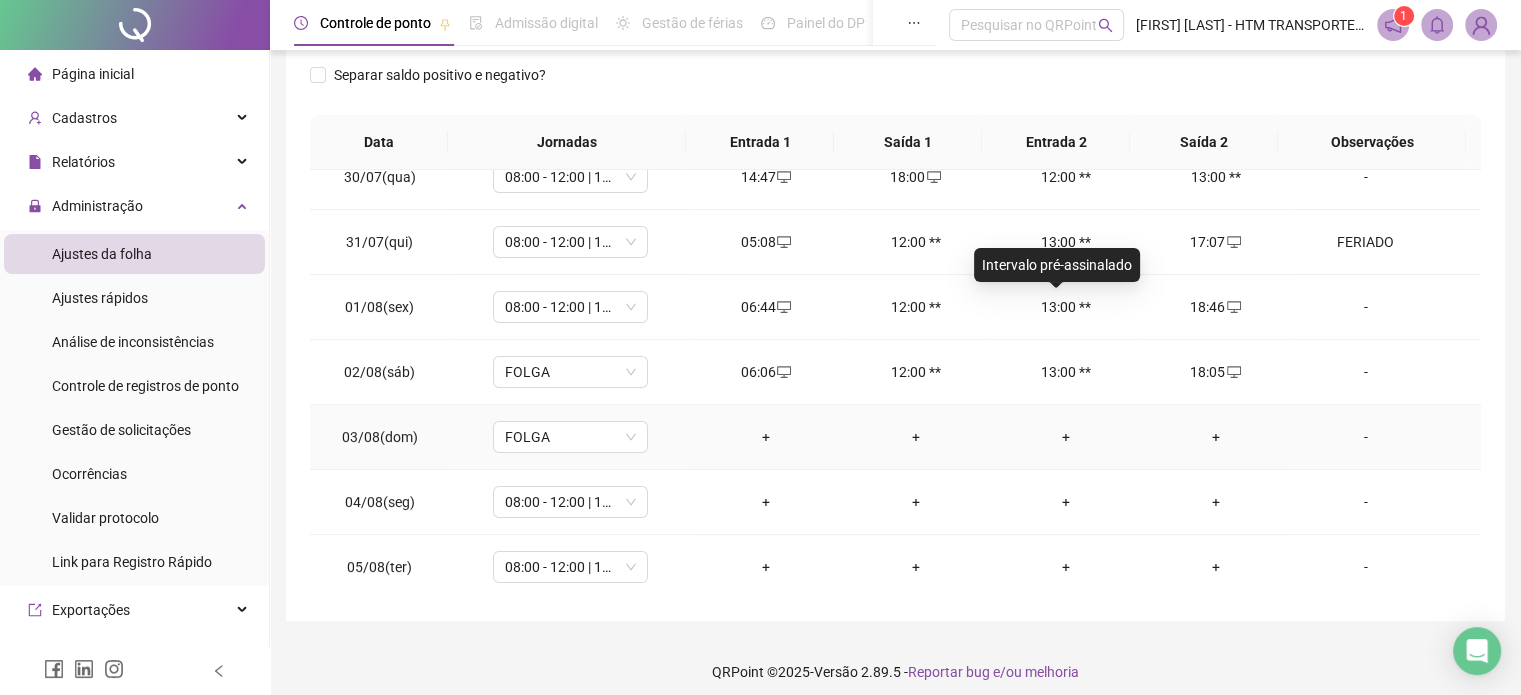 scroll, scrollTop: 326, scrollLeft: 0, axis: vertical 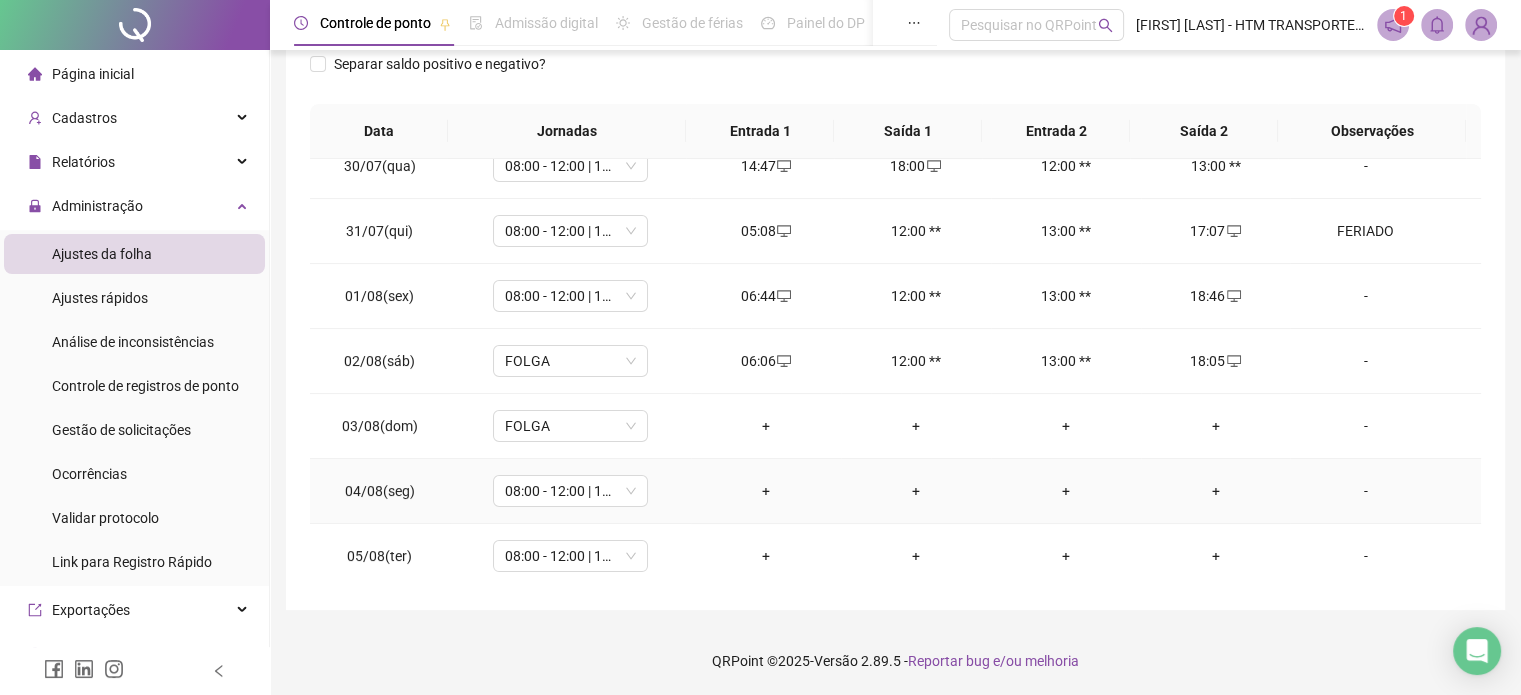 click on "+" at bounding box center (766, 491) 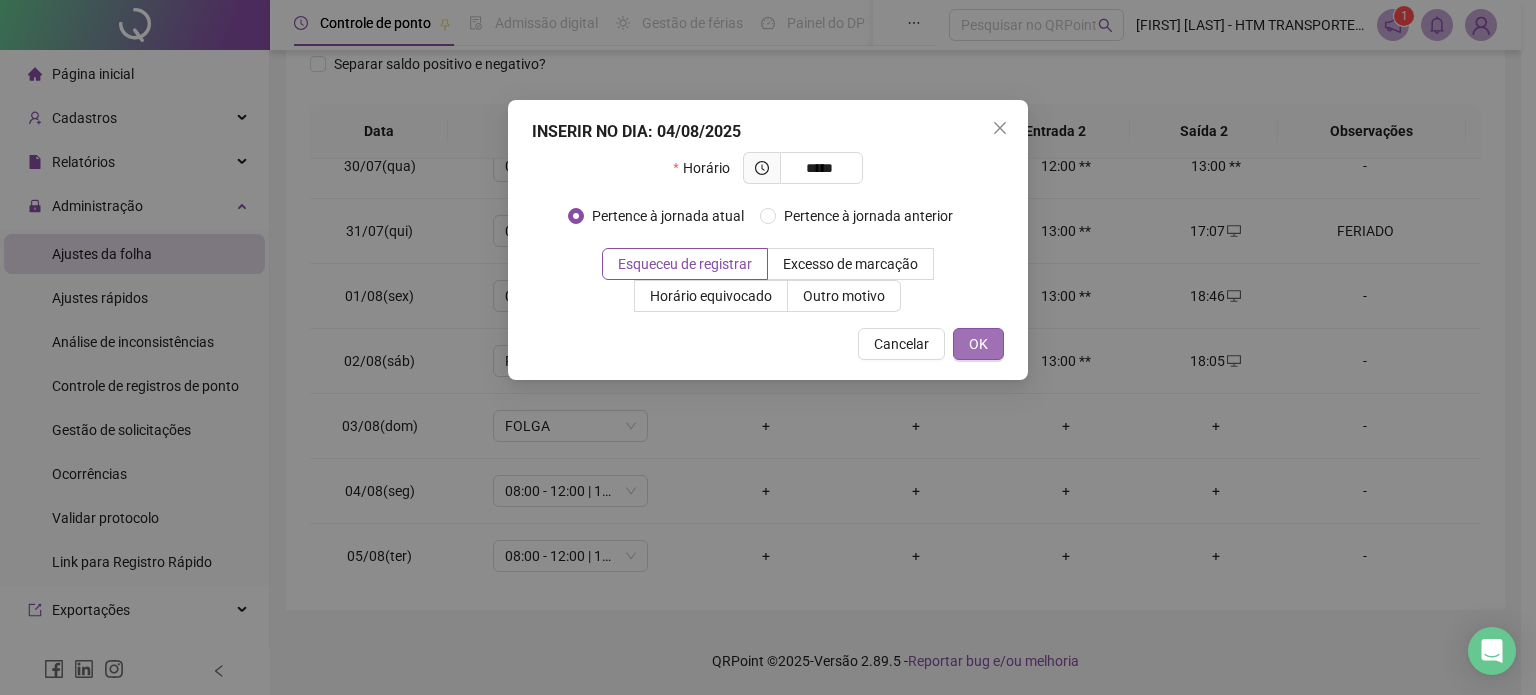 type on "*****" 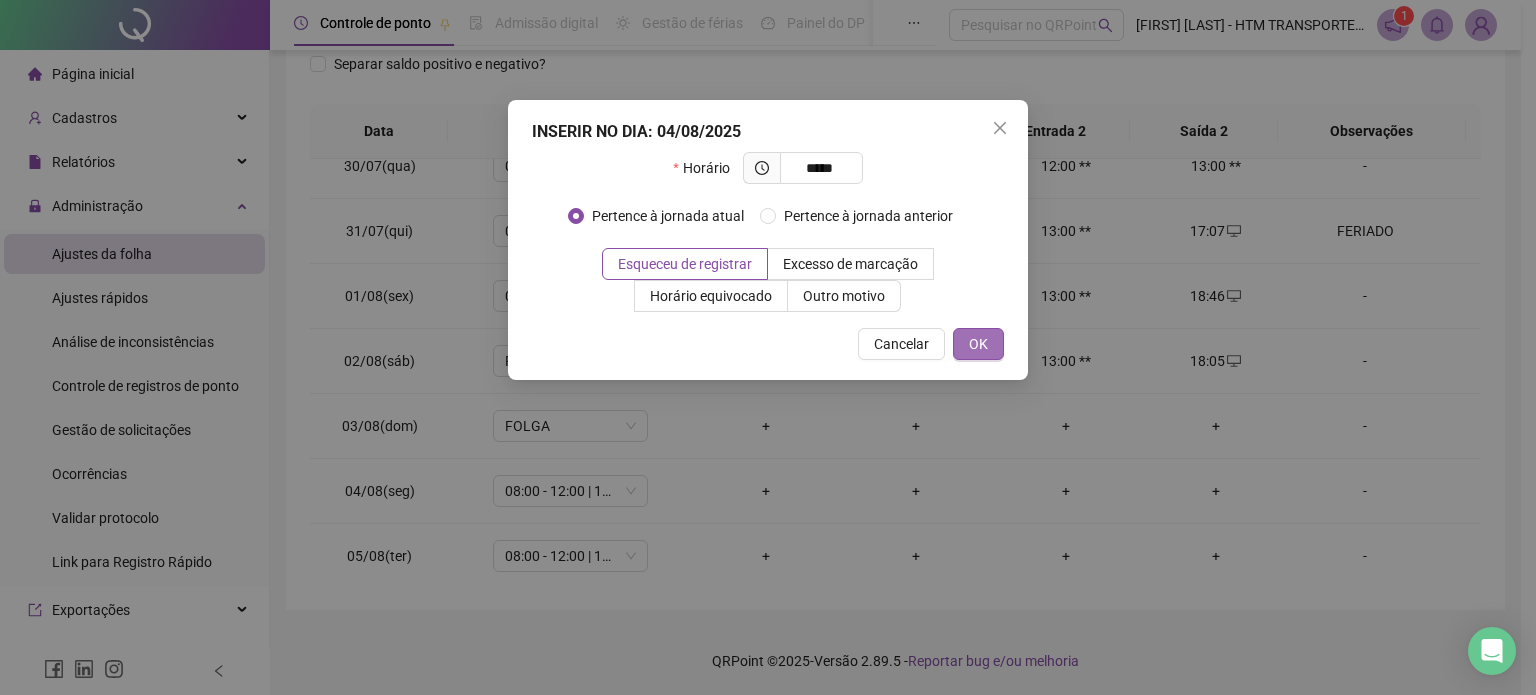 click on "OK" at bounding box center (978, 344) 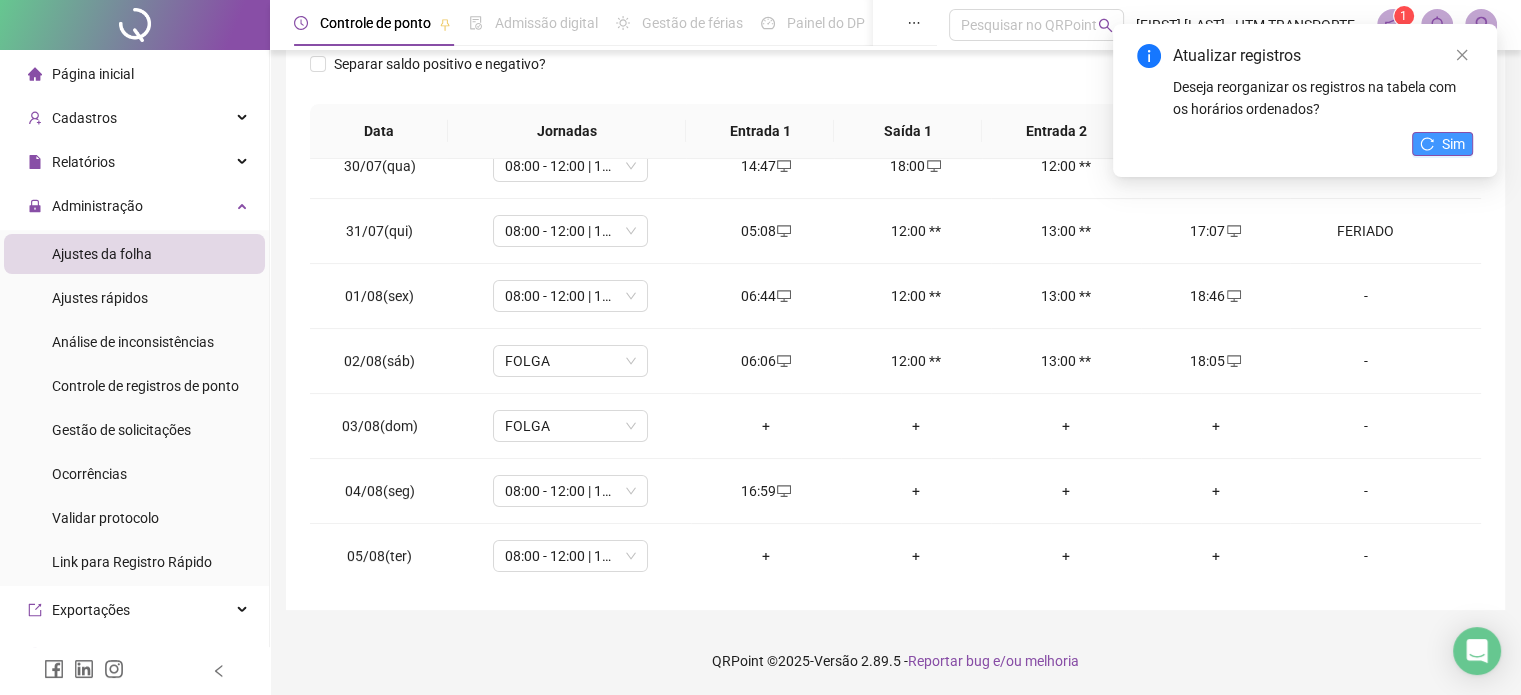 click on "Sim" at bounding box center [1453, 144] 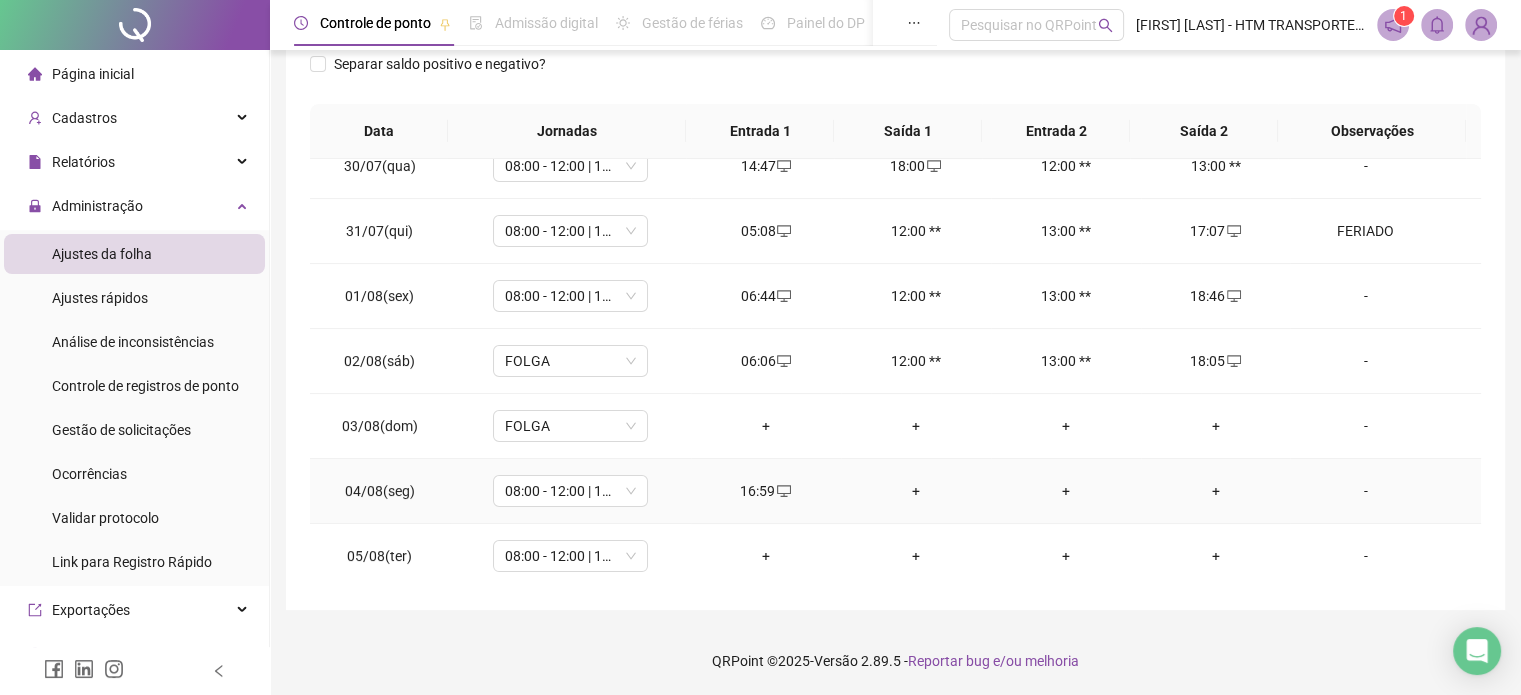 click on "+" at bounding box center [1216, 491] 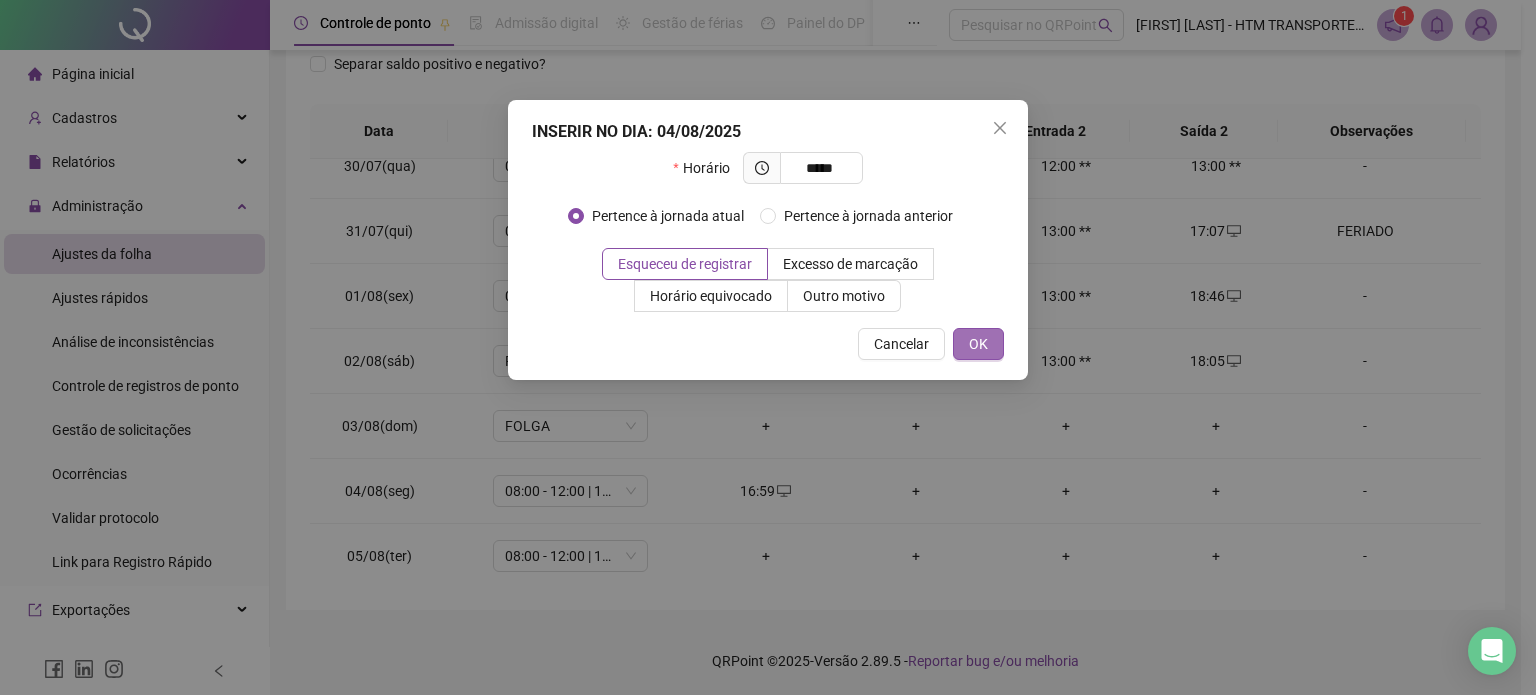 type on "*****" 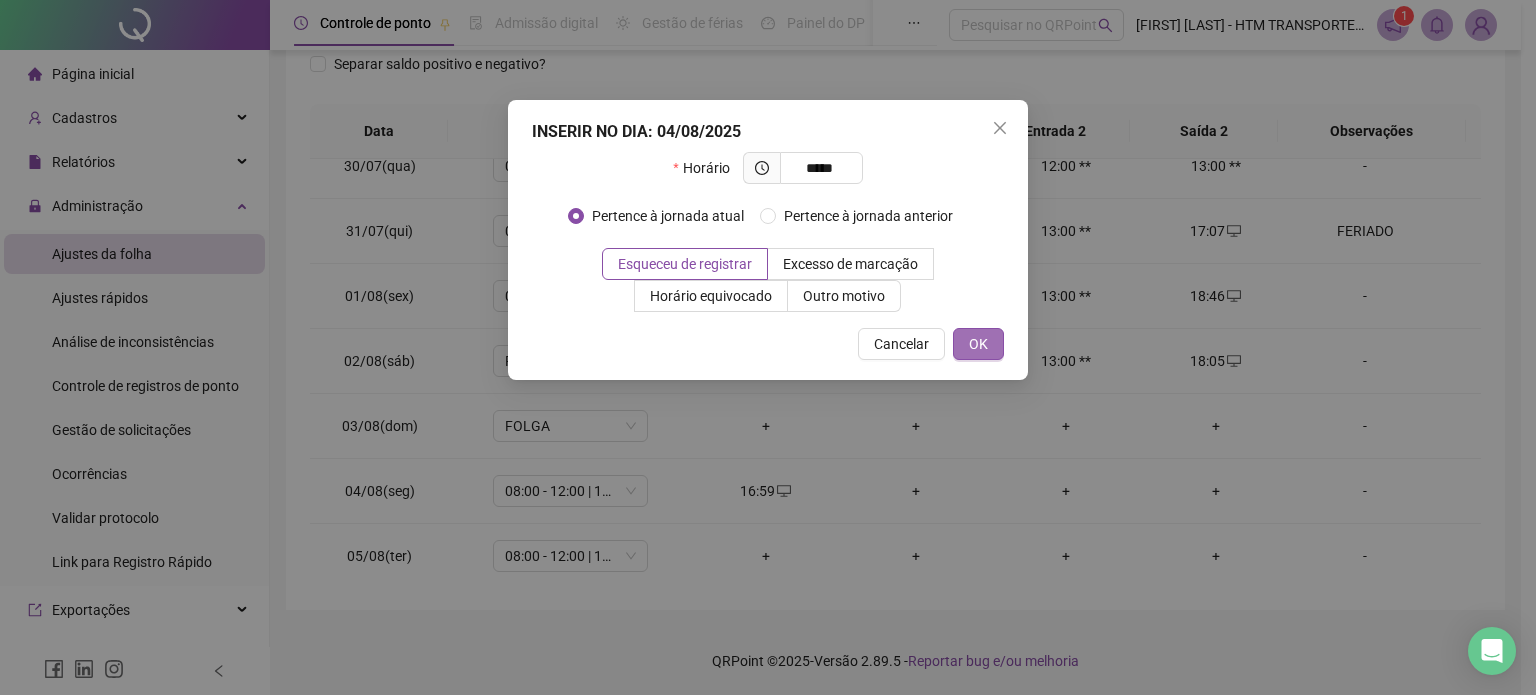 click on "OK" at bounding box center (978, 344) 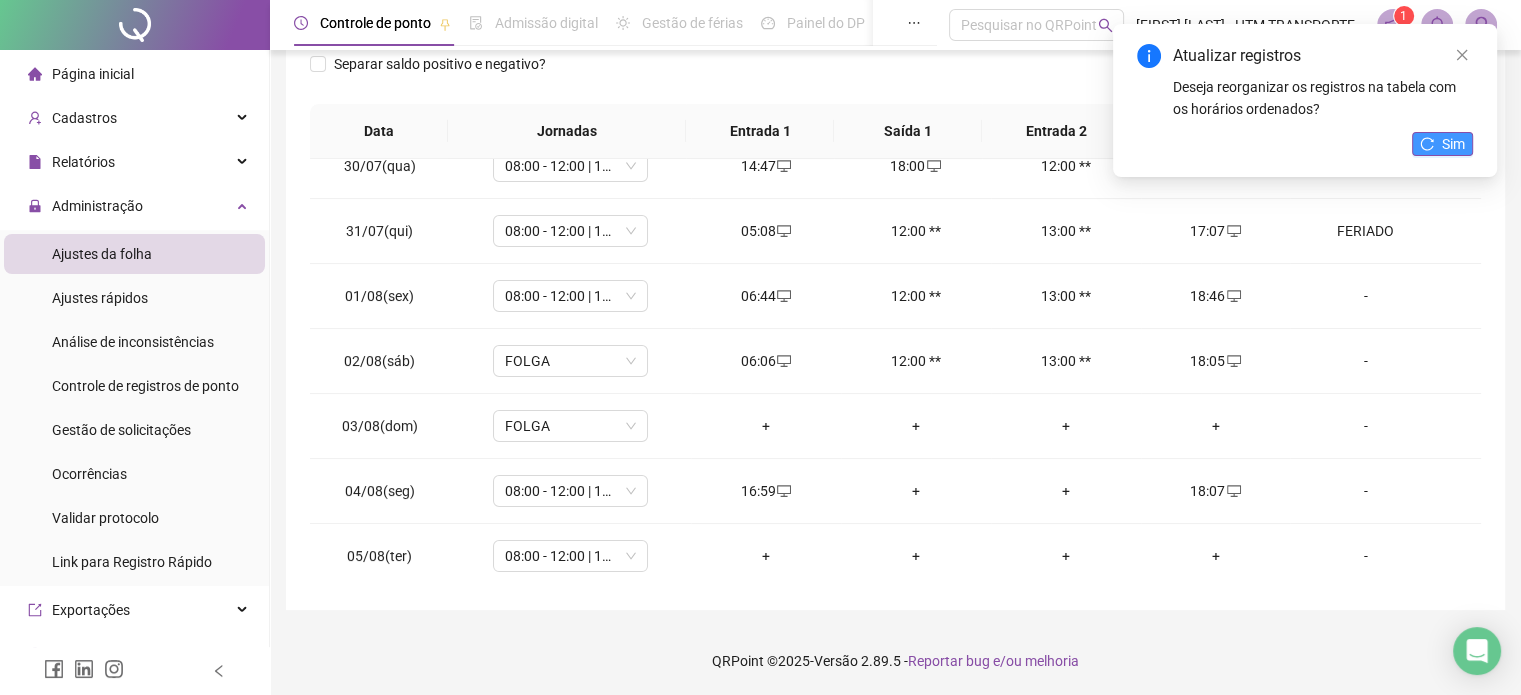 click on "Atualizar registros Deseja reorganizar os registros na tabela com os horários ordenados? Sim" at bounding box center [1305, 100] 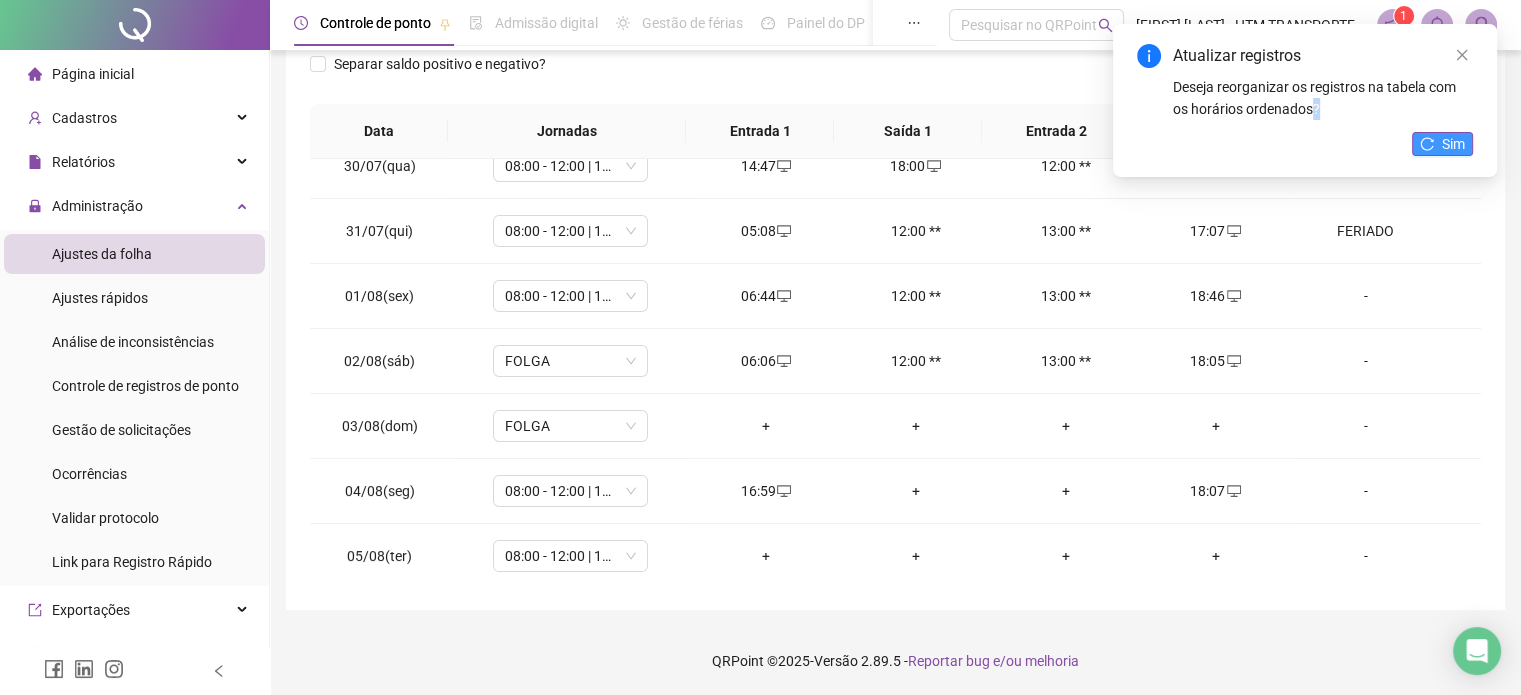 click on "Sim" at bounding box center (1453, 144) 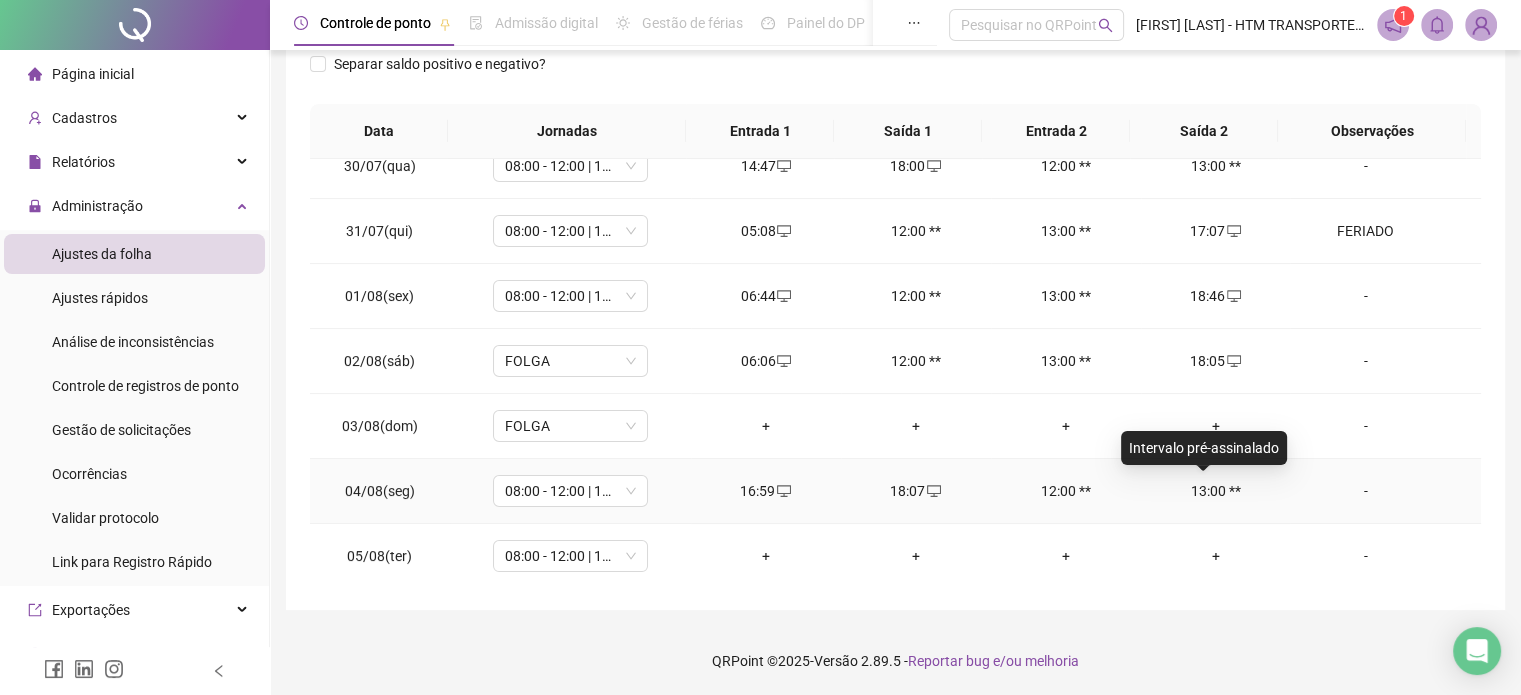 click on "13:00   **" at bounding box center [1216, 491] 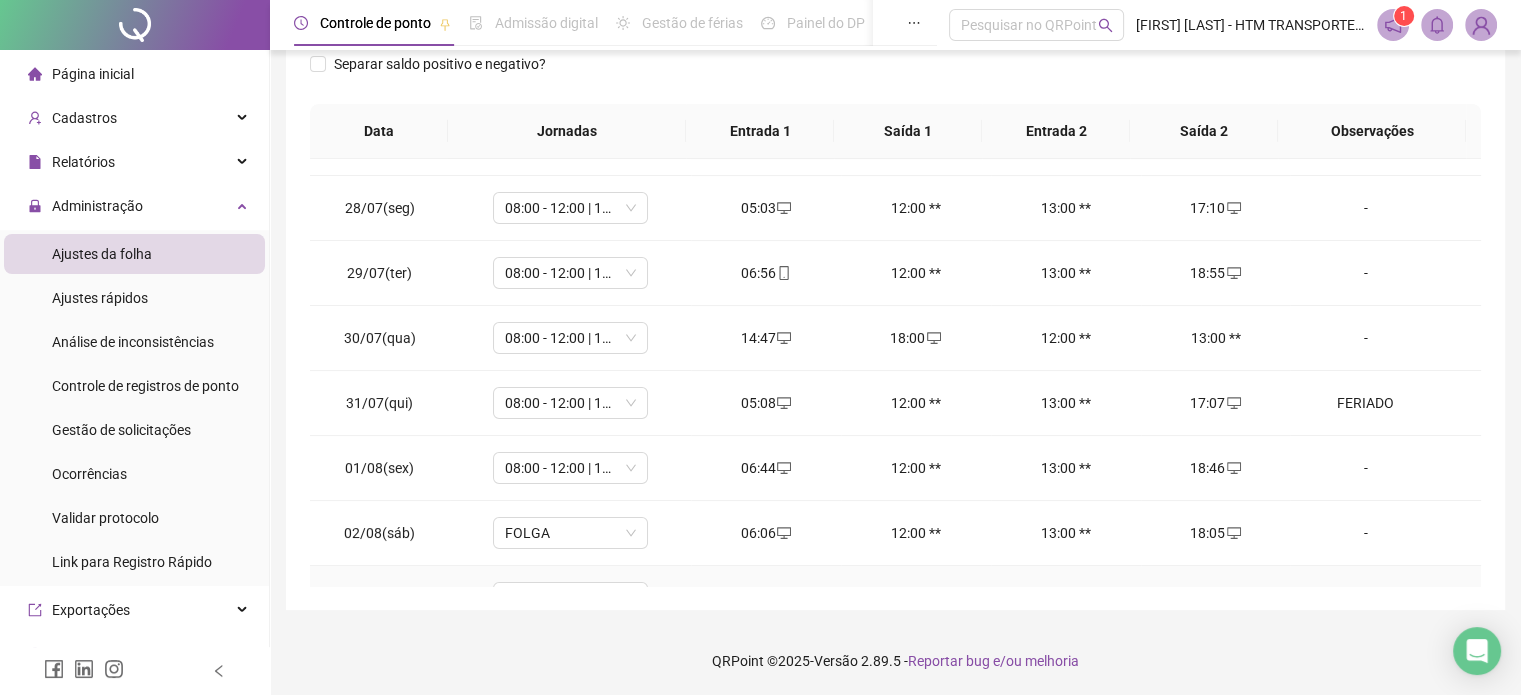 scroll, scrollTop: 285, scrollLeft: 0, axis: vertical 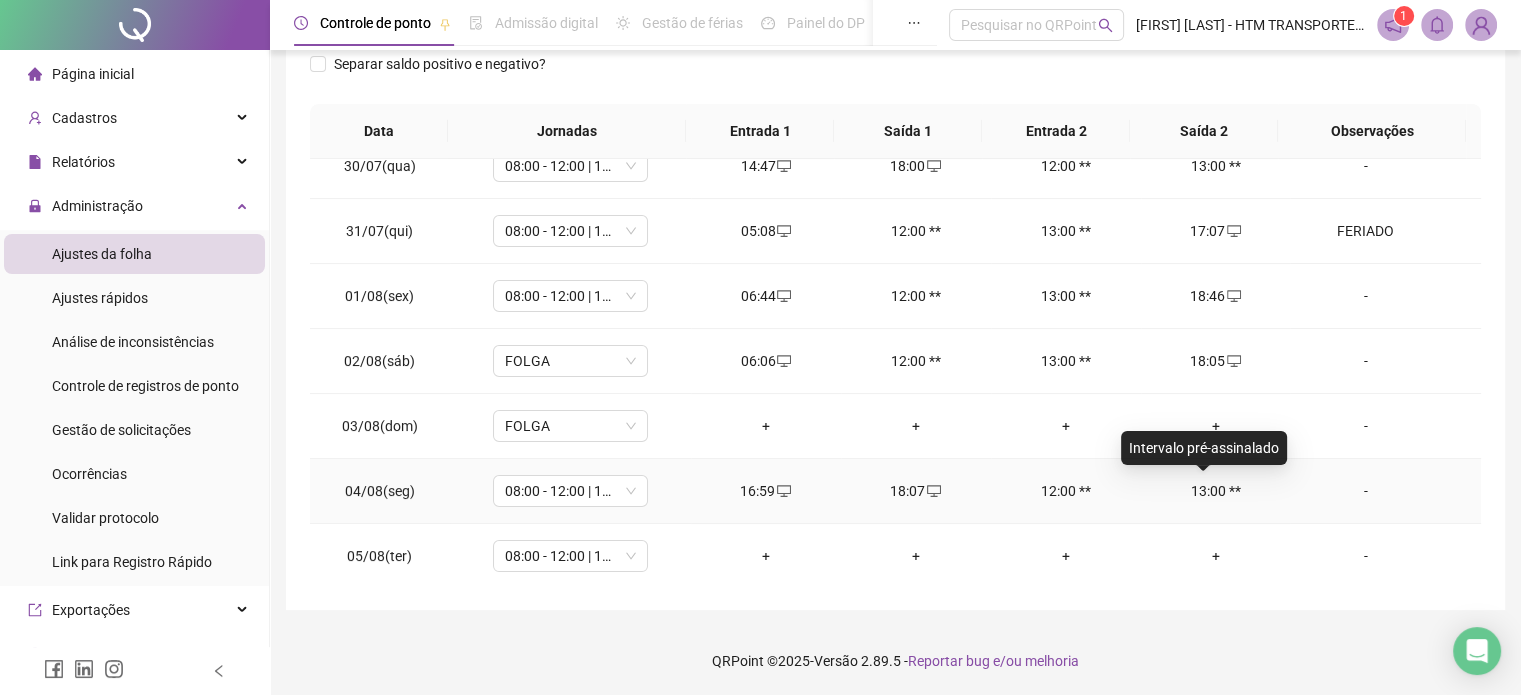 click on "13:00   **" at bounding box center (1216, 491) 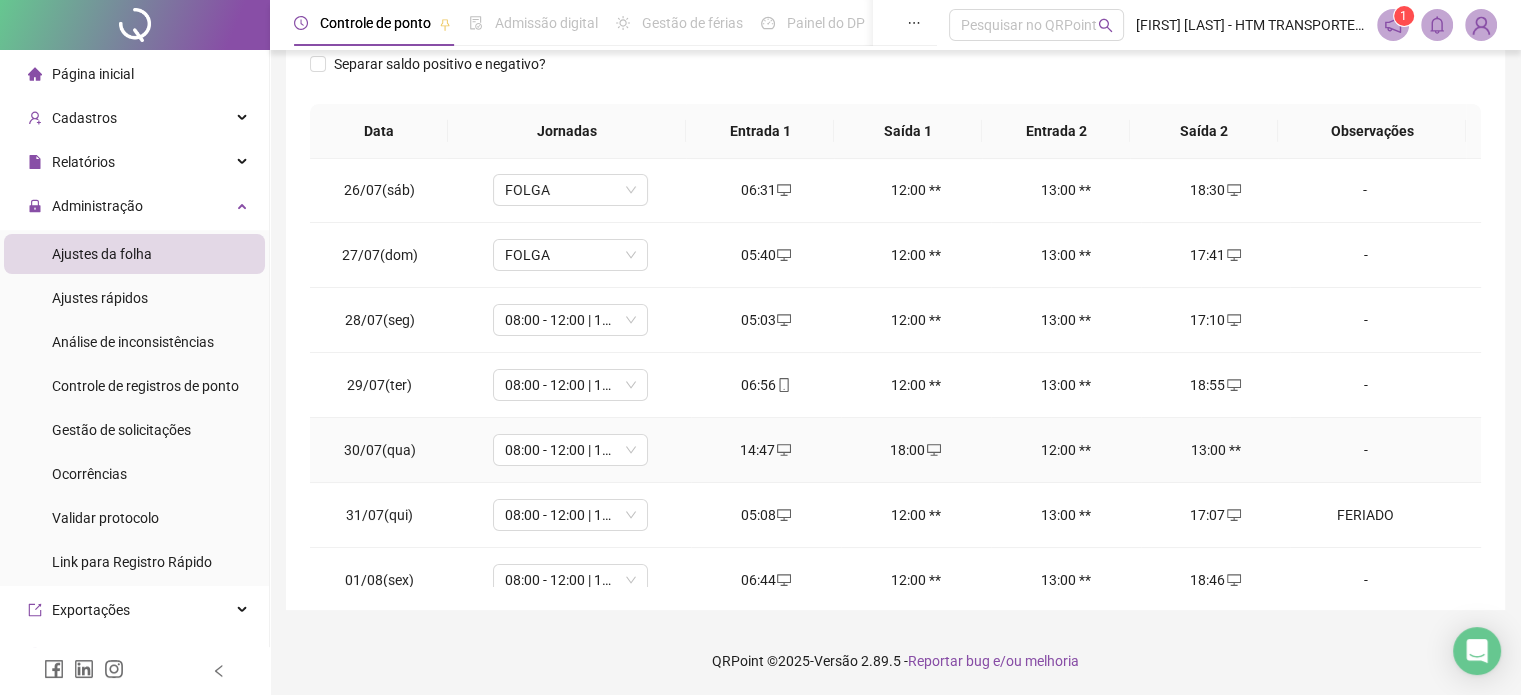 scroll, scrollTop: 0, scrollLeft: 0, axis: both 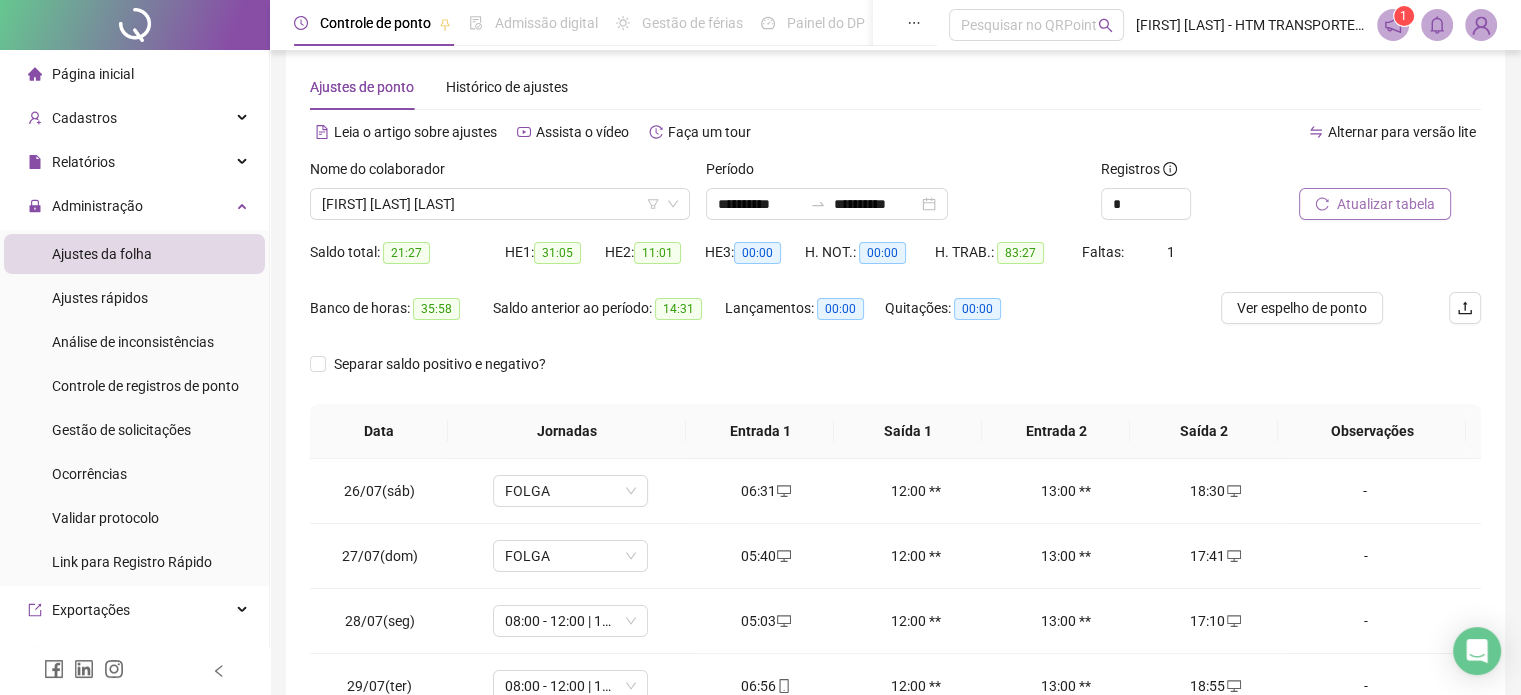 click on "Atualizar tabela" at bounding box center (1386, 204) 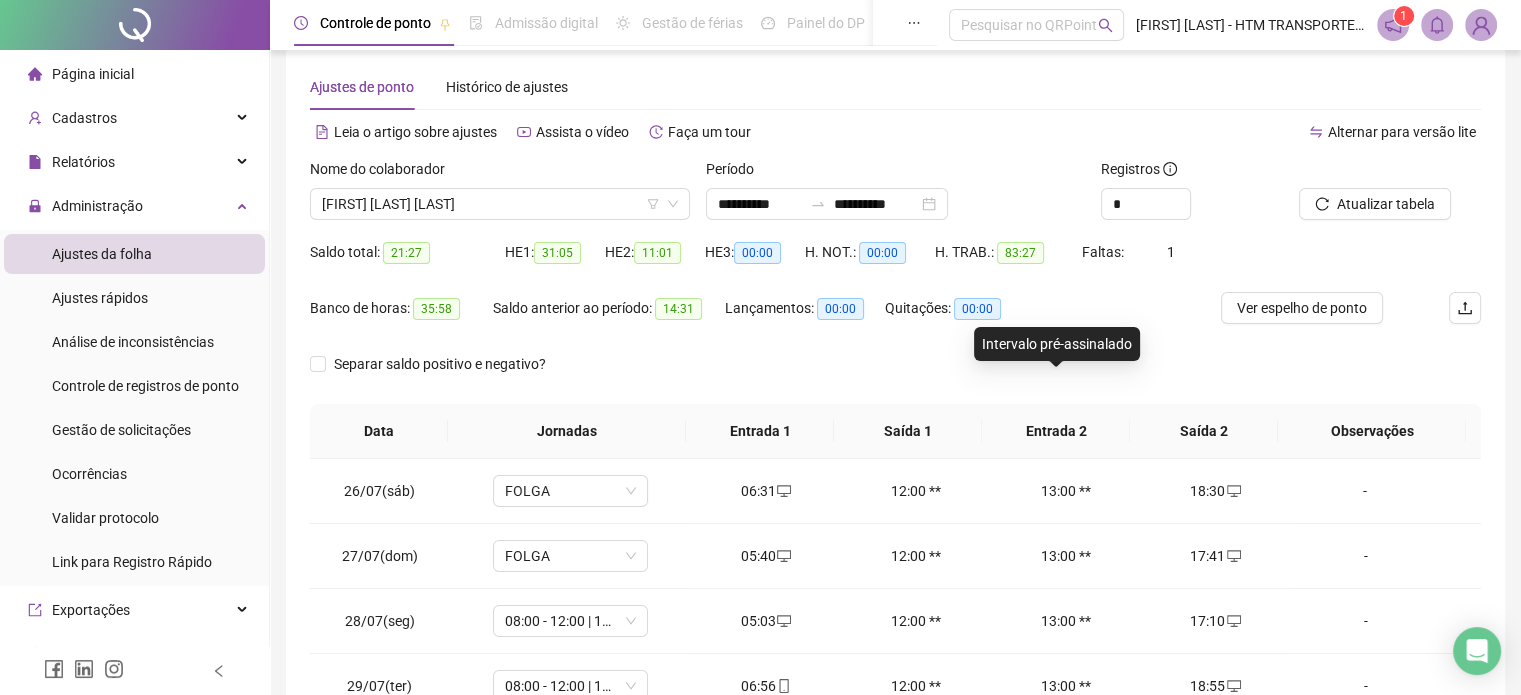 scroll, scrollTop: 285, scrollLeft: 0, axis: vertical 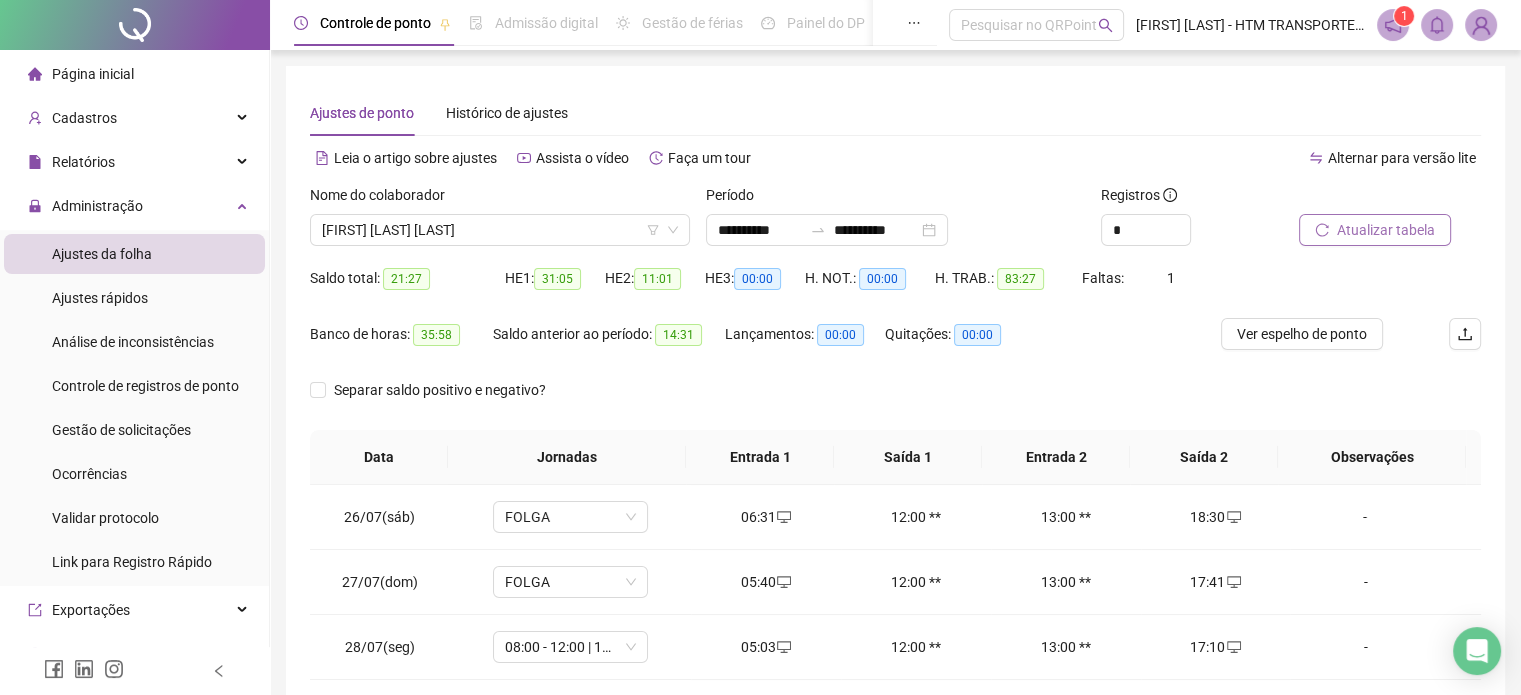 click on "Atualizar tabela" at bounding box center (1375, 230) 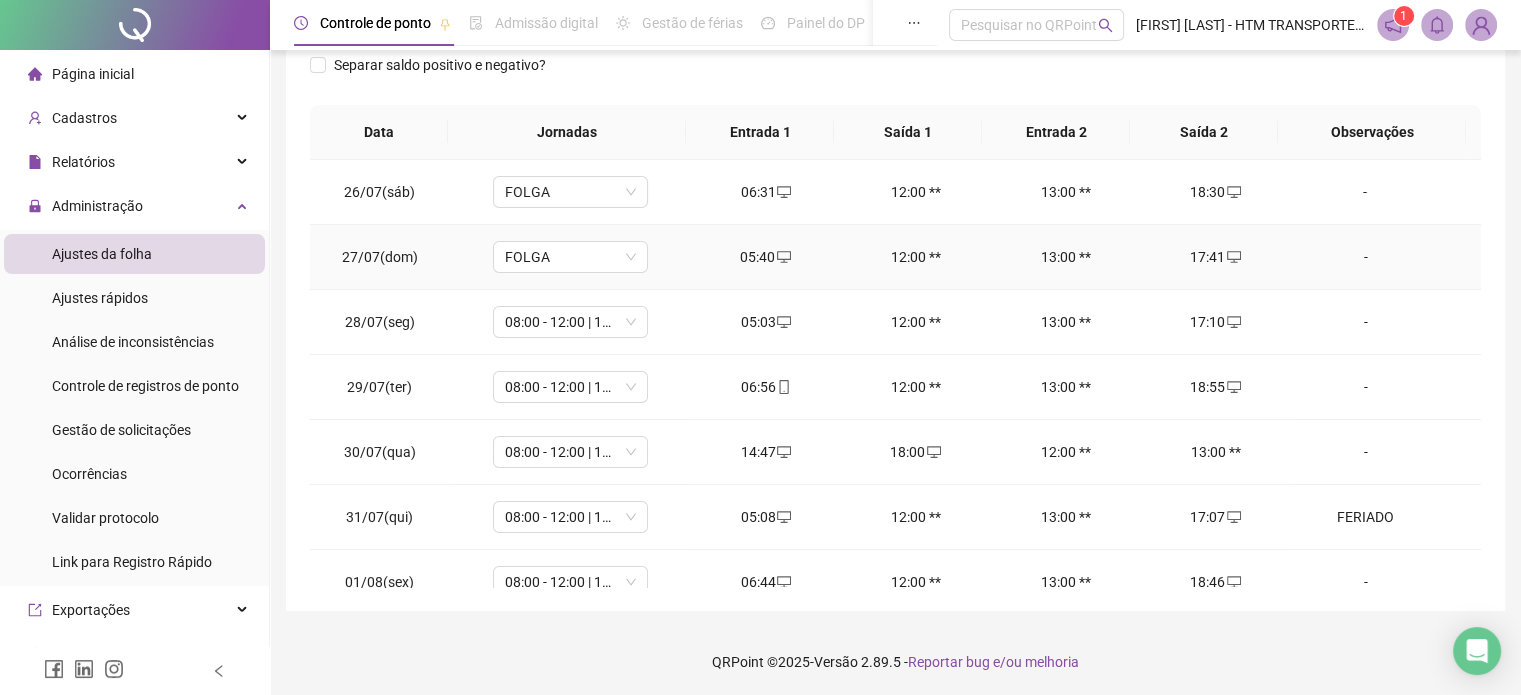 scroll, scrollTop: 326, scrollLeft: 0, axis: vertical 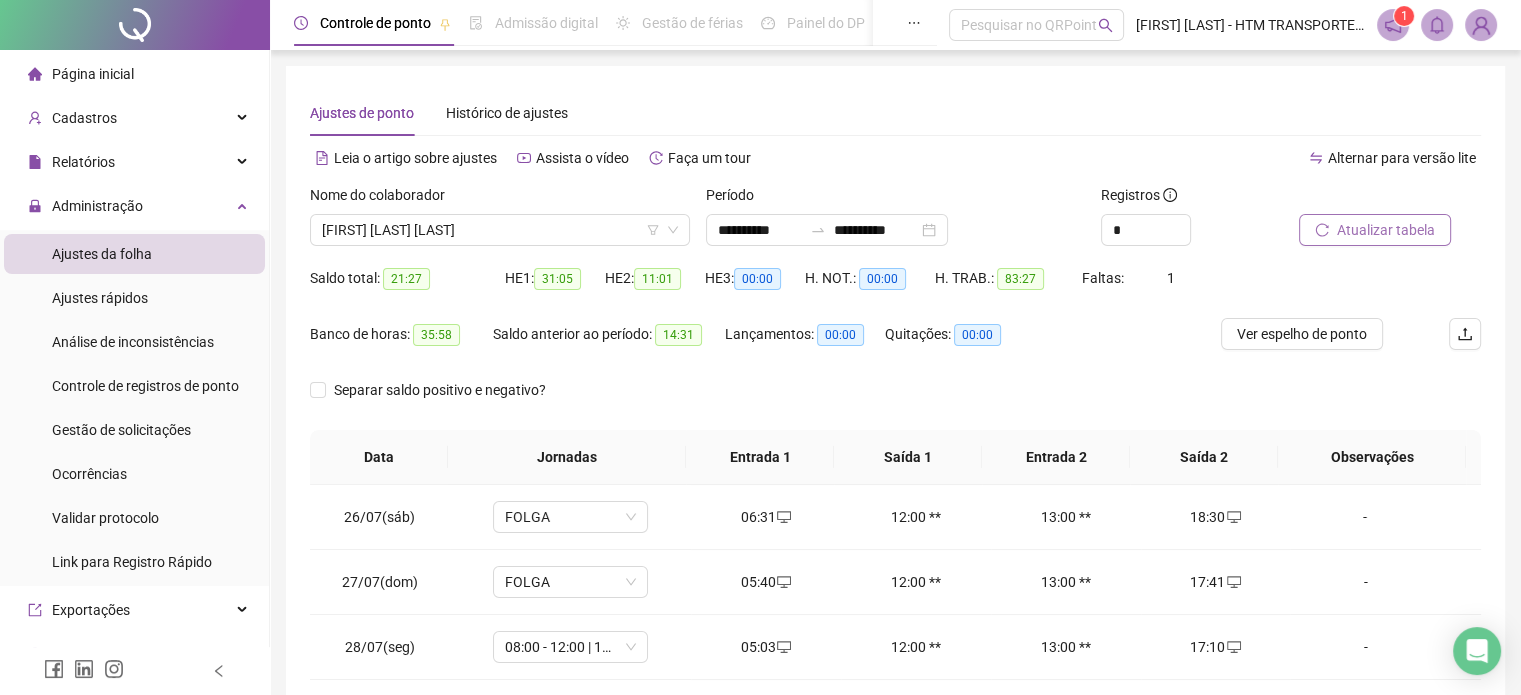 click on "Atualizar tabela" at bounding box center (1386, 230) 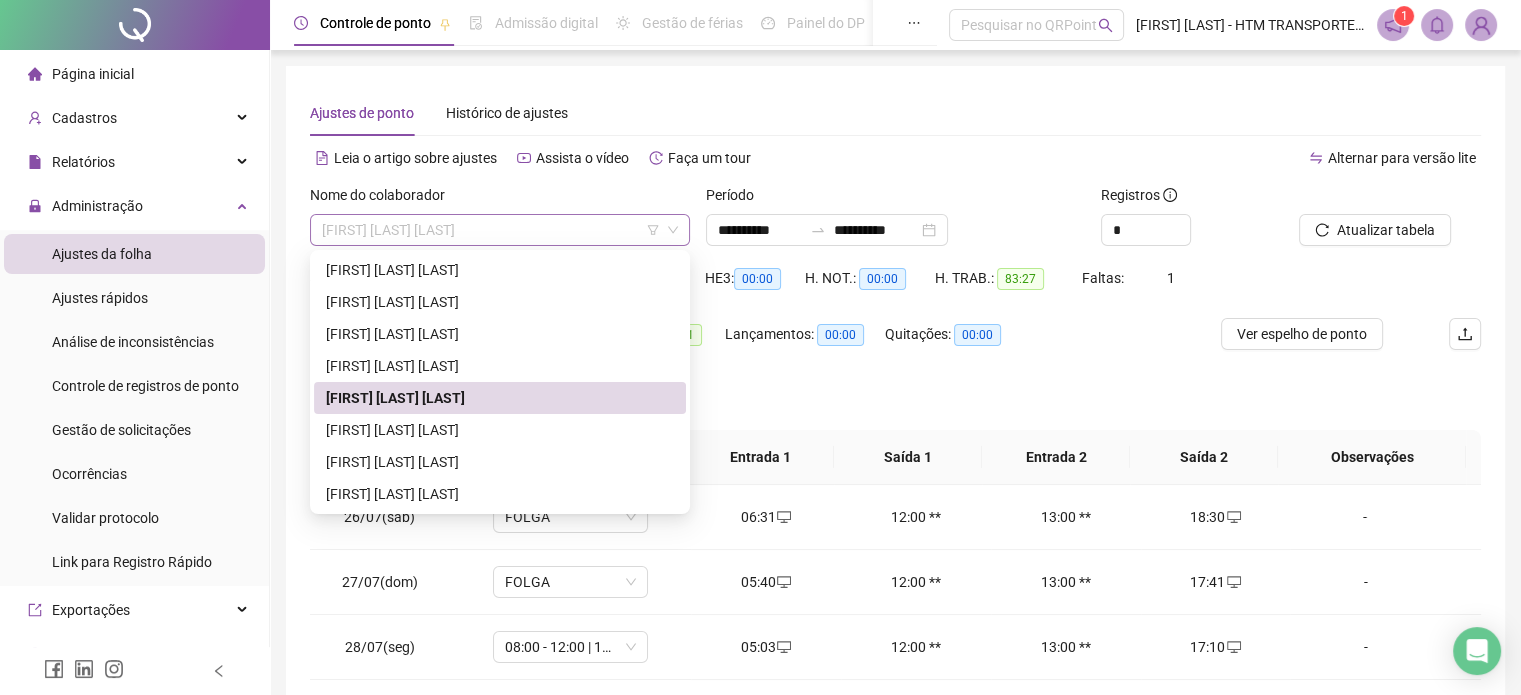 click on "[FIRST] [LAST] [LAST]" at bounding box center [500, 230] 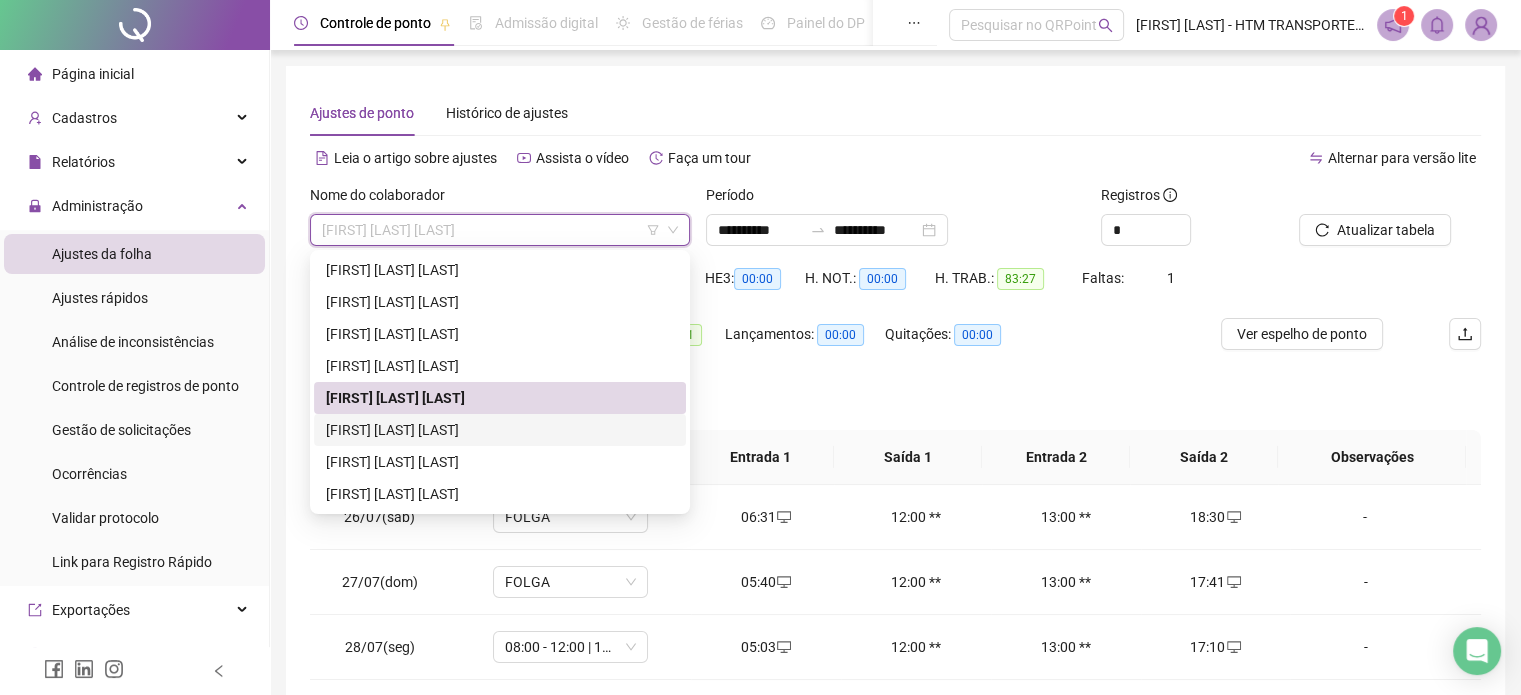 click on "[FIRST] [LAST] [LAST]" at bounding box center (500, 430) 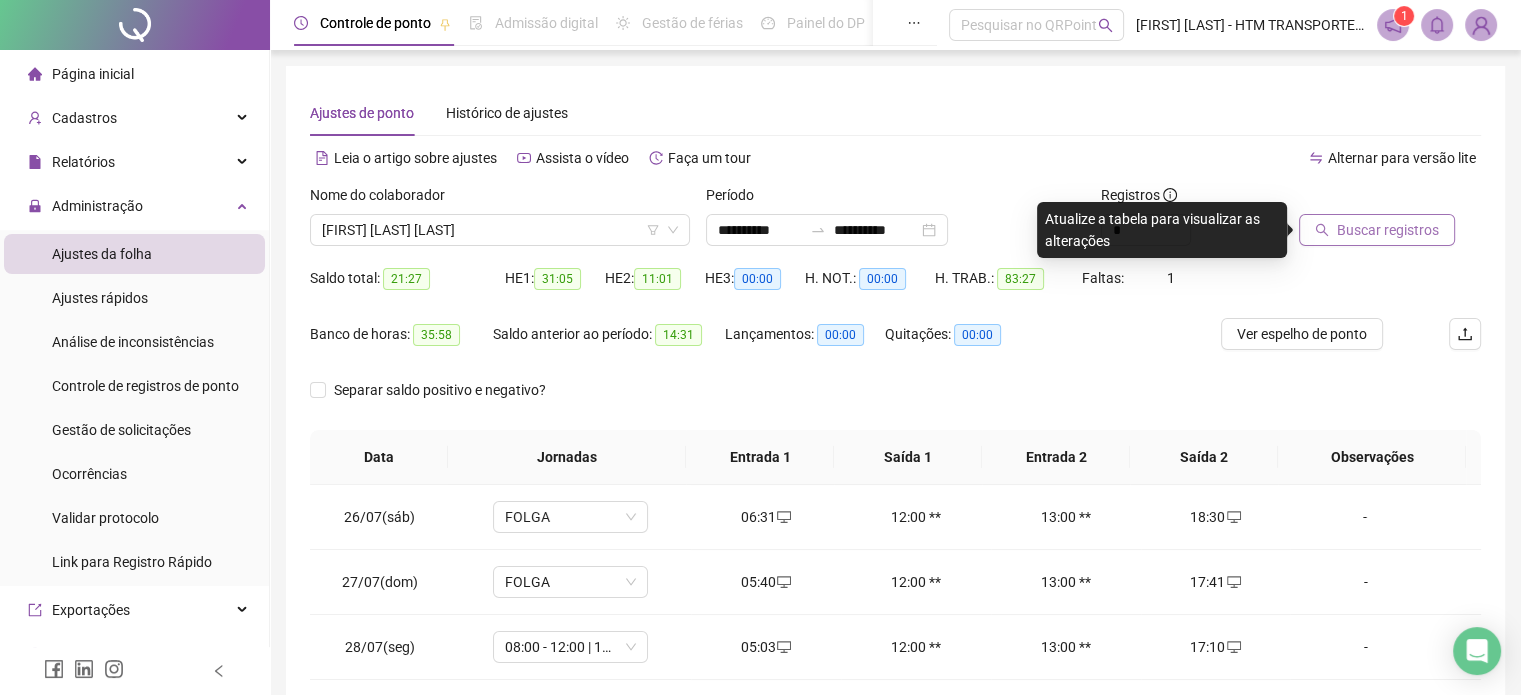 click on "Buscar registros" at bounding box center (1377, 230) 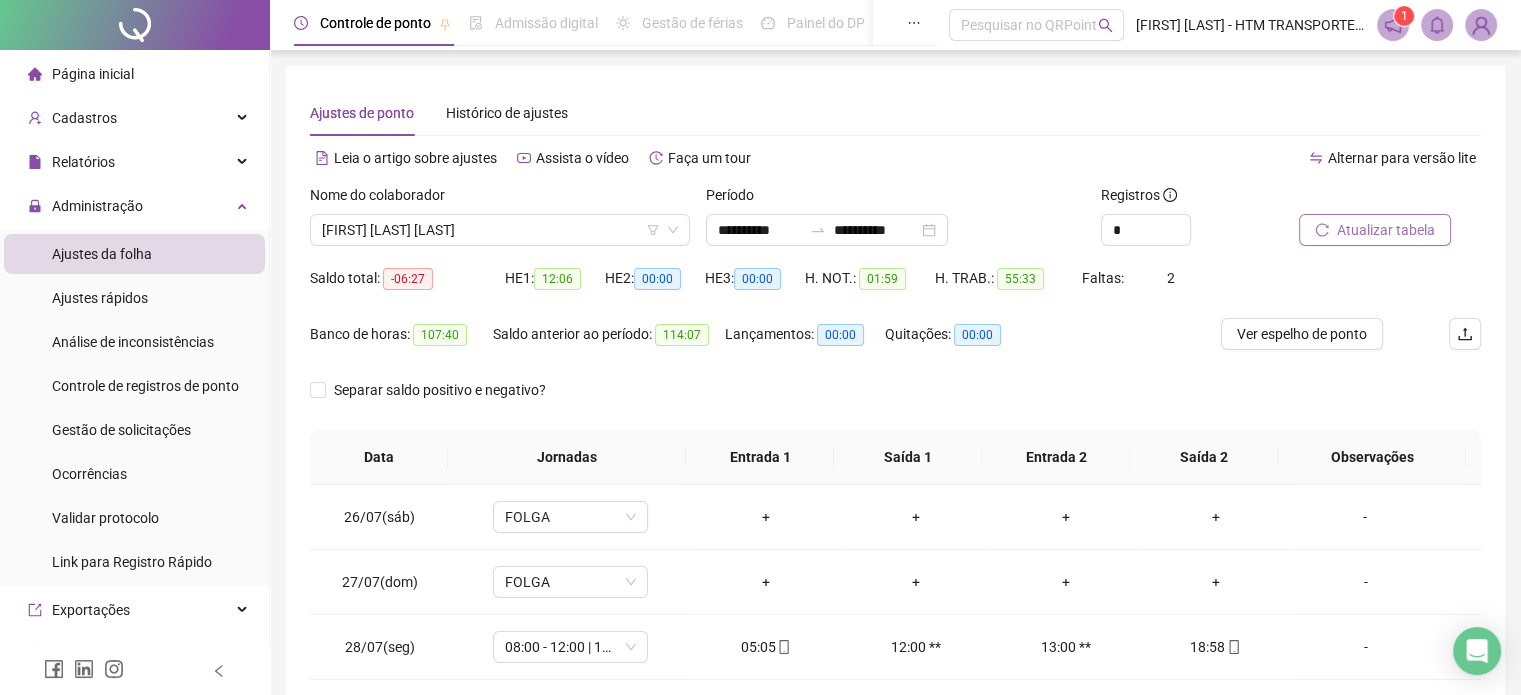 click on "Atualizar tabela" at bounding box center (1386, 230) 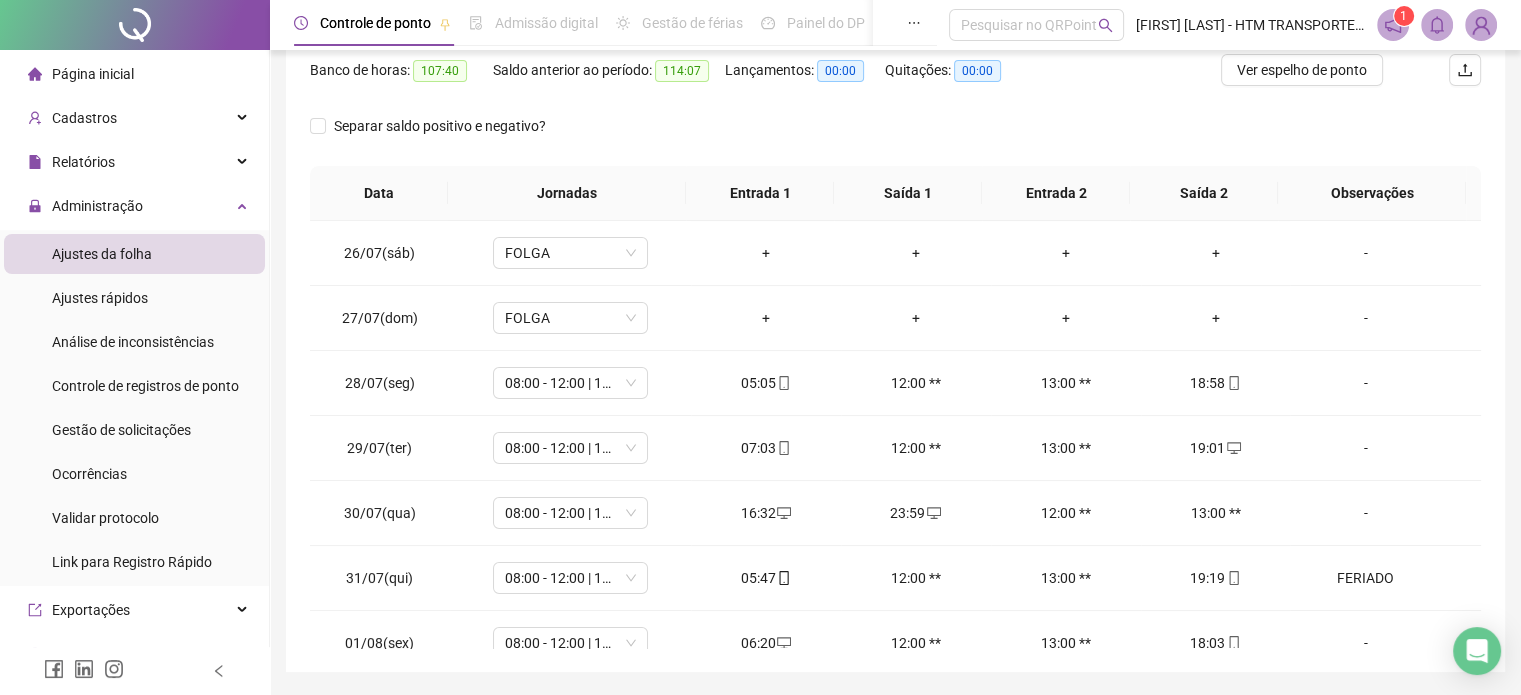 scroll, scrollTop: 300, scrollLeft: 0, axis: vertical 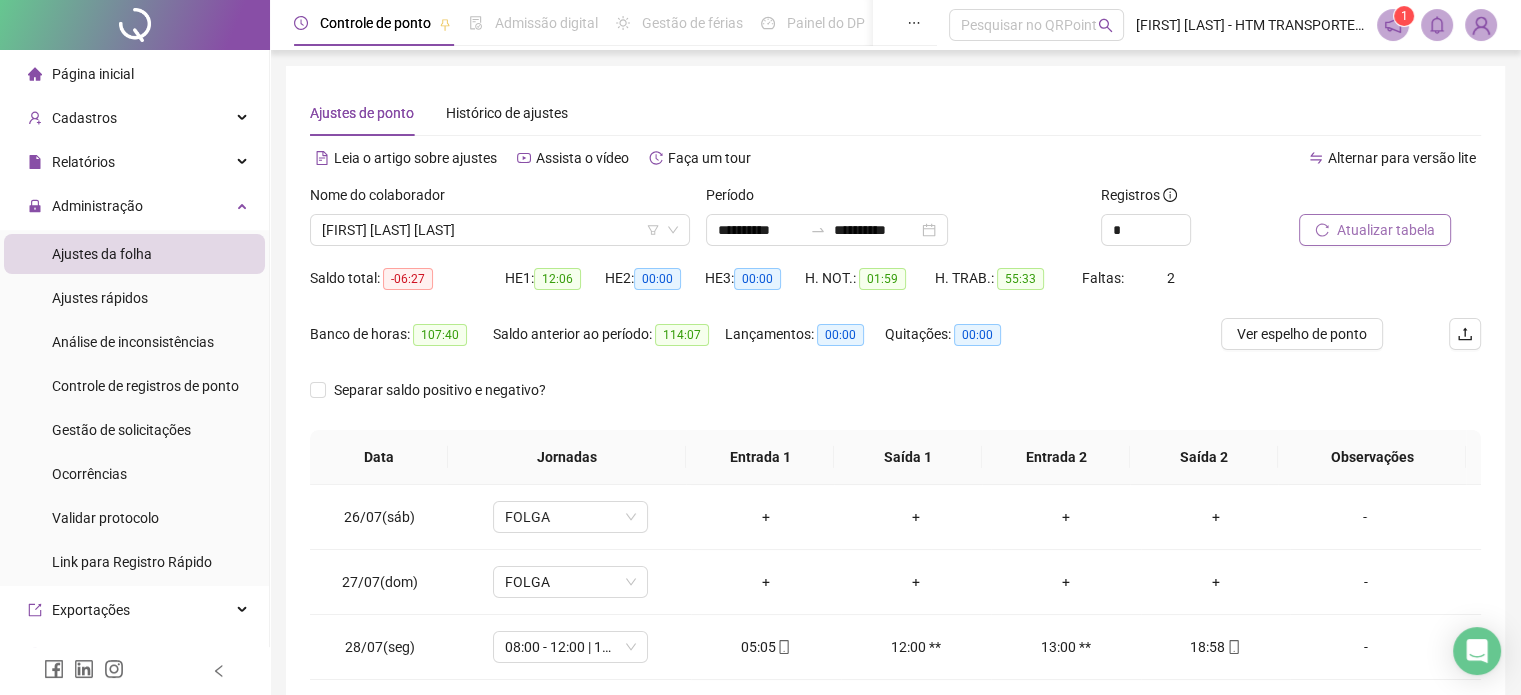 click on "Atualizar tabela" at bounding box center (1386, 230) 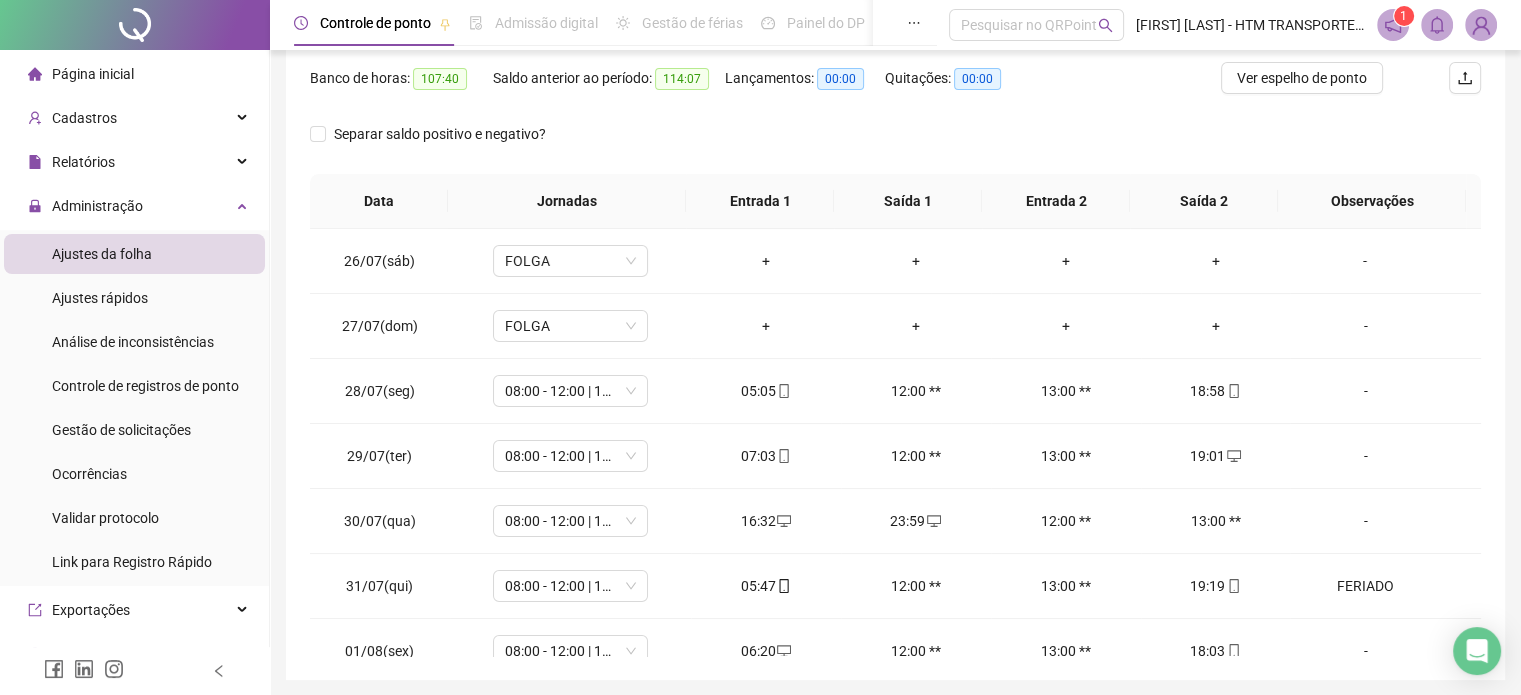 scroll, scrollTop: 326, scrollLeft: 0, axis: vertical 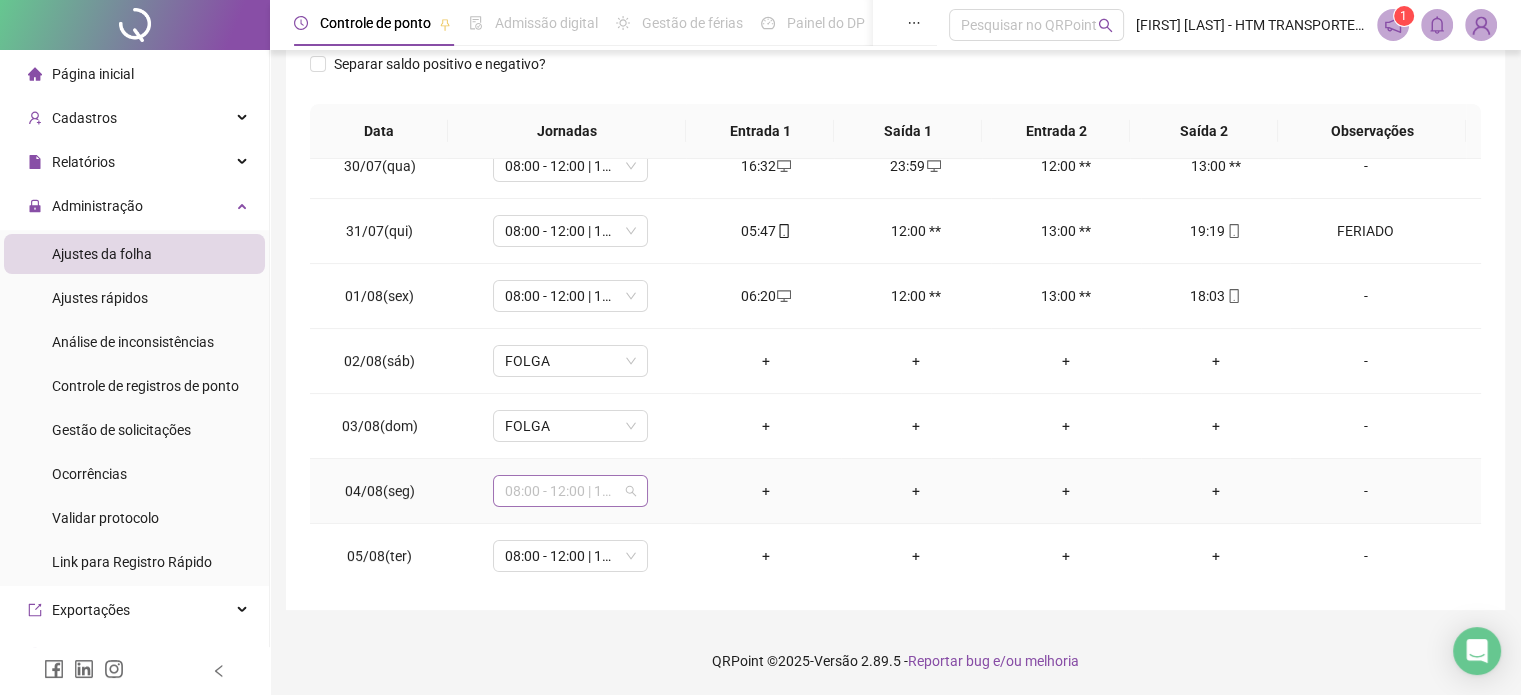 click on "08:00 - 12:00 | 13:00 - 18:00" at bounding box center [570, 491] 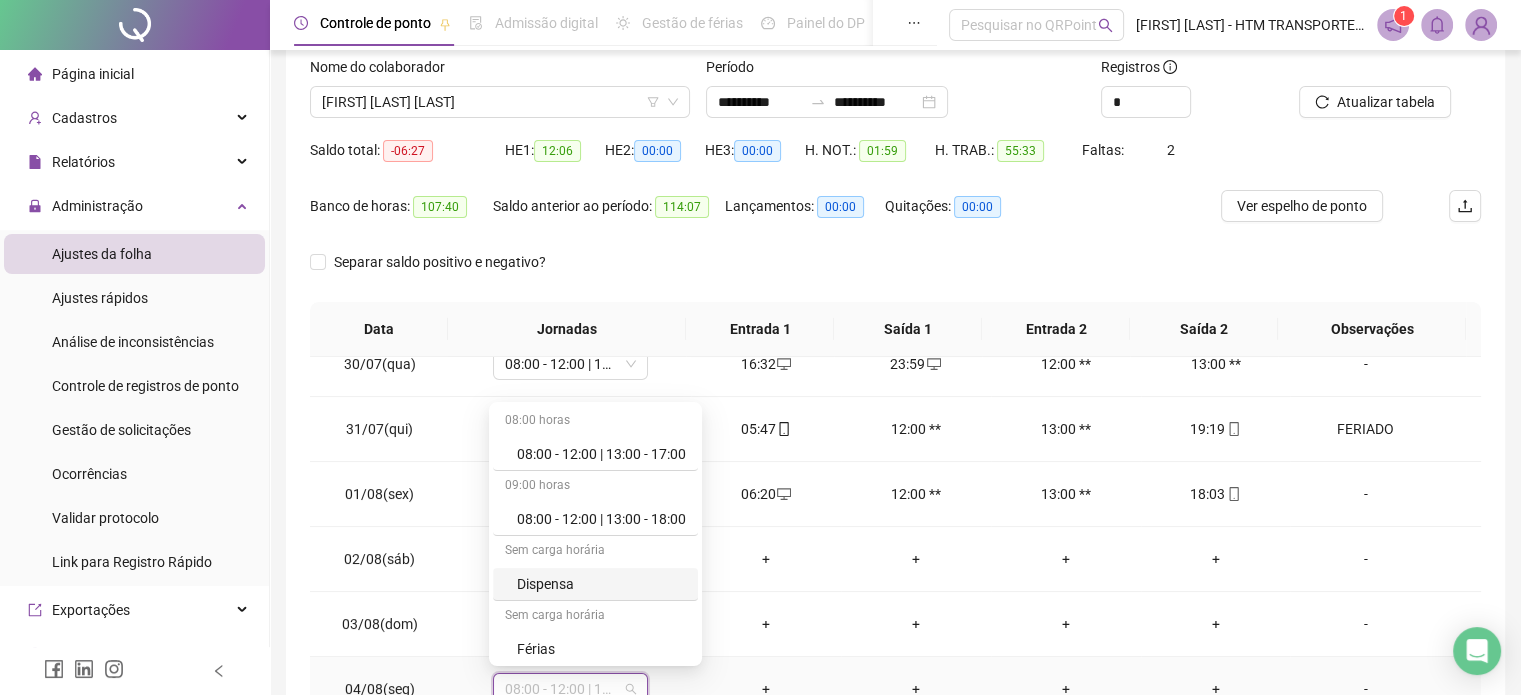 scroll, scrollTop: 126, scrollLeft: 0, axis: vertical 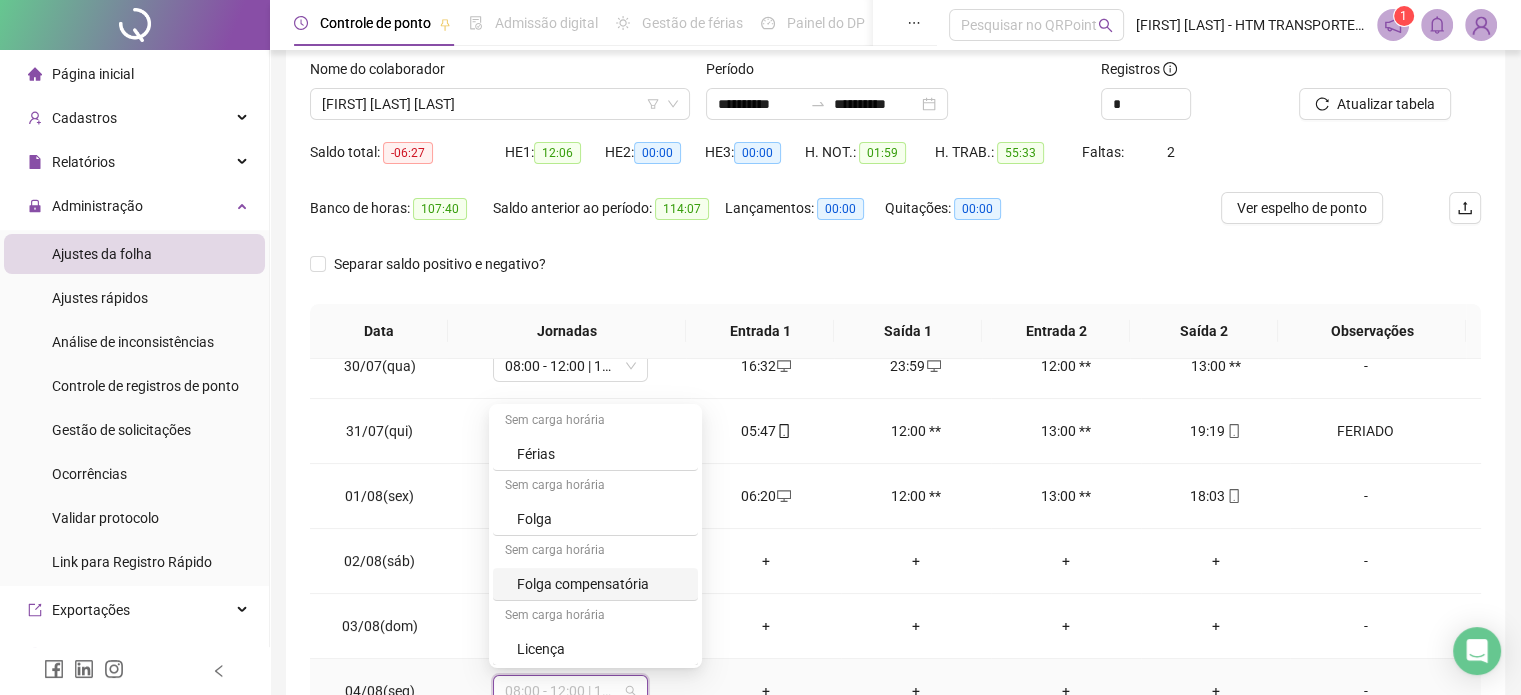 click on "Folga compensatória" at bounding box center [601, 584] 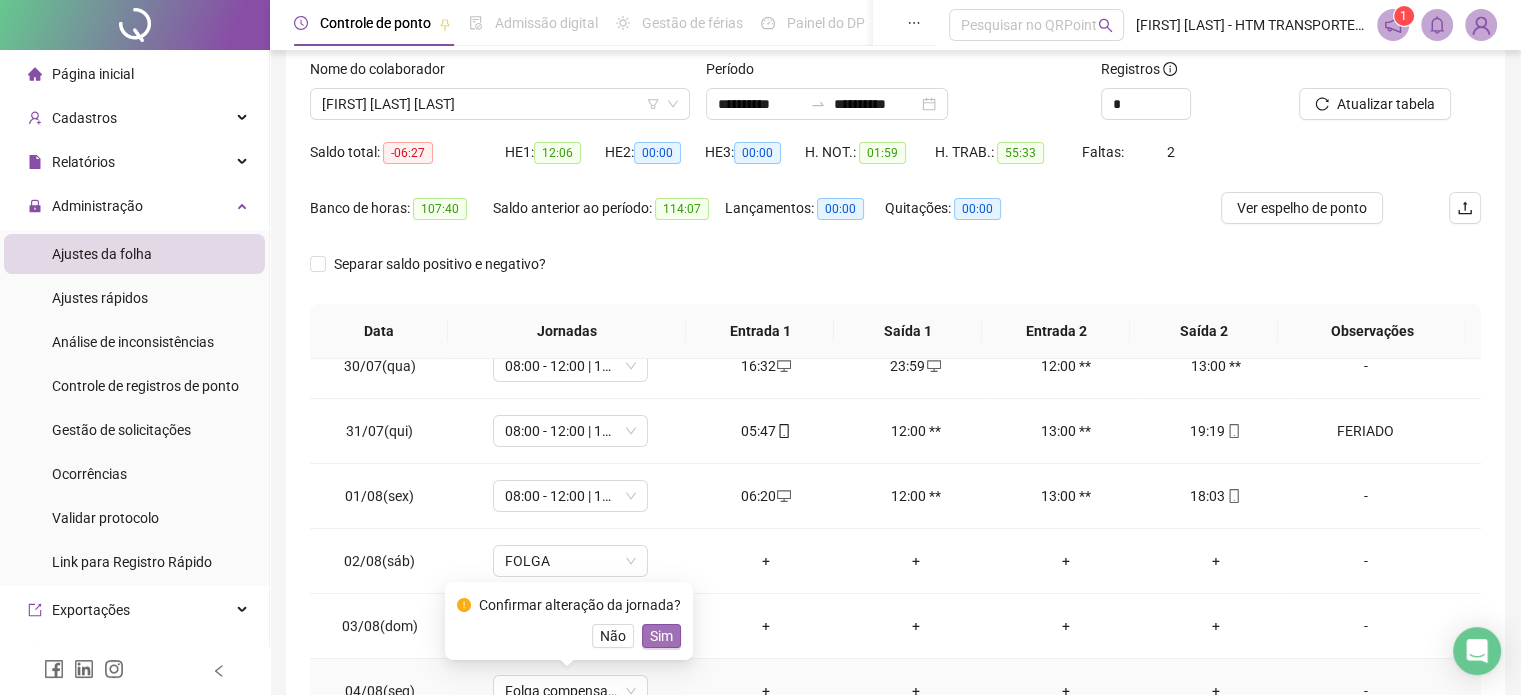 click on "Sim" at bounding box center [661, 636] 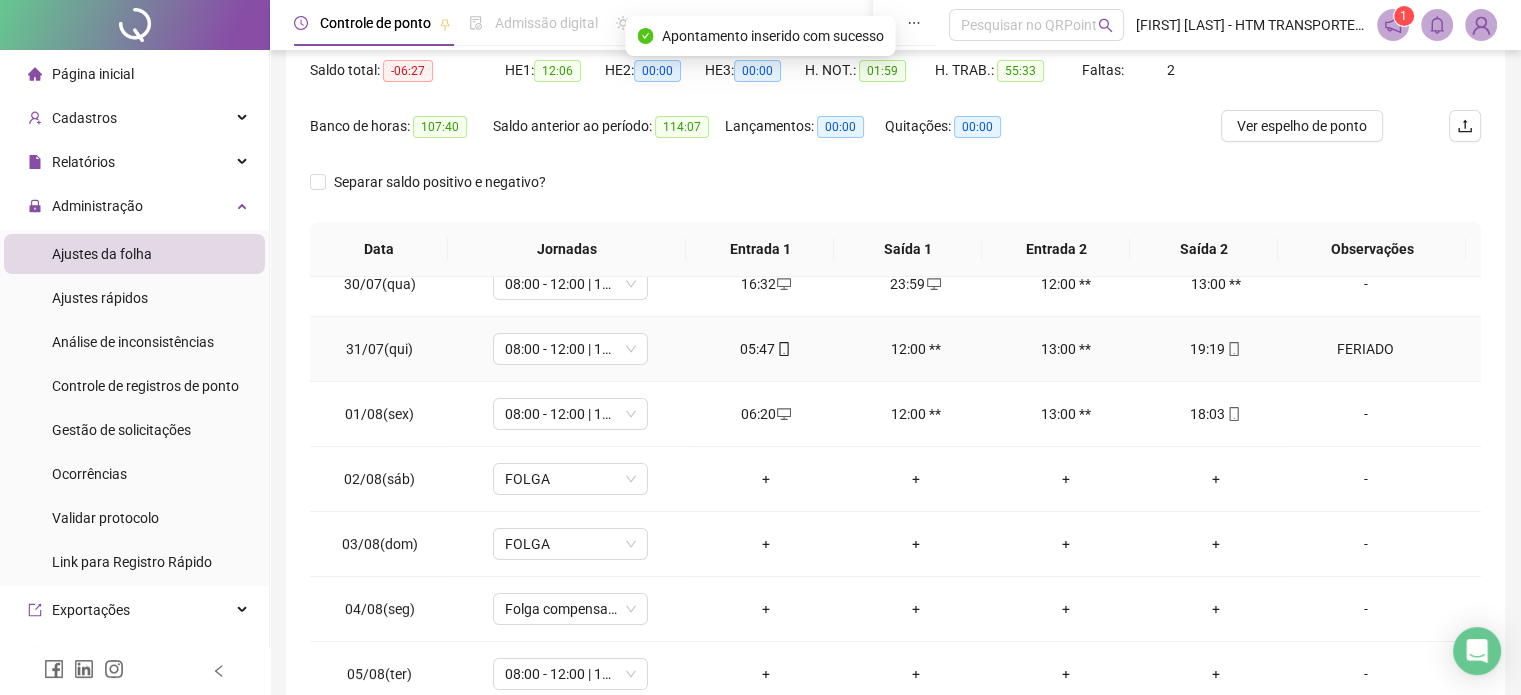 scroll, scrollTop: 326, scrollLeft: 0, axis: vertical 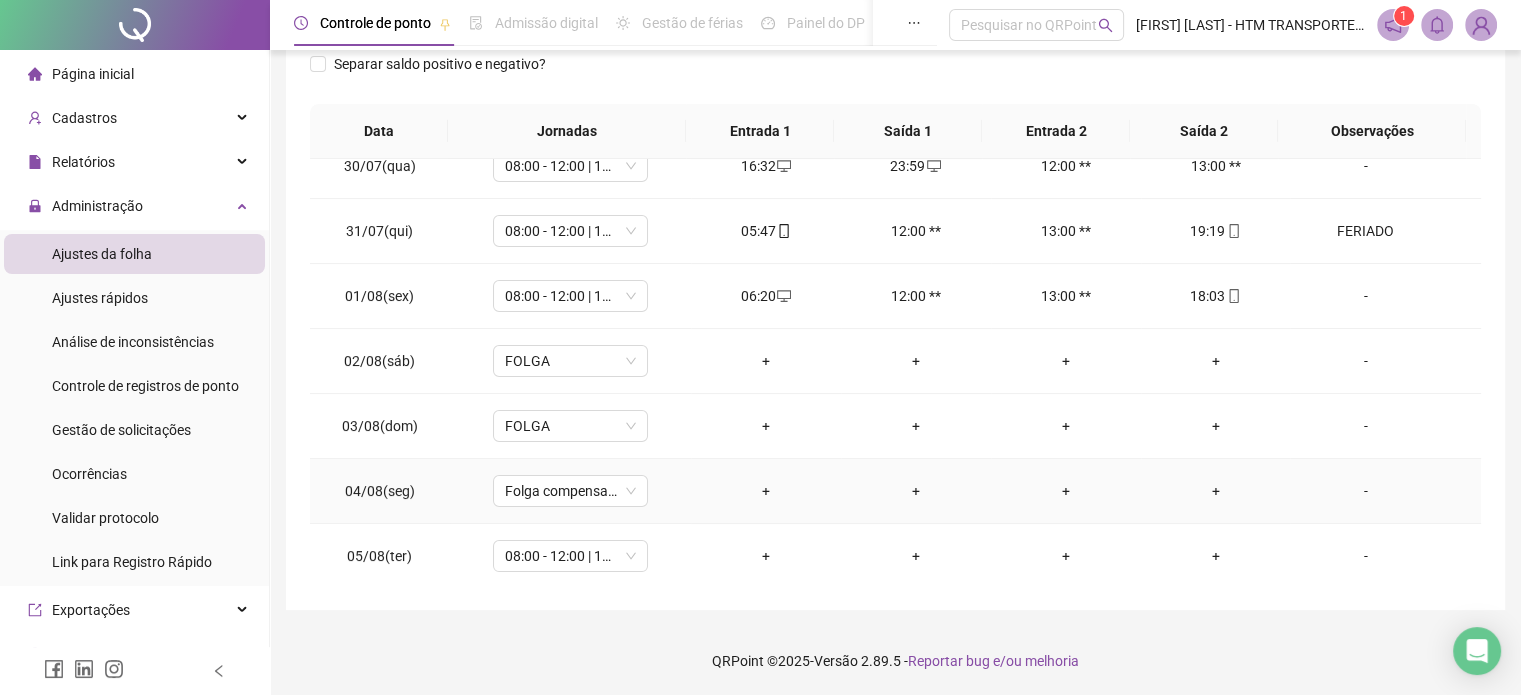 click on "-" at bounding box center [1365, 491] 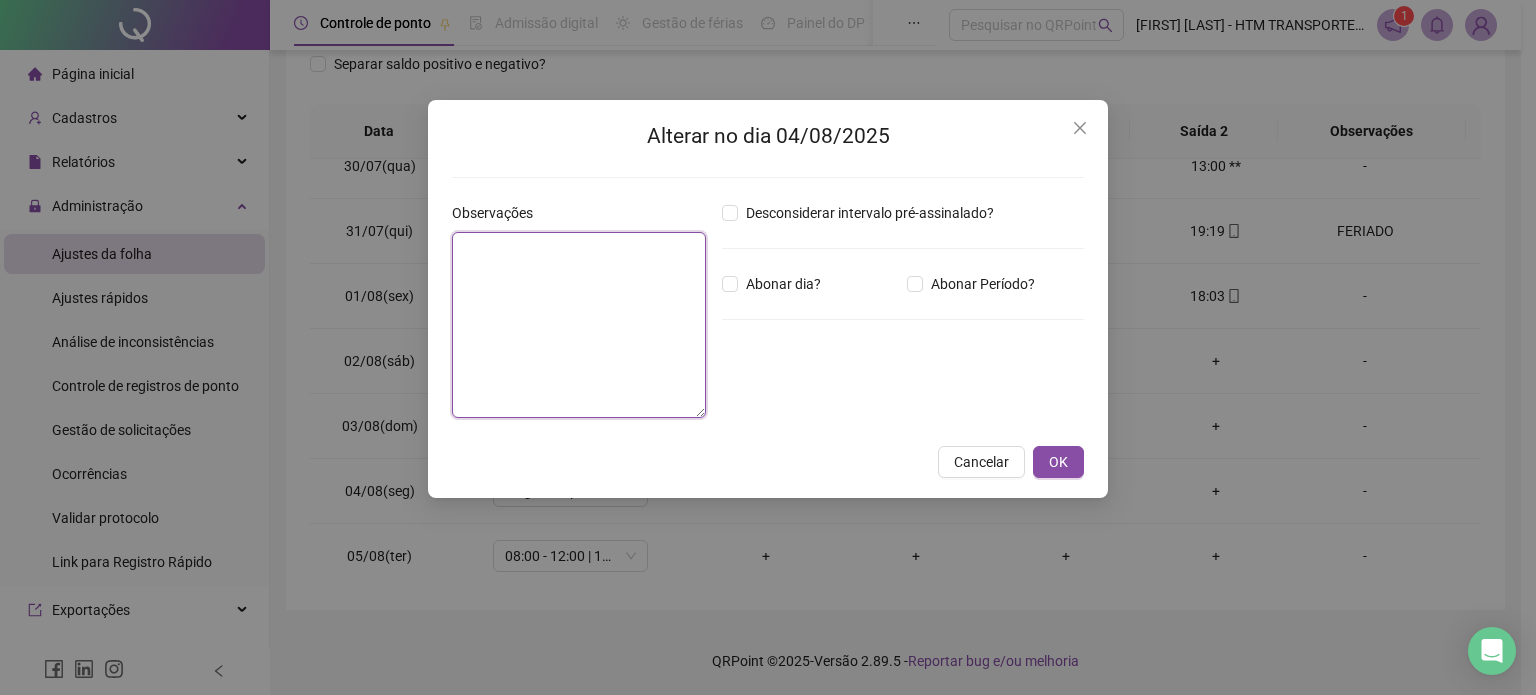 click at bounding box center [579, 325] 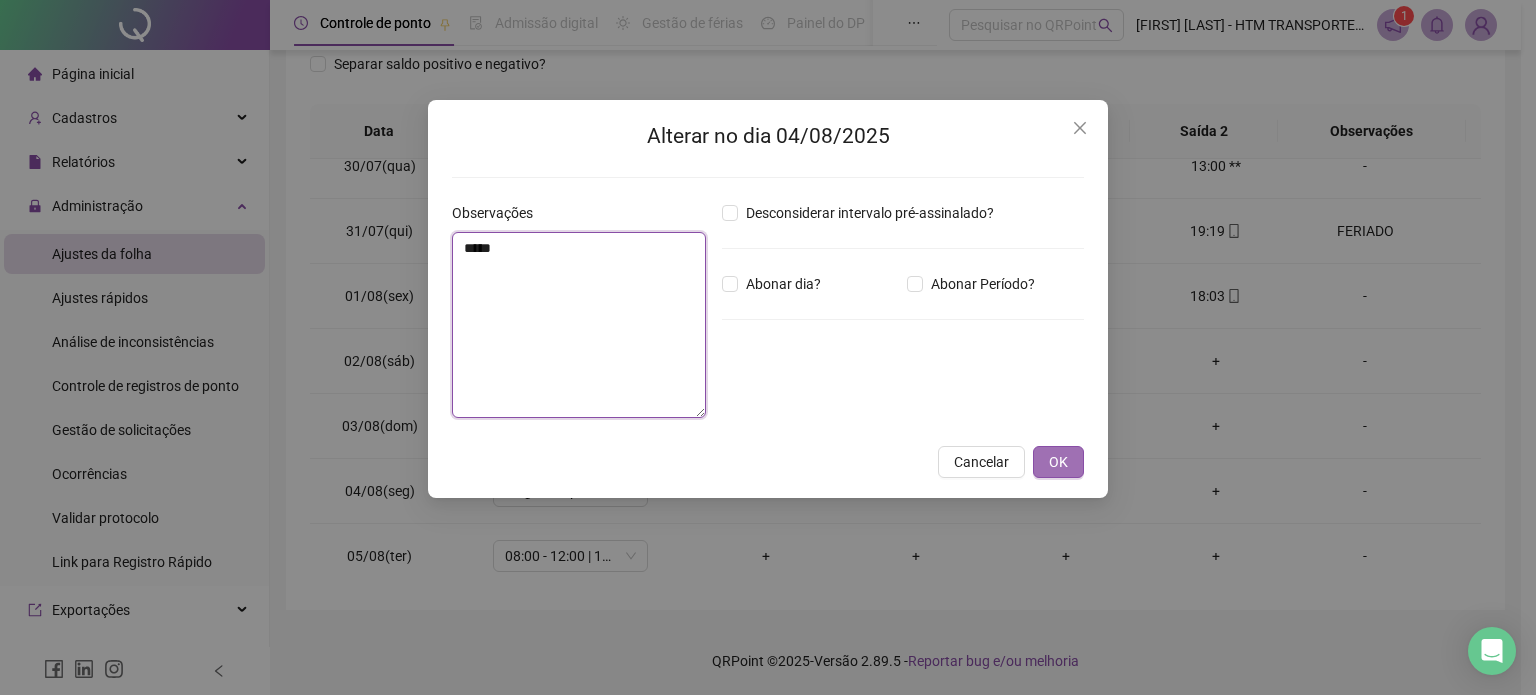 type on "*****" 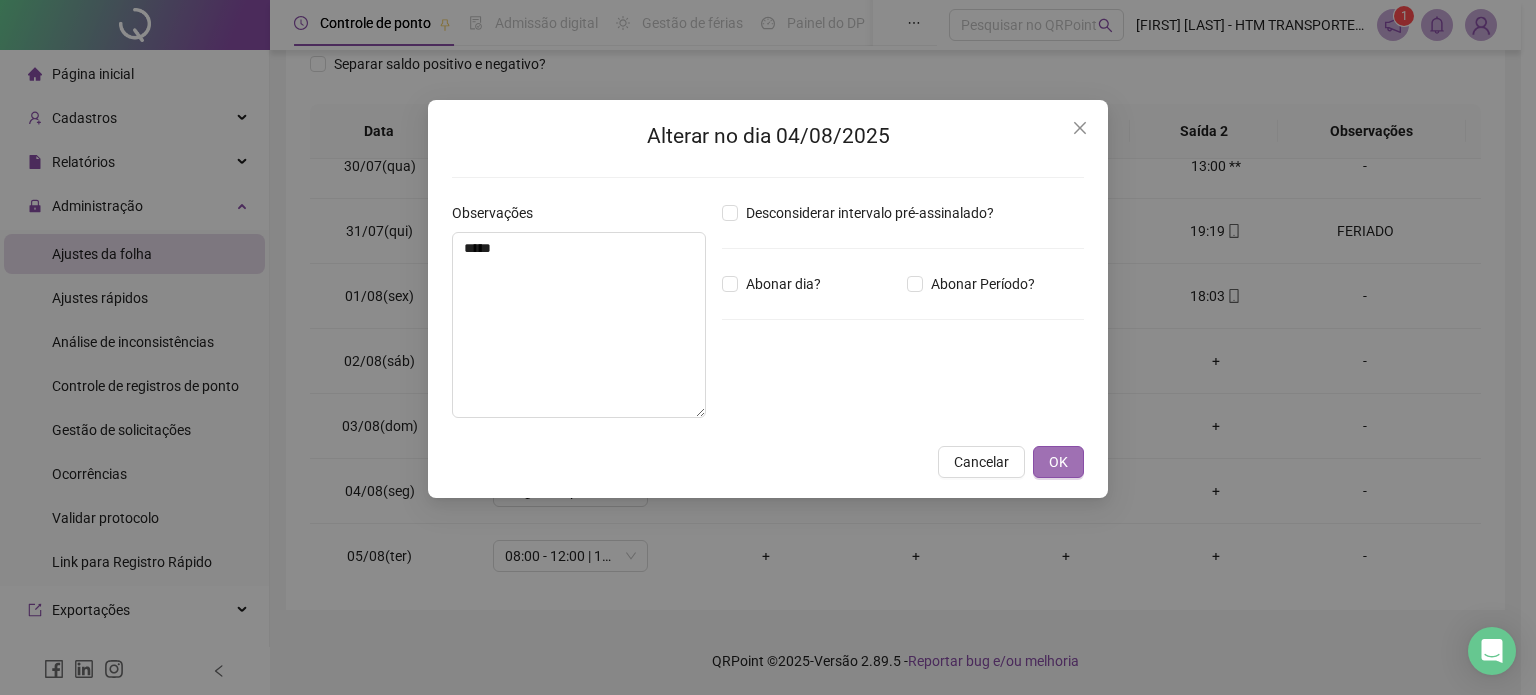 click on "OK" at bounding box center (1058, 462) 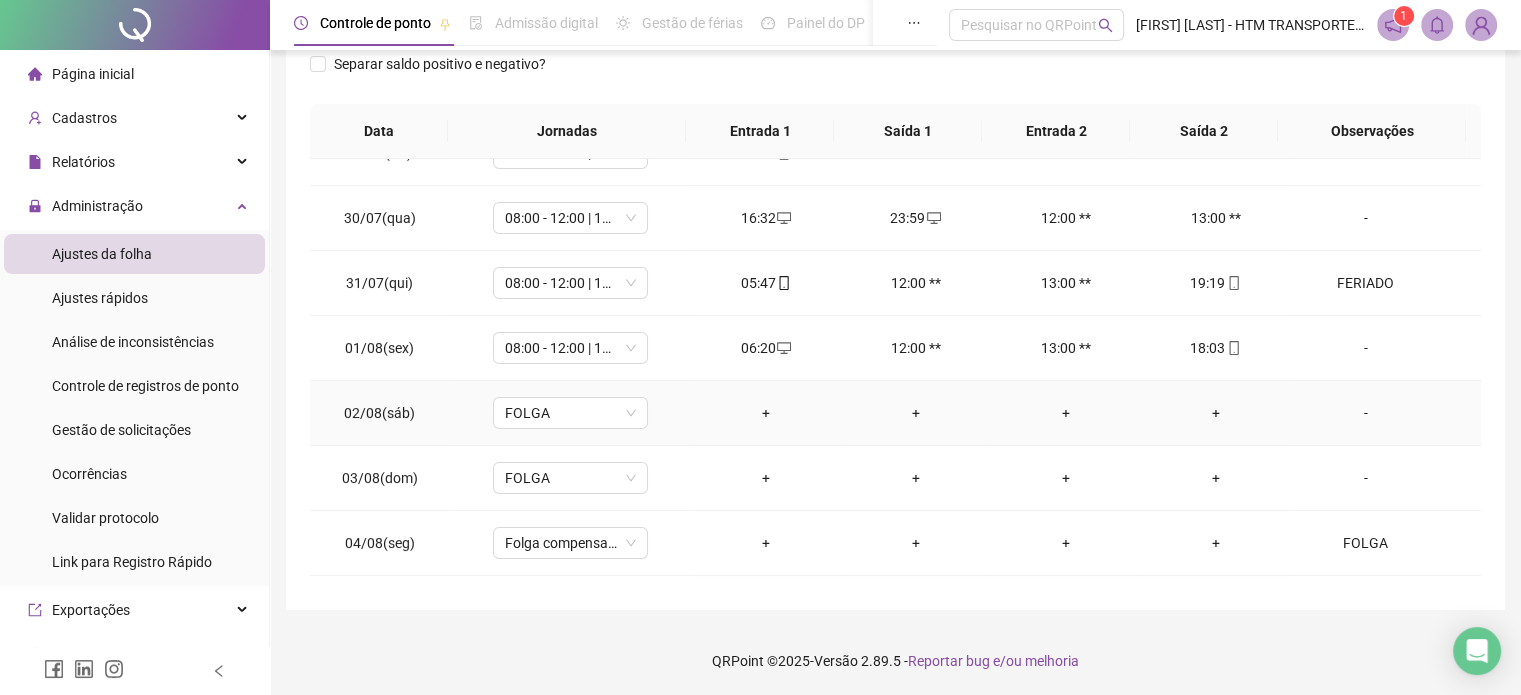 scroll, scrollTop: 85, scrollLeft: 0, axis: vertical 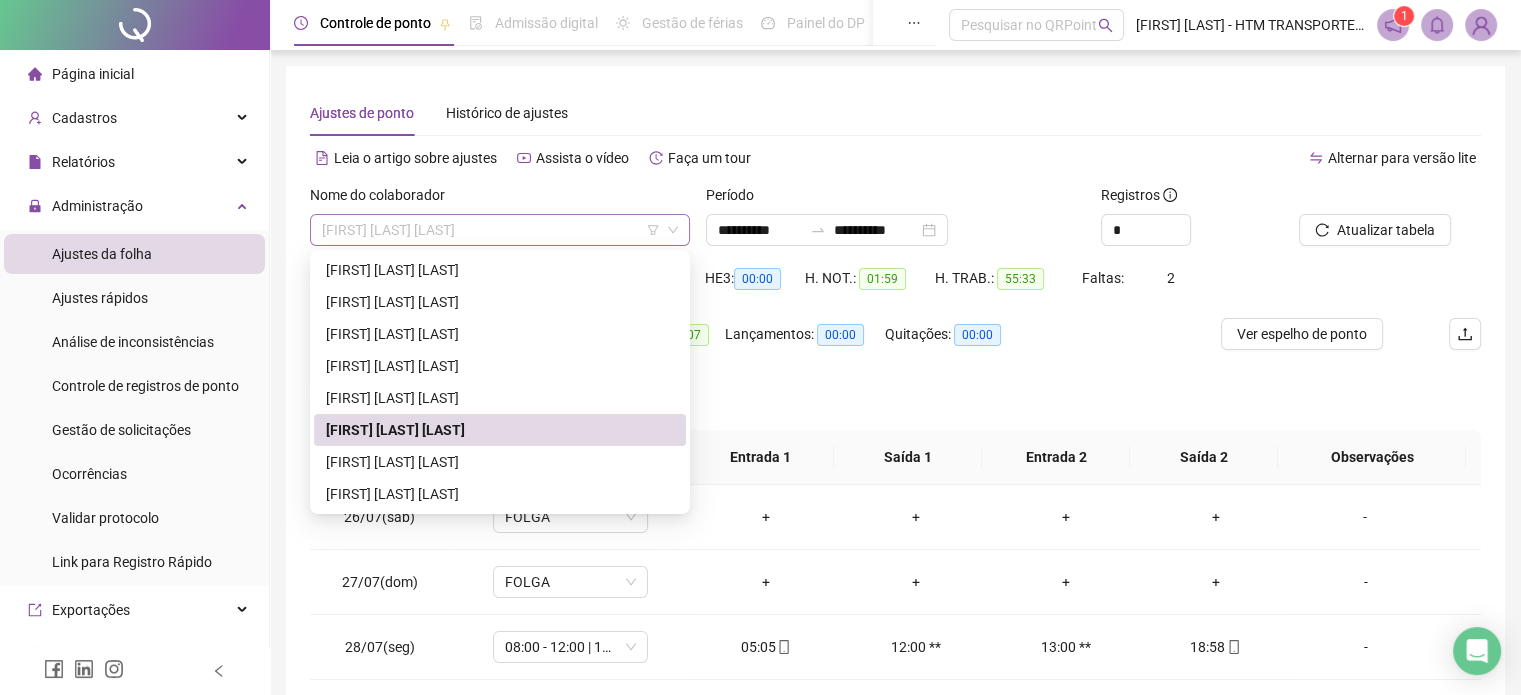 click on "[FIRST] [LAST] [LAST]" at bounding box center [500, 230] 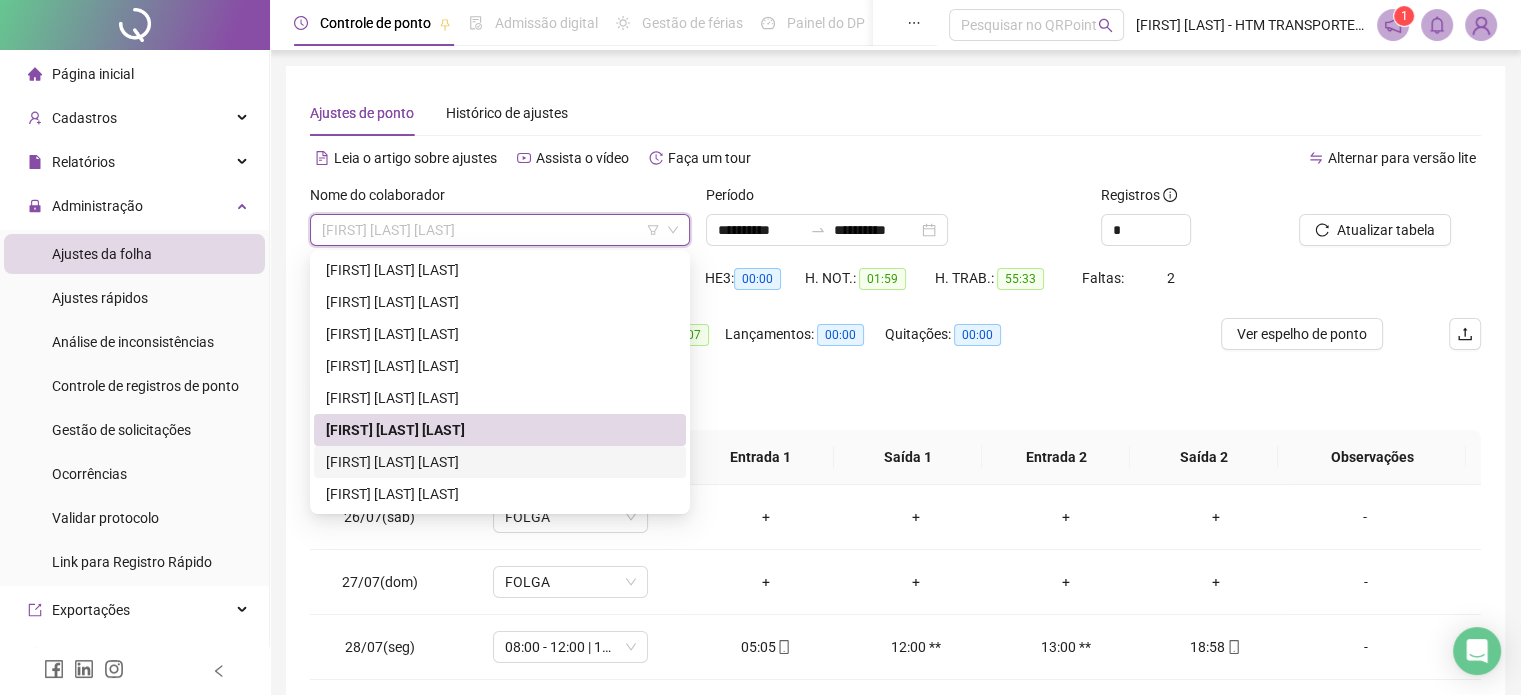 click on "[FIRST] [LAST] [LAST]" at bounding box center (500, 462) 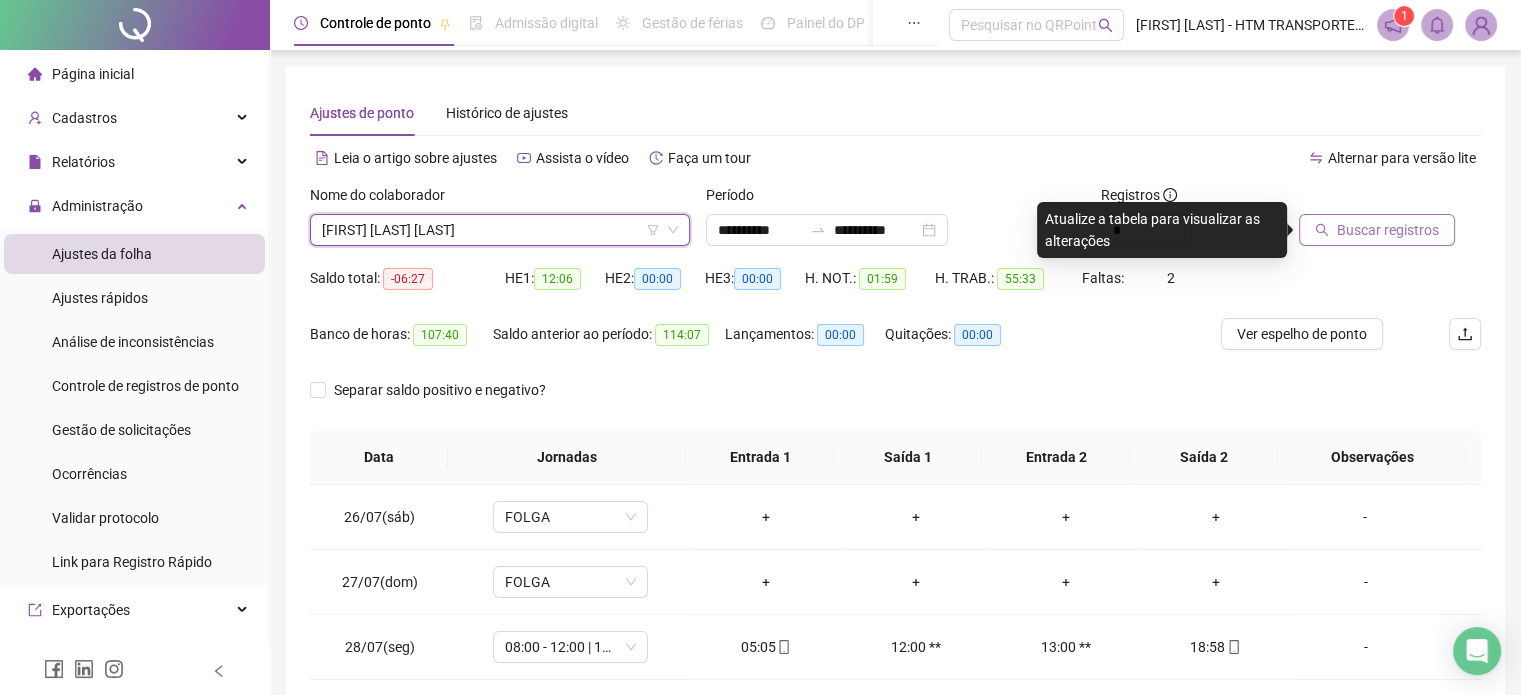 click on "Buscar registros" at bounding box center [1388, 230] 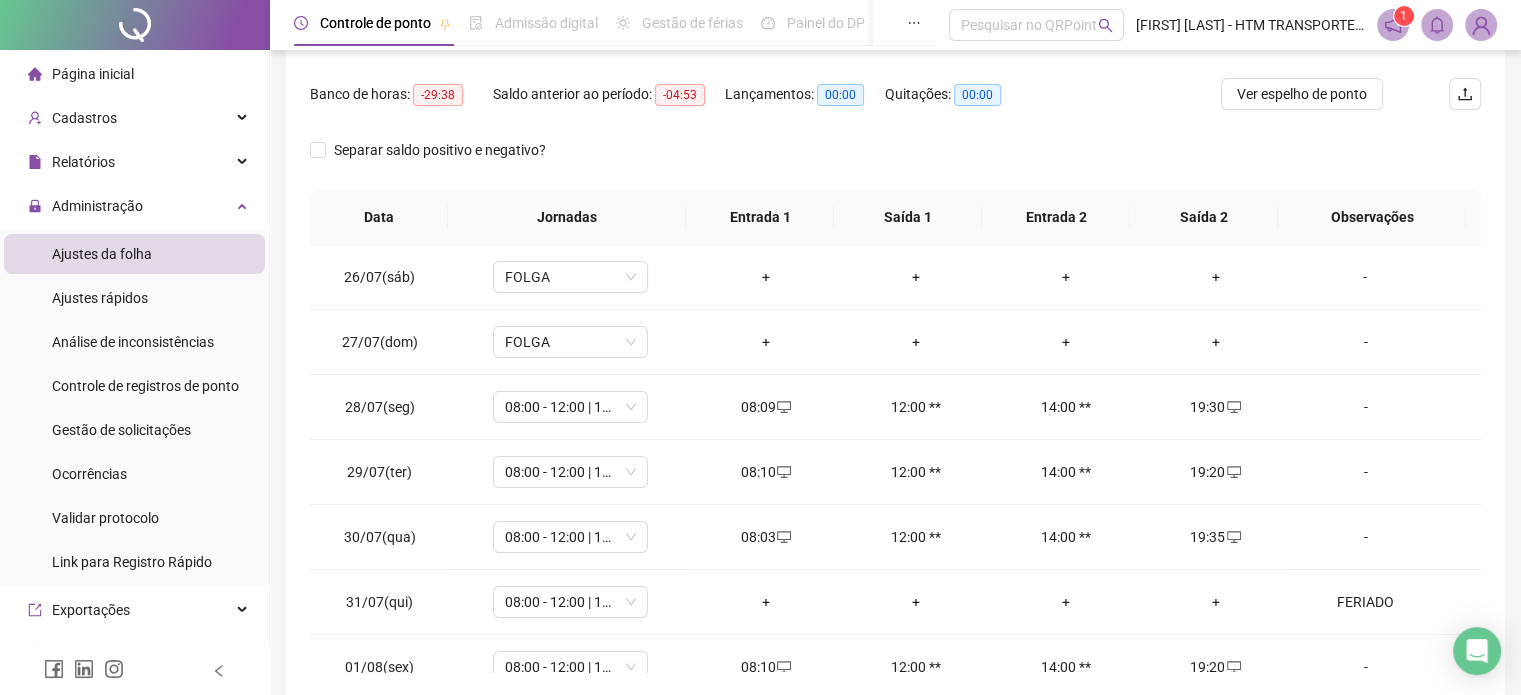 scroll, scrollTop: 326, scrollLeft: 0, axis: vertical 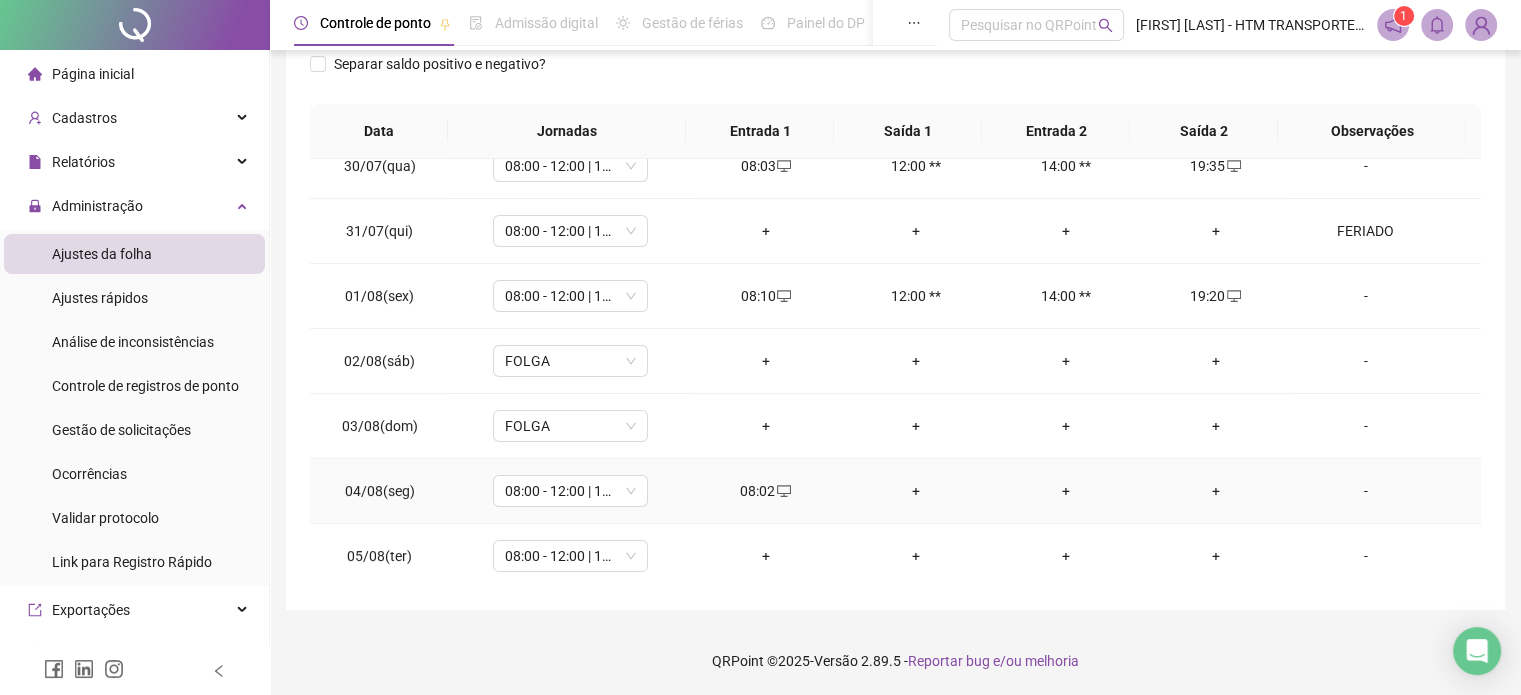 click on "+" at bounding box center (1216, 491) 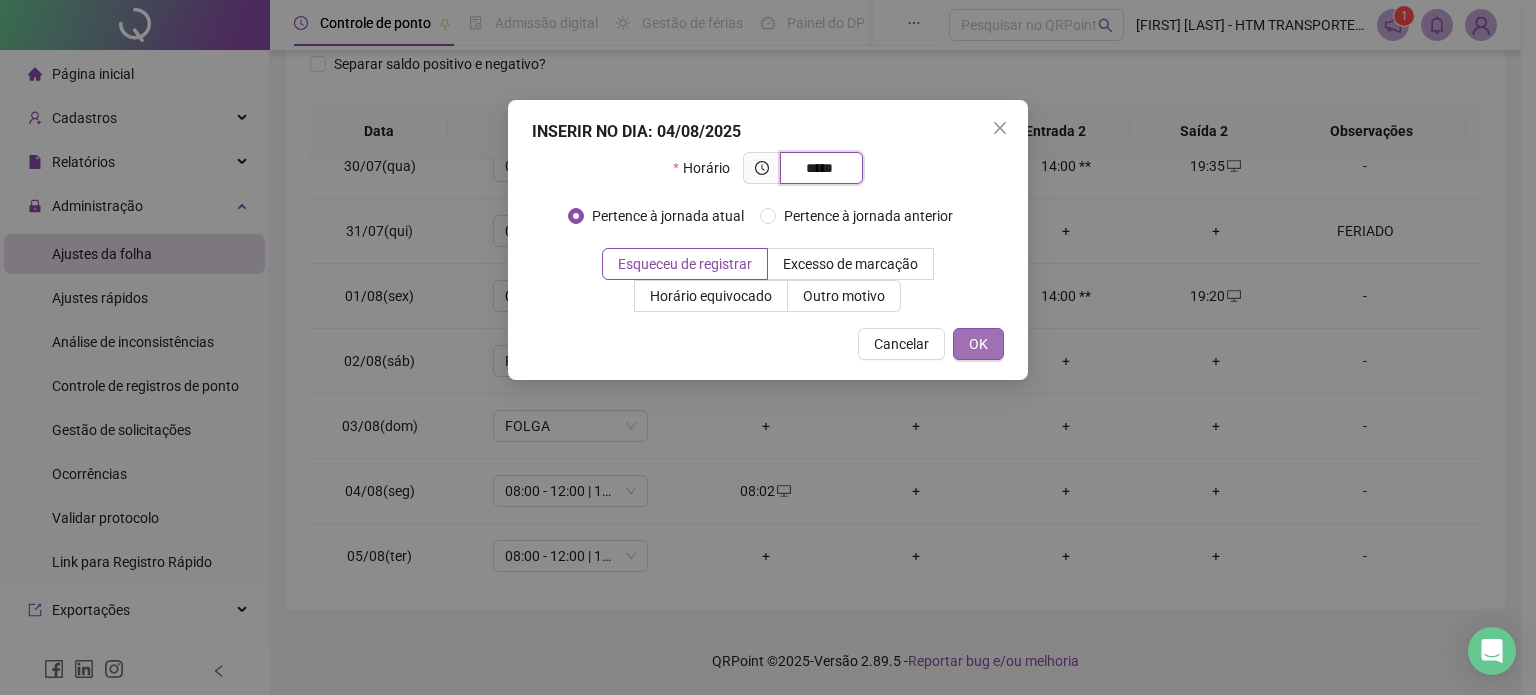 type on "*****" 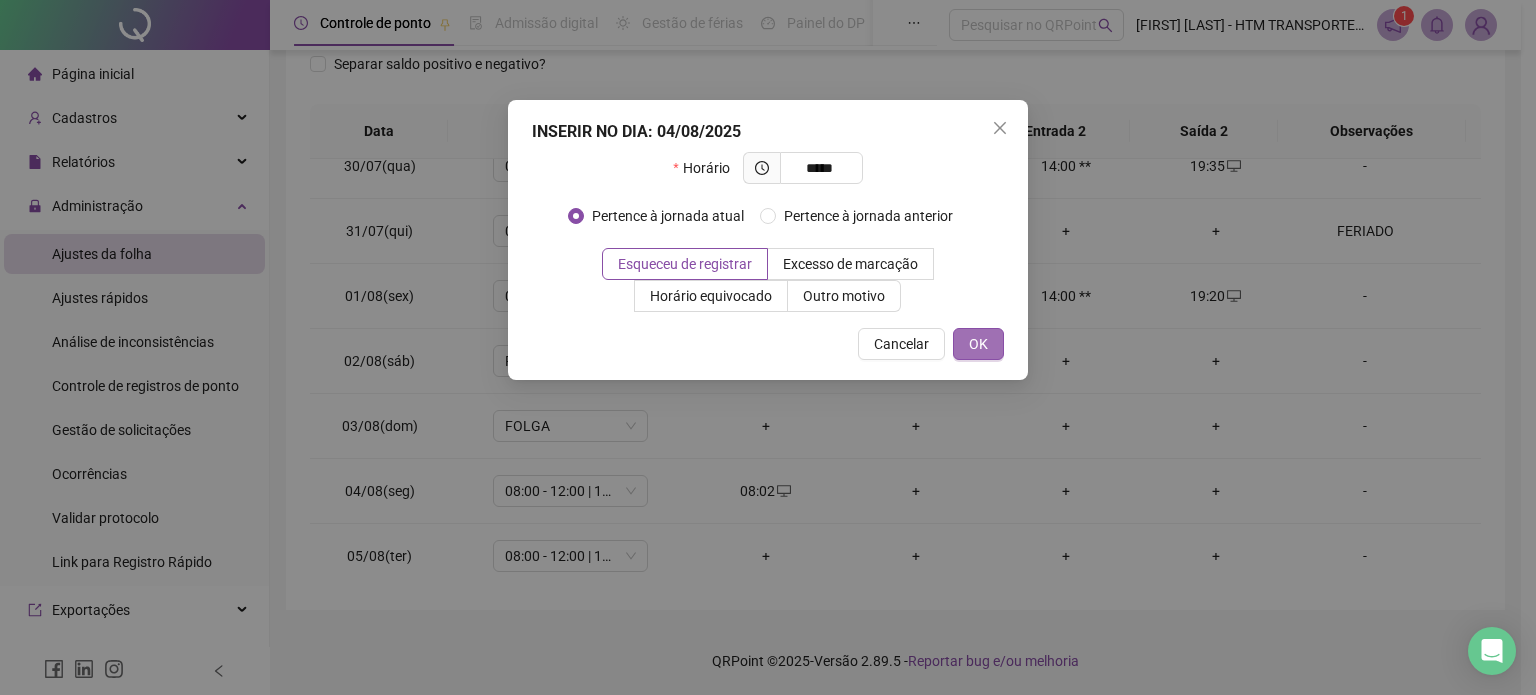 click on "OK" at bounding box center (978, 344) 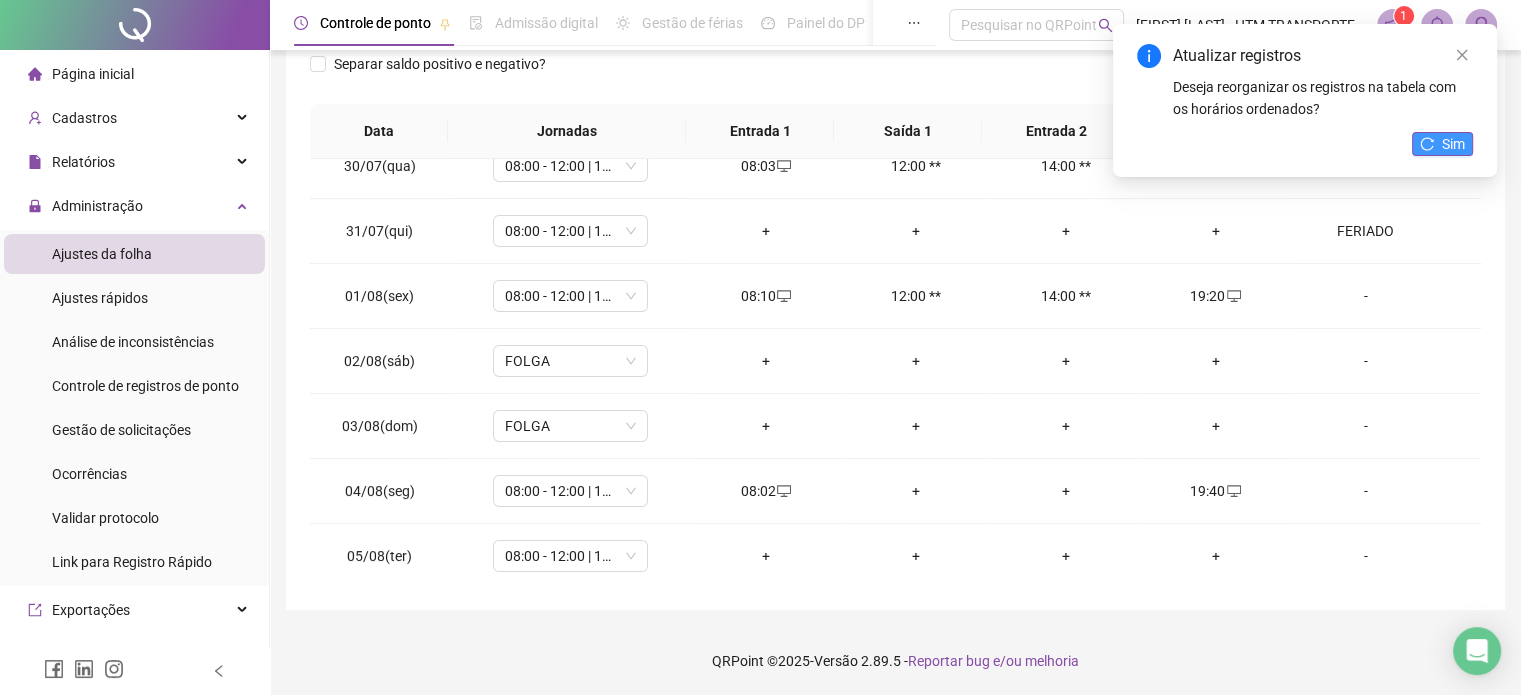 click on "Sim" at bounding box center (1453, 144) 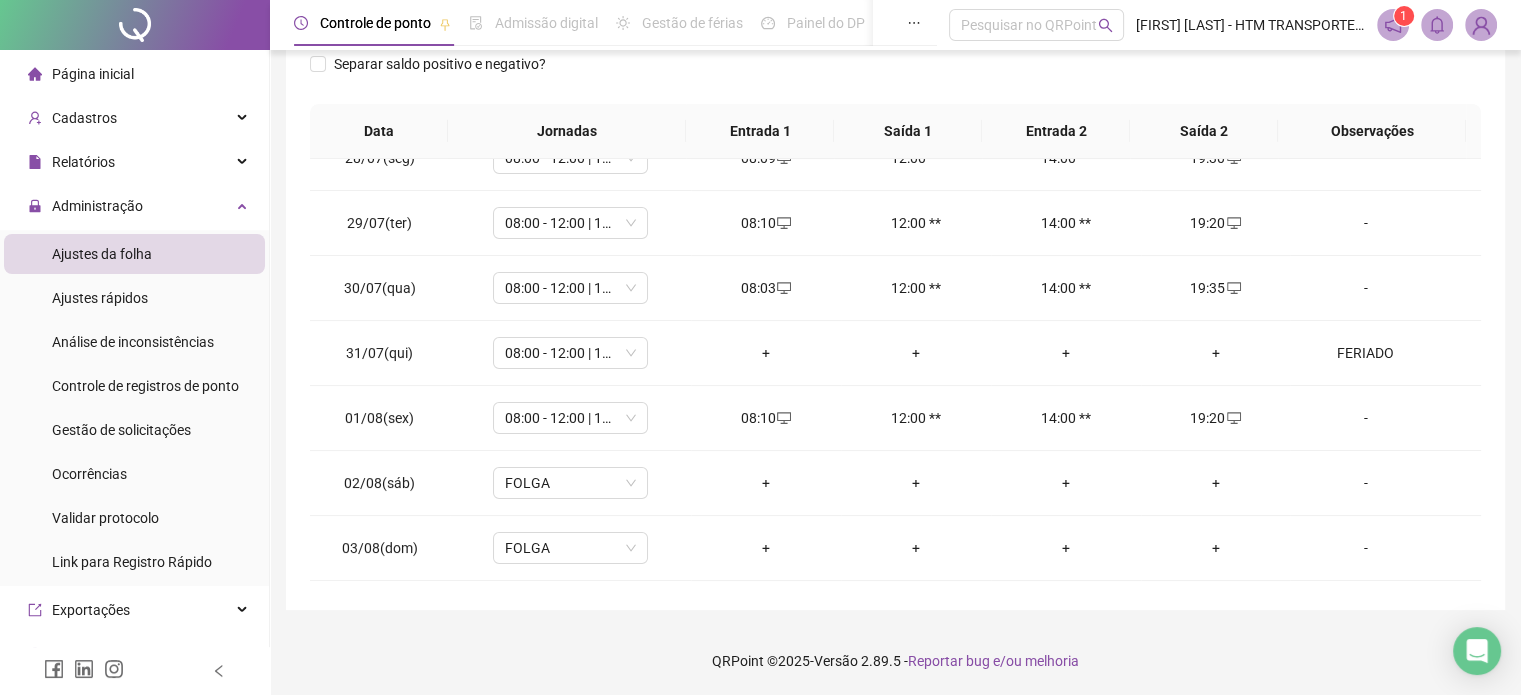 scroll, scrollTop: 0, scrollLeft: 0, axis: both 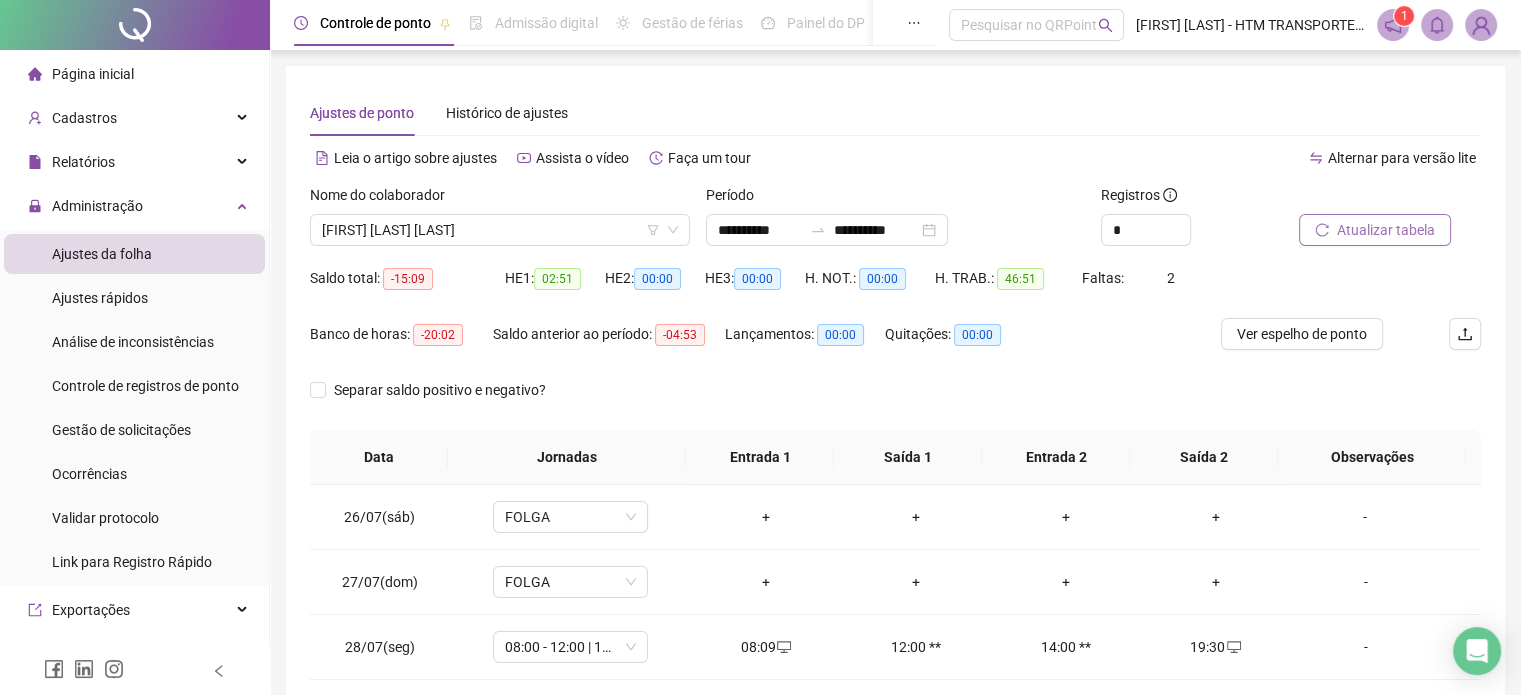 click on "Atualizar tabela" at bounding box center (1386, 230) 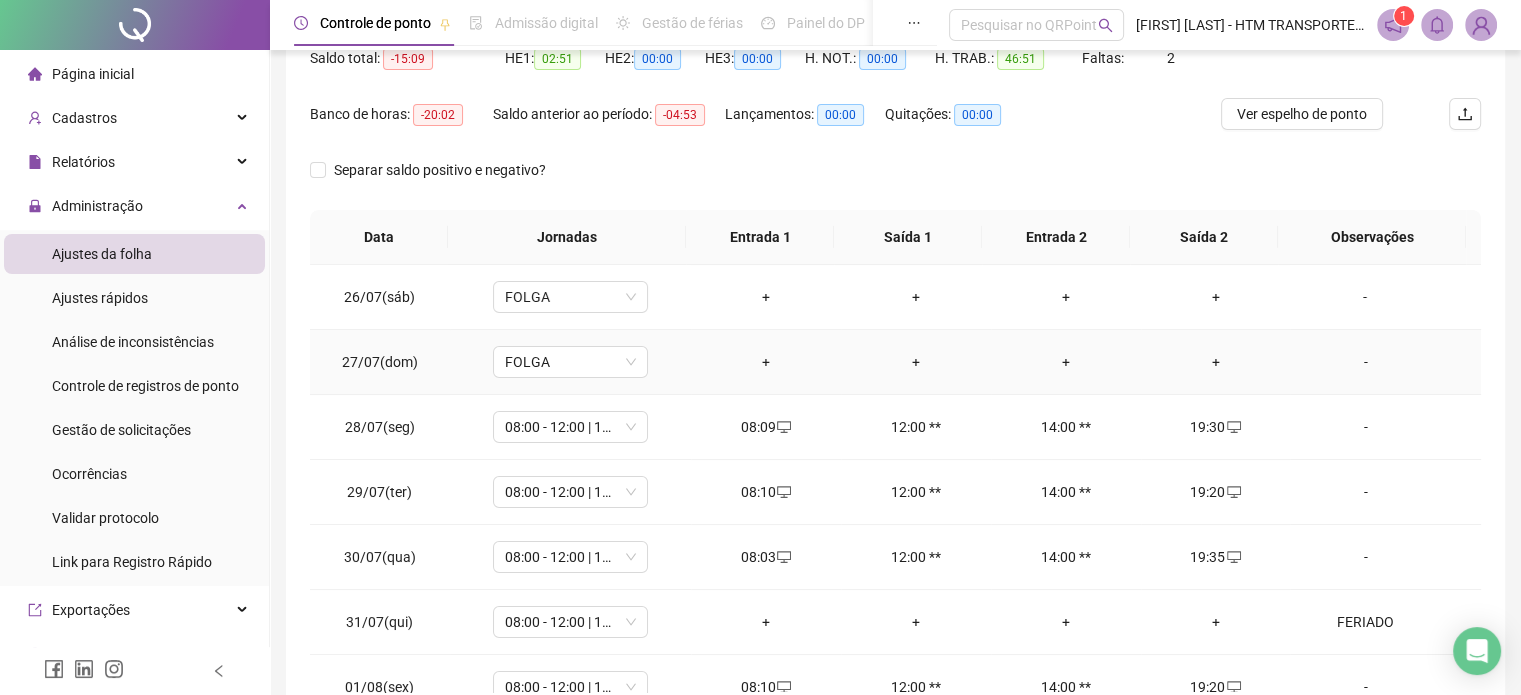 scroll, scrollTop: 326, scrollLeft: 0, axis: vertical 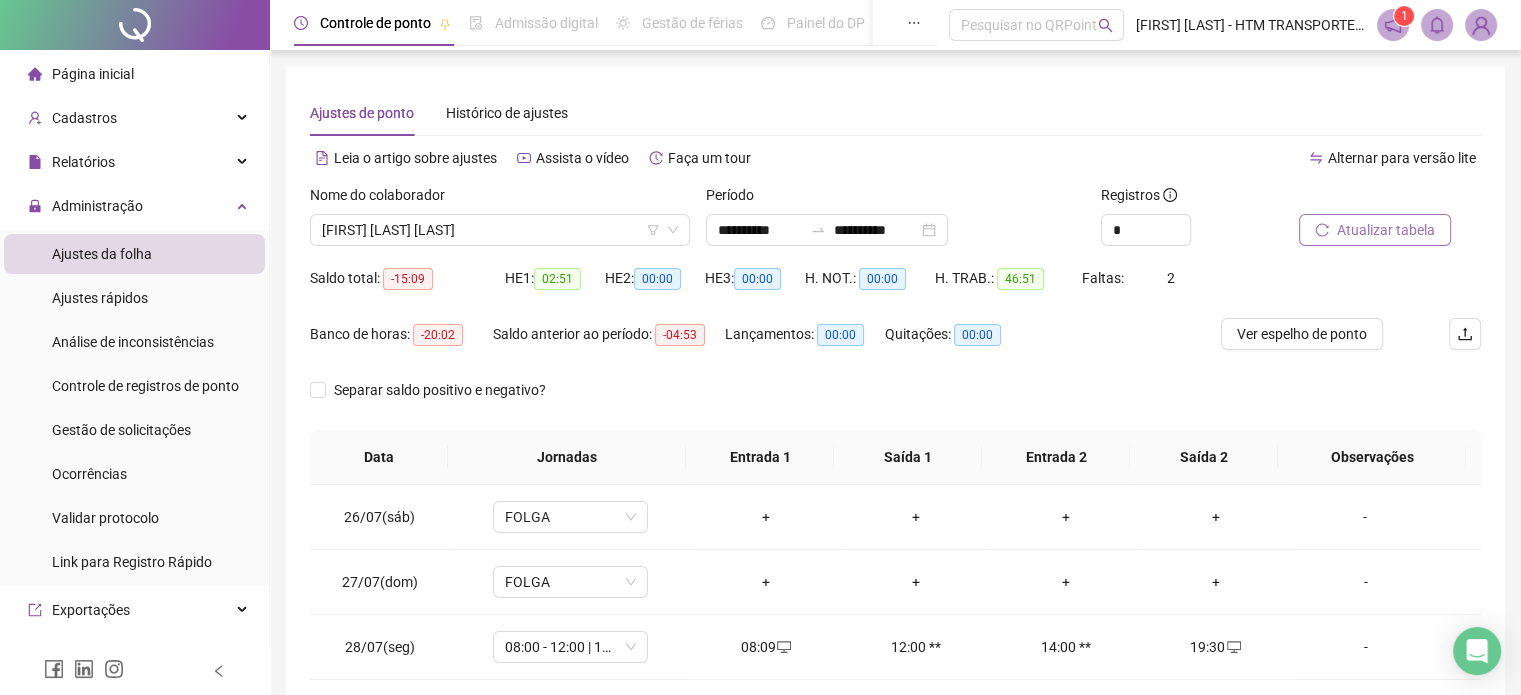 click on "Atualizar tabela" at bounding box center [1386, 230] 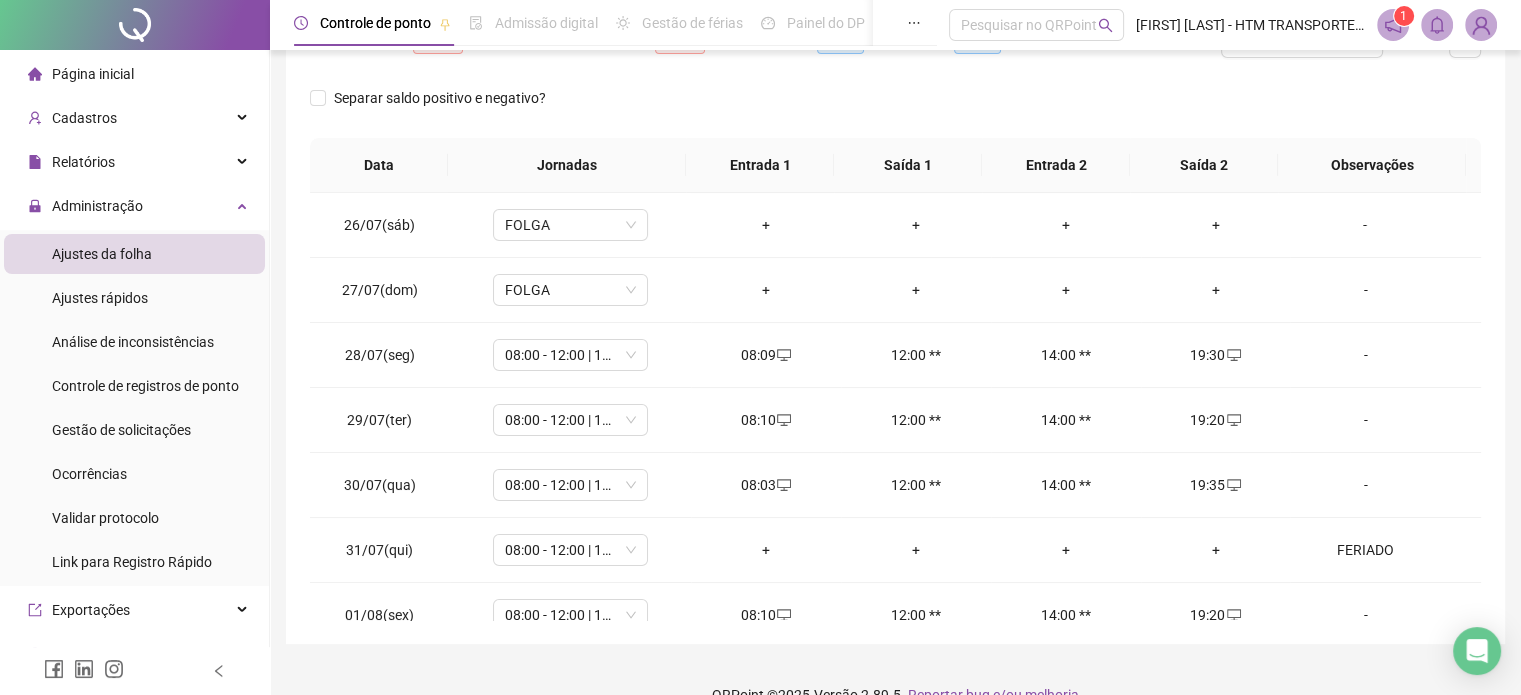 scroll, scrollTop: 326, scrollLeft: 0, axis: vertical 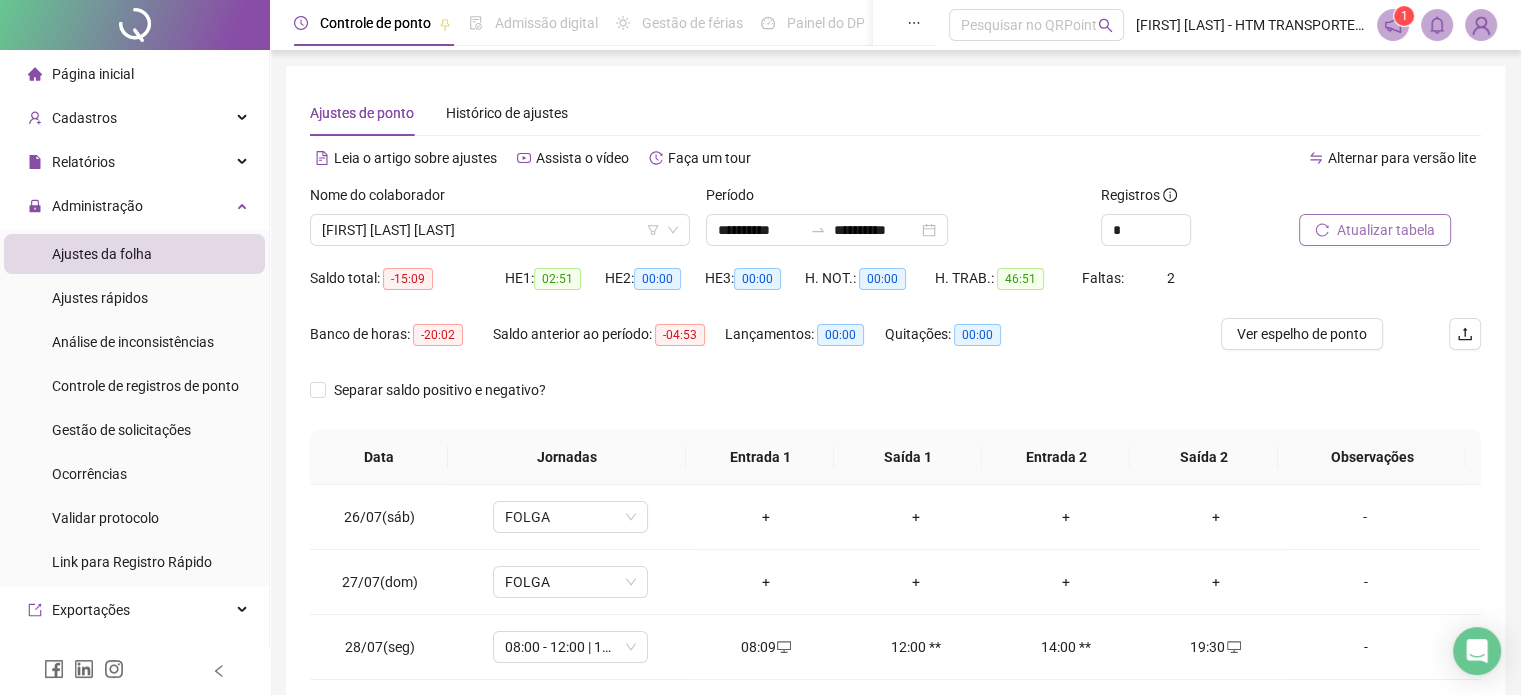click on "Atualizar tabela" at bounding box center [1386, 230] 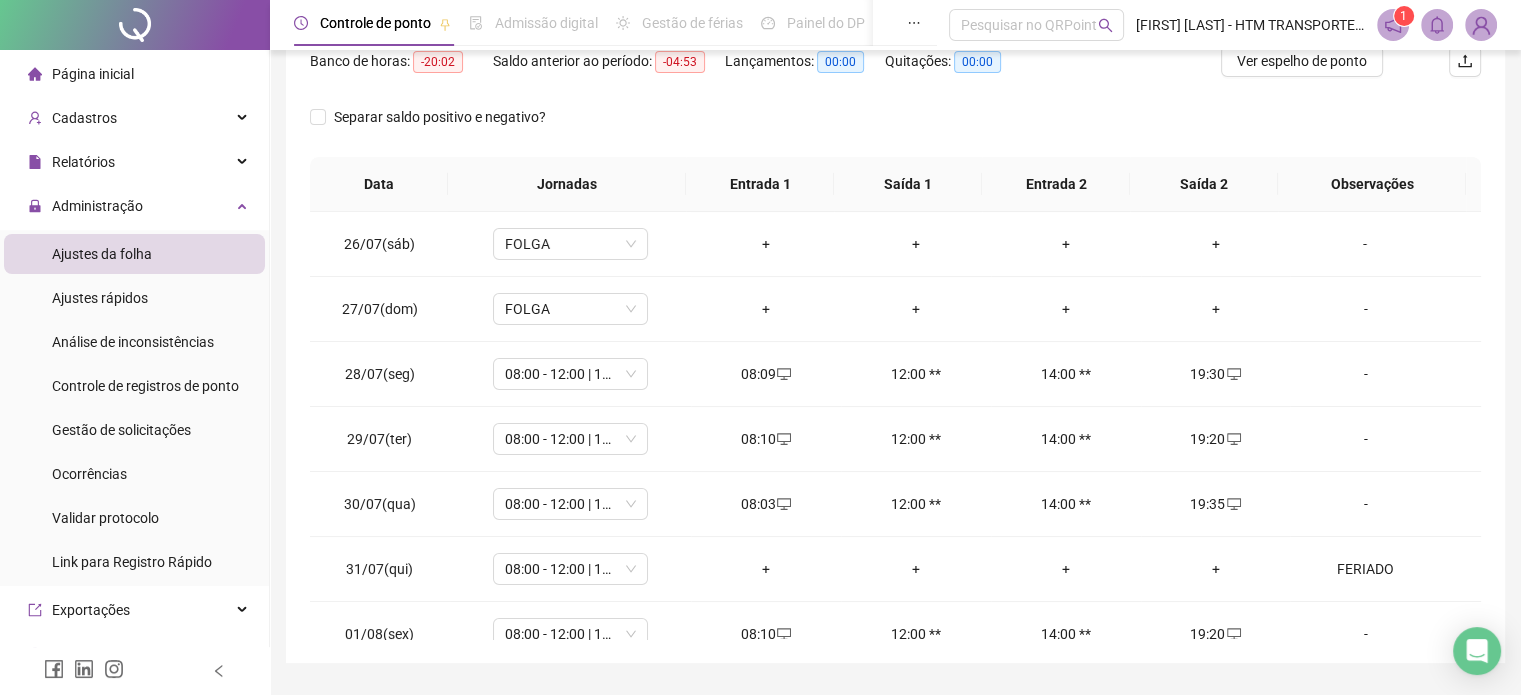 scroll, scrollTop: 326, scrollLeft: 0, axis: vertical 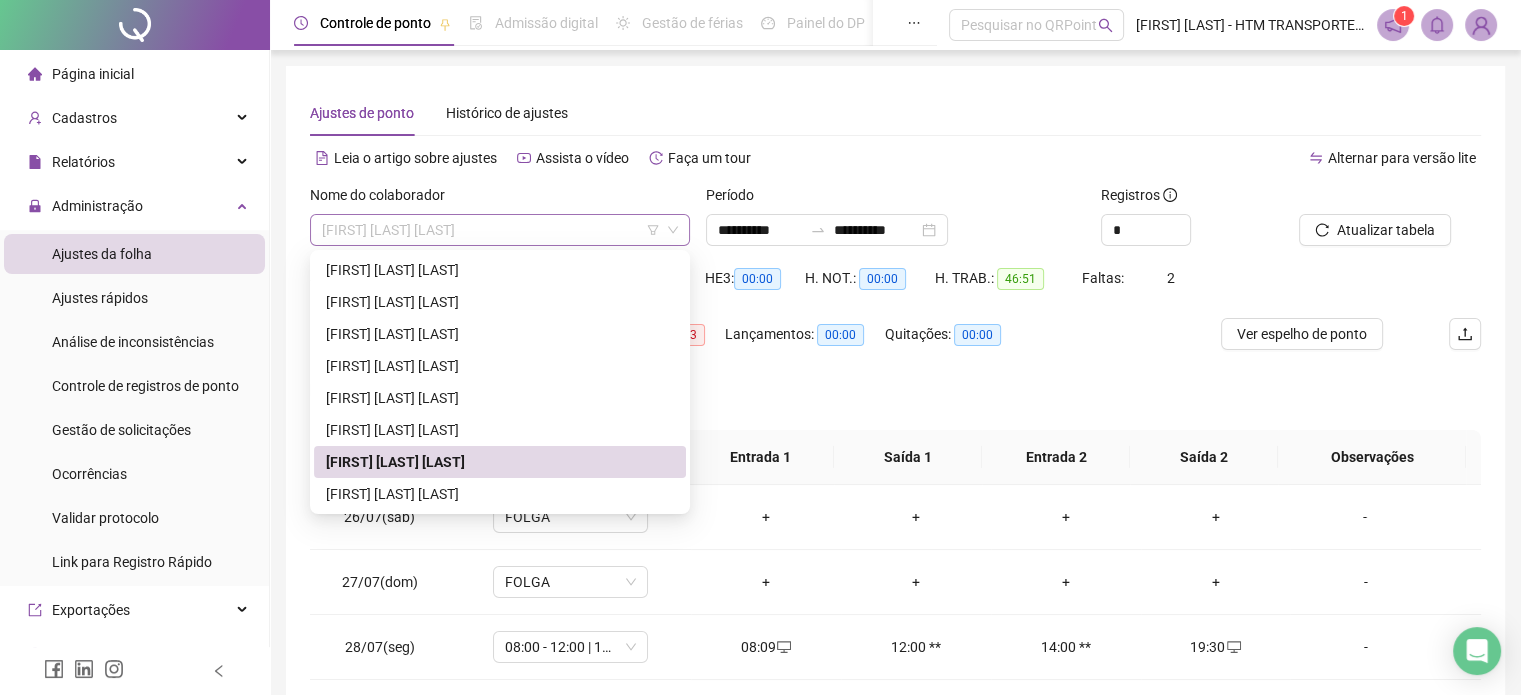 click on "[FIRST] [LAST] [LAST]" at bounding box center [500, 230] 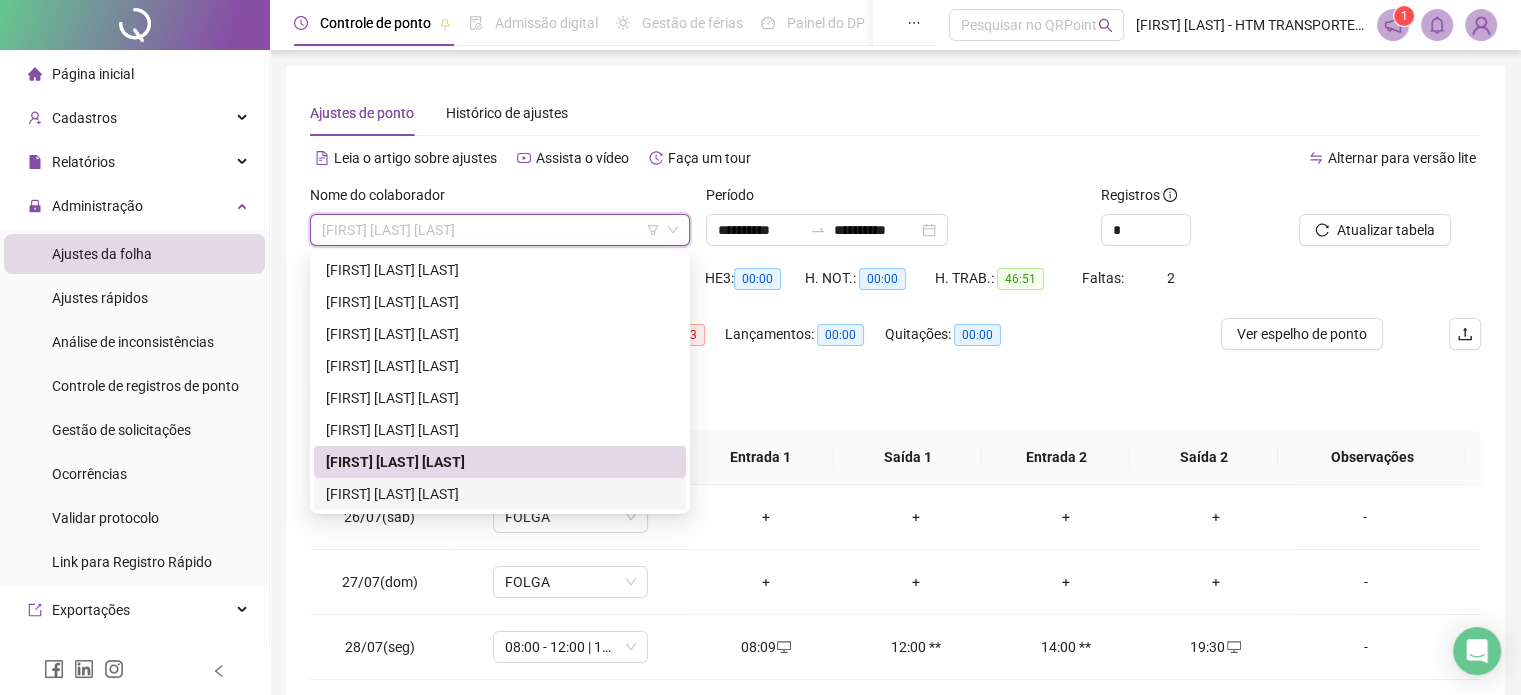 click on "[FIRST] [LAST] [LAST]" at bounding box center [500, 494] 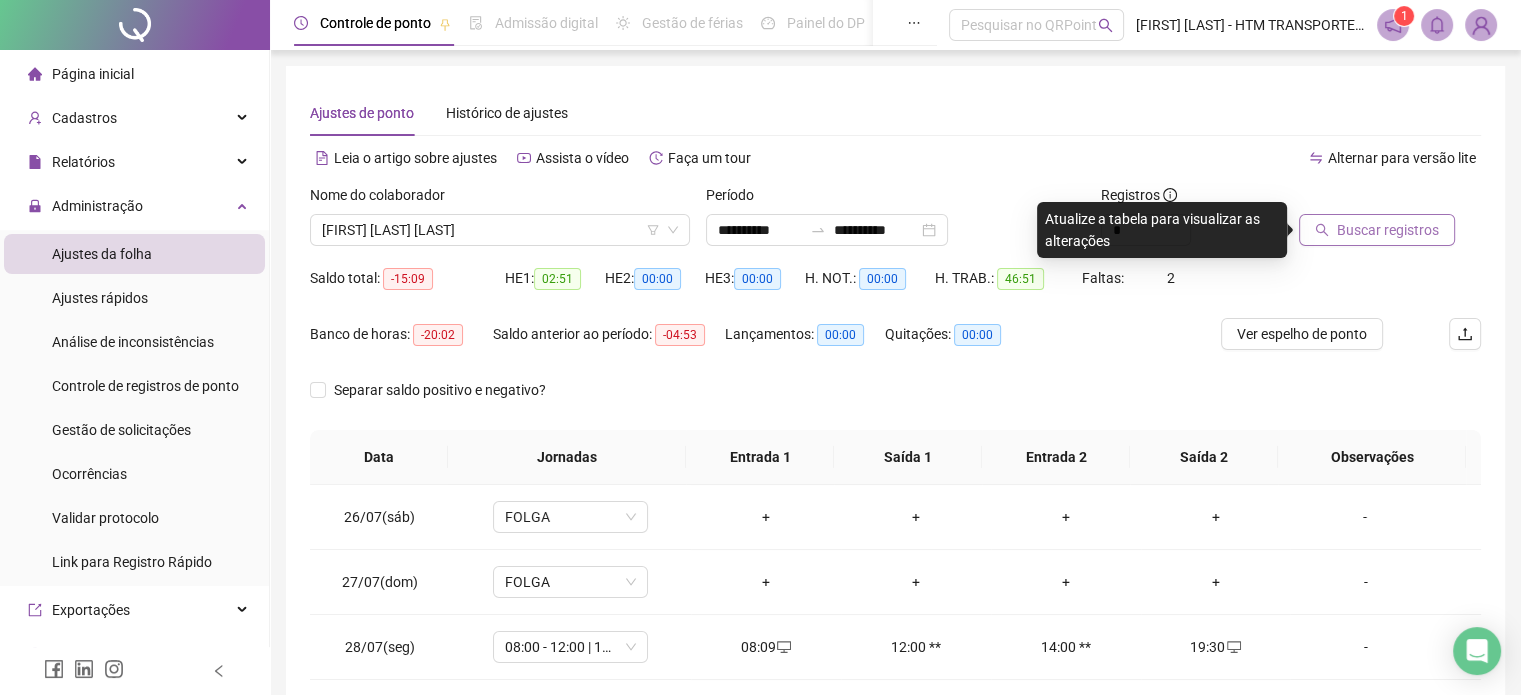 click on "Buscar registros" at bounding box center (1388, 230) 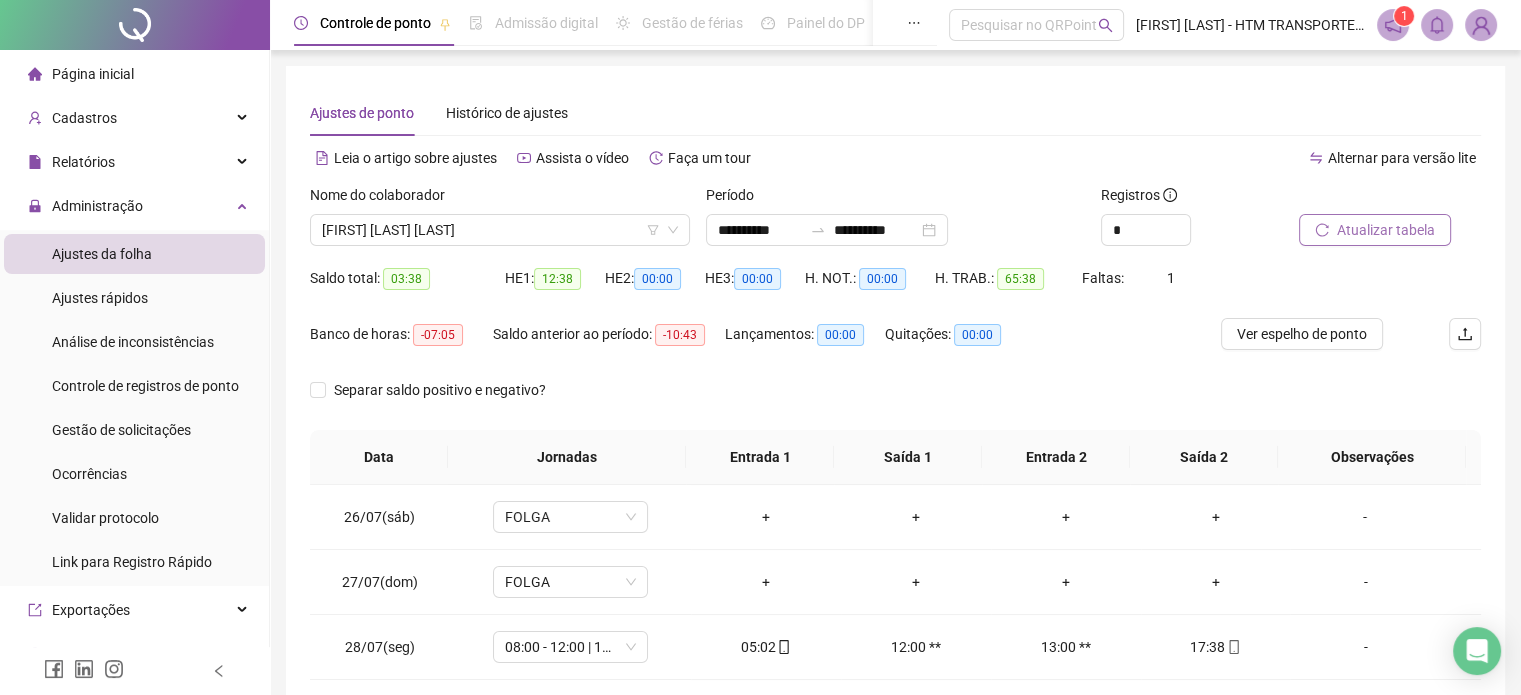 click on "Atualizar tabela" at bounding box center (1386, 230) 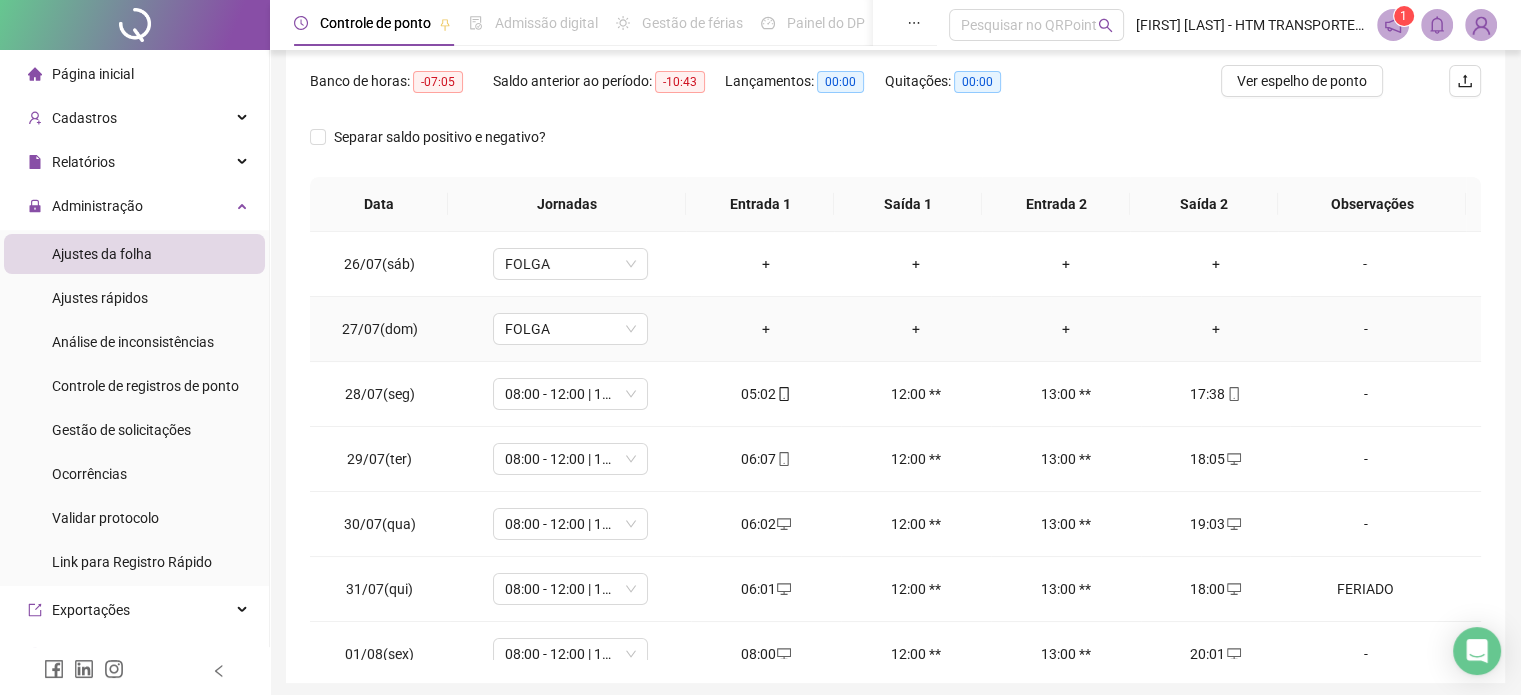 scroll, scrollTop: 326, scrollLeft: 0, axis: vertical 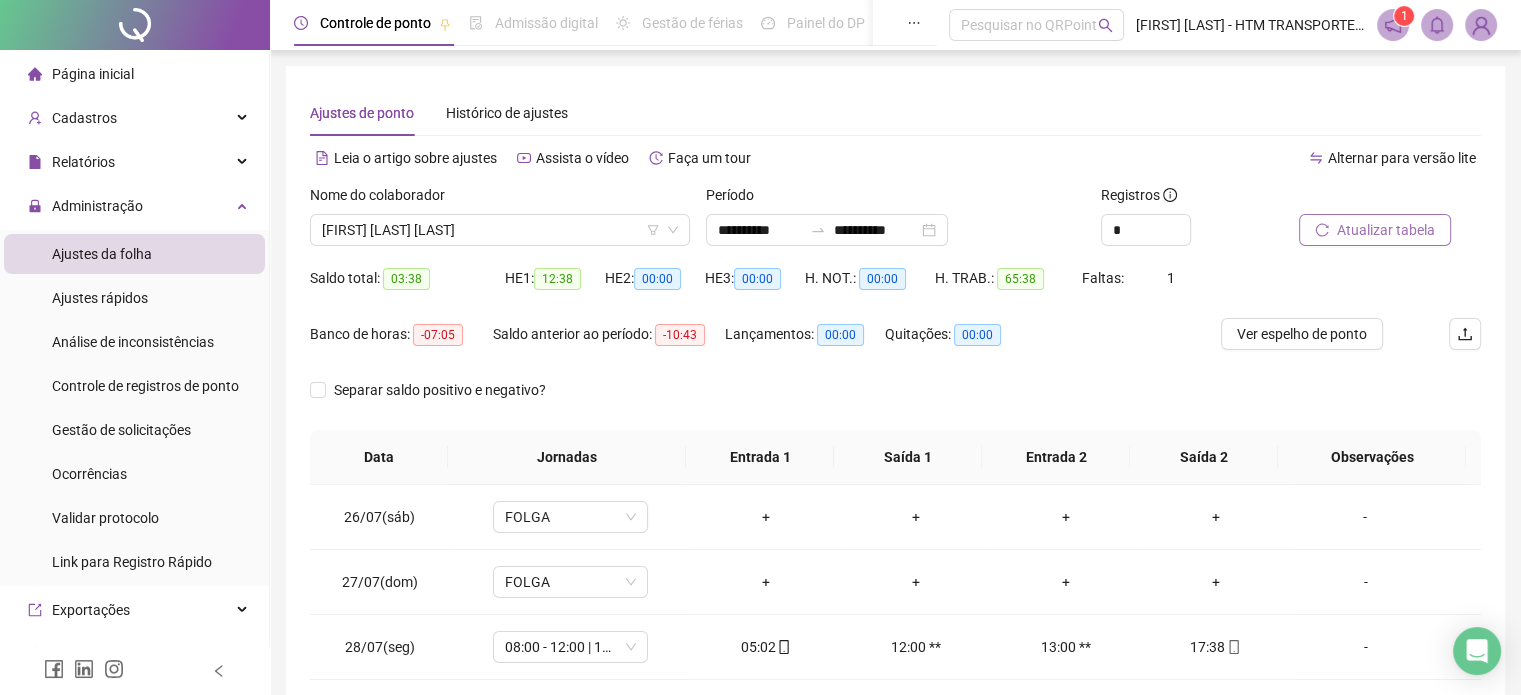 click on "Atualizar tabela" at bounding box center [1386, 230] 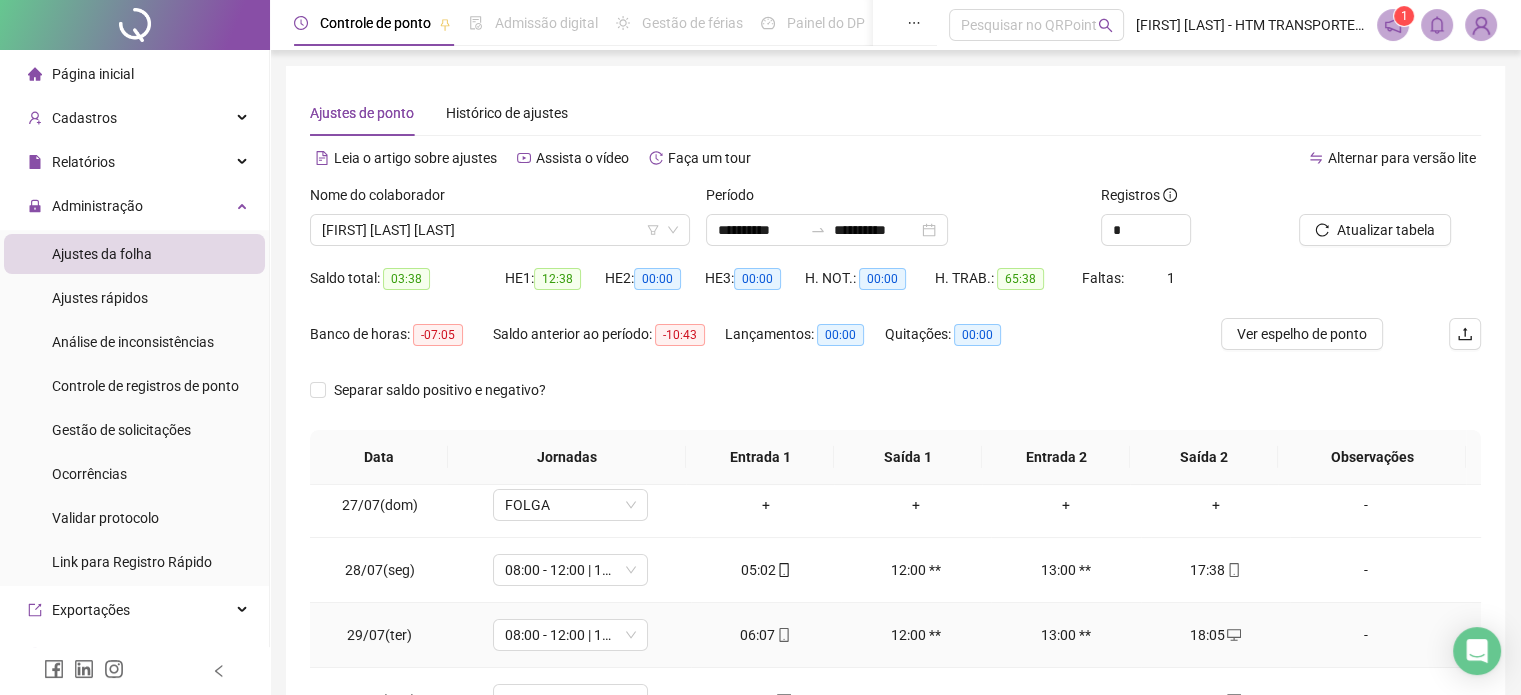 scroll, scrollTop: 200, scrollLeft: 0, axis: vertical 